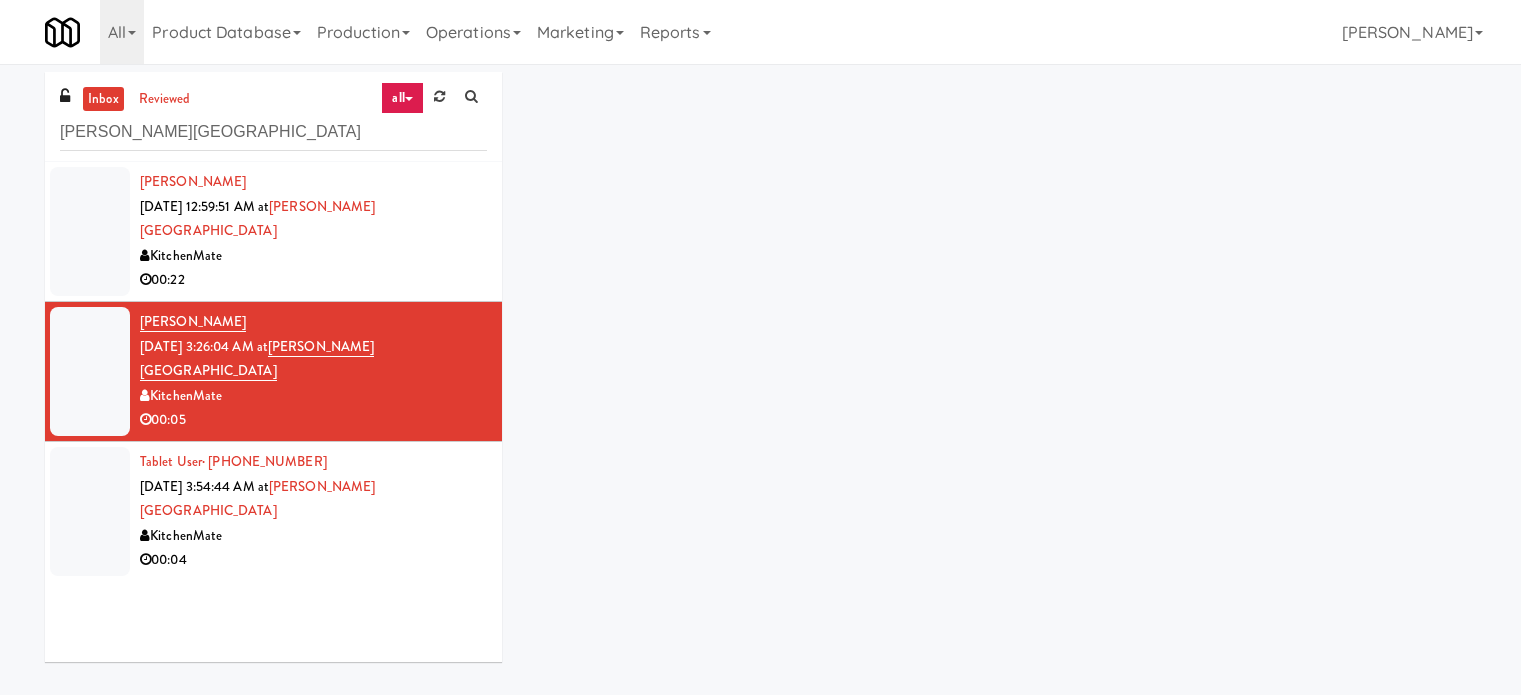 scroll, scrollTop: 0, scrollLeft: 0, axis: both 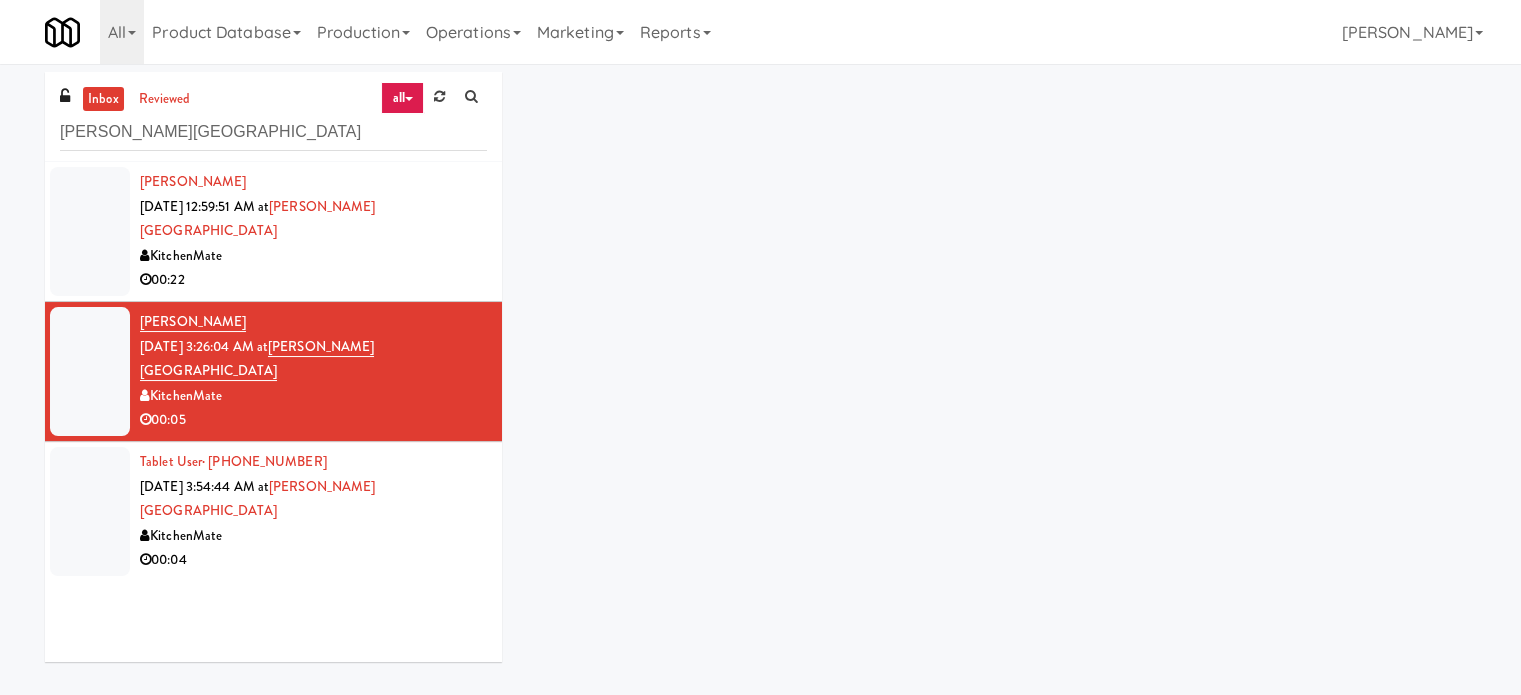 drag, startPoint x: 357, startPoint y: 257, endPoint x: 375, endPoint y: 246, distance: 21.095022 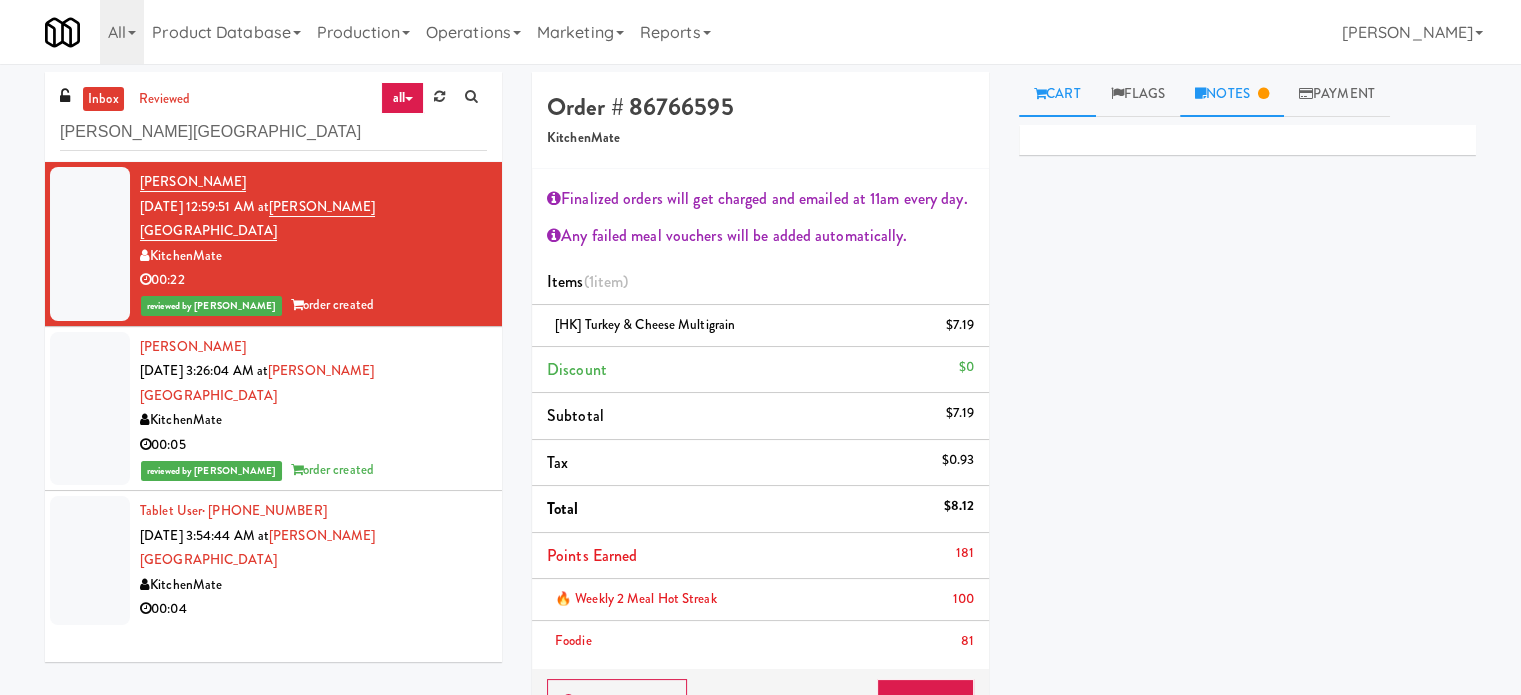 click on "Notes" at bounding box center [1232, 94] 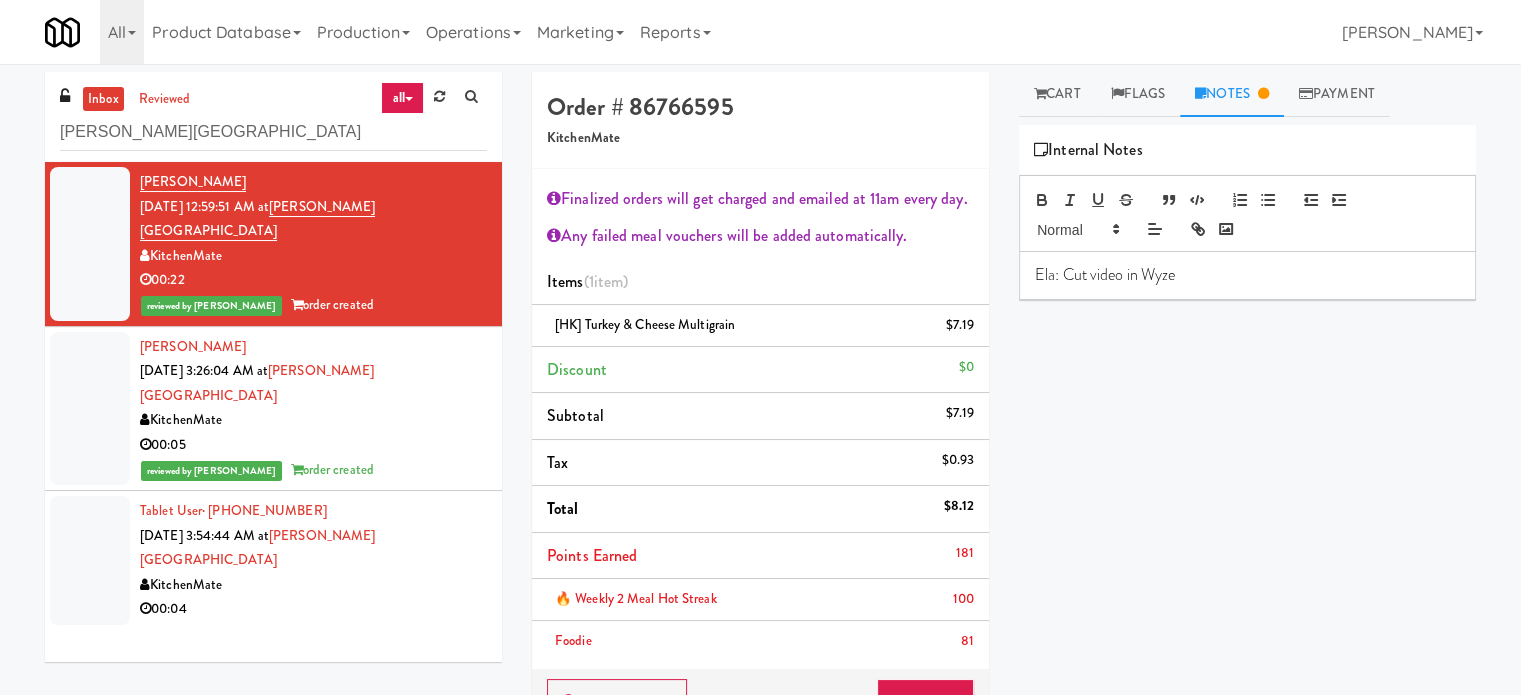 click on "reviewed by Ela P  order created" at bounding box center (313, 470) 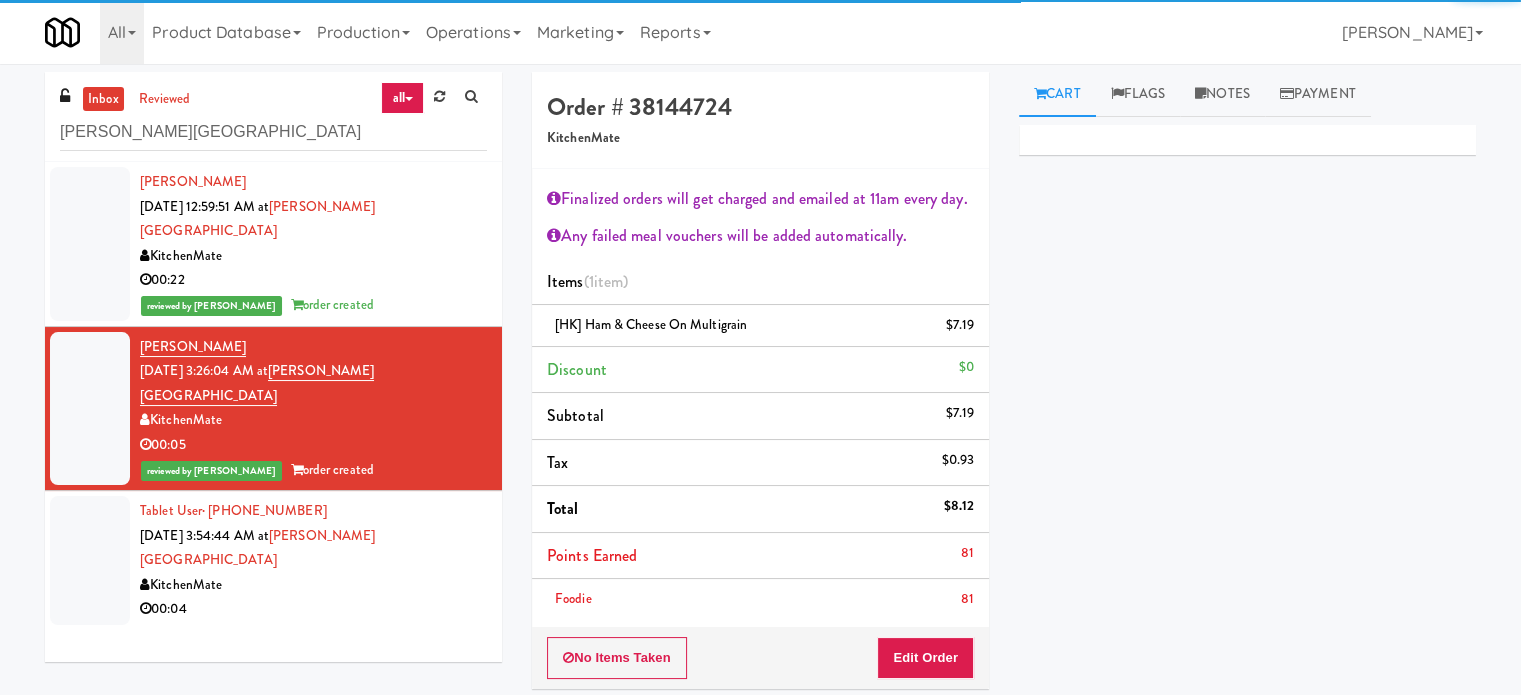 click on "Tablet User  · (905) 921-0598 Jul 15, 2025 3:54:44 AM at  Joseph Brant Hospital  KitchenMate  00:04" at bounding box center (313, 560) 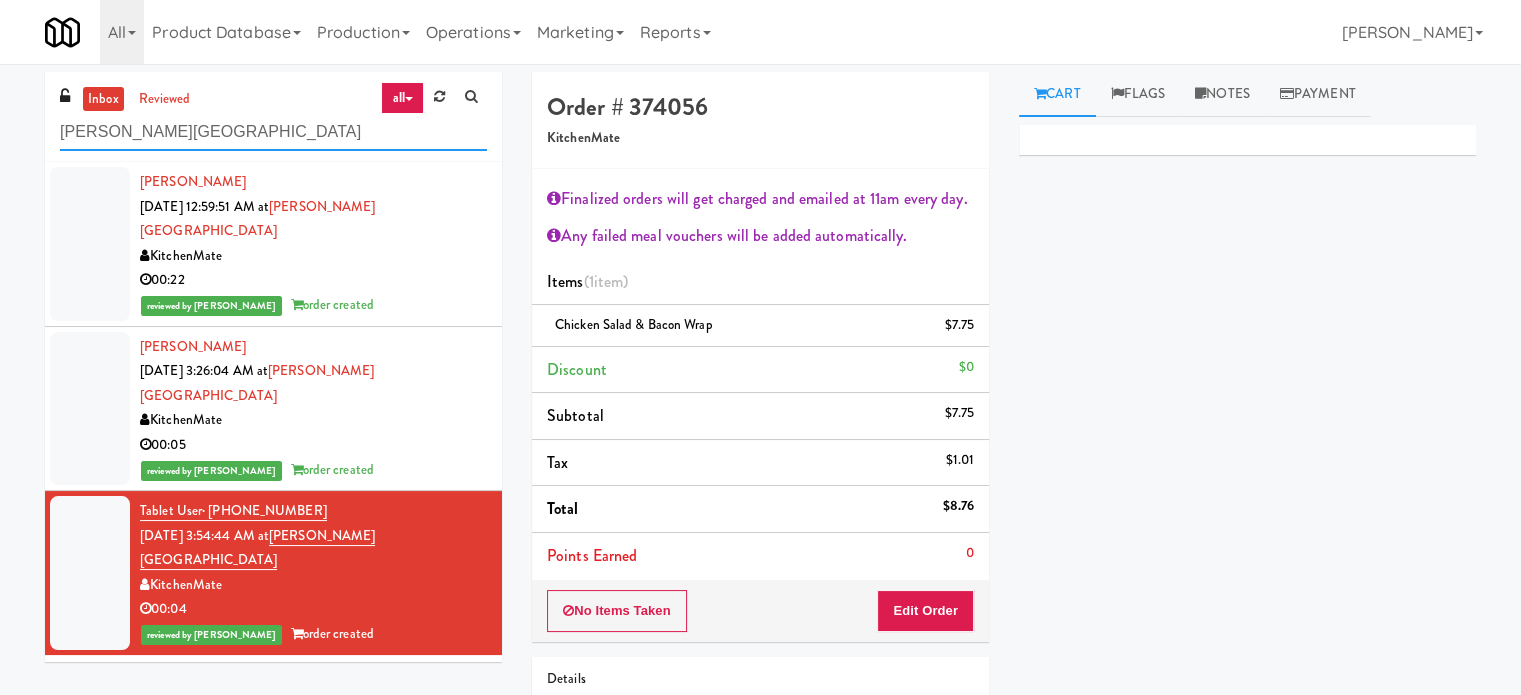 click on "[PERSON_NAME][GEOGRAPHIC_DATA]" at bounding box center (273, 132) 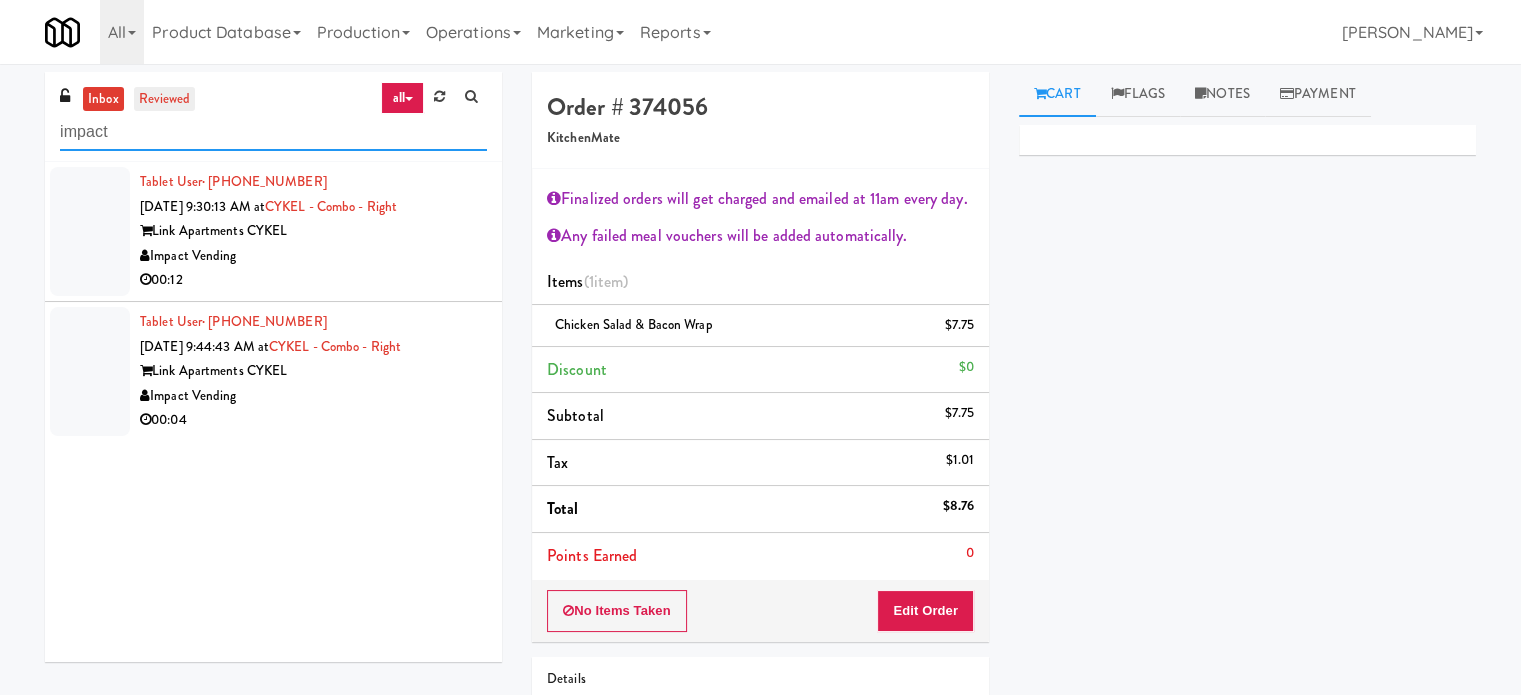 type on "impact" 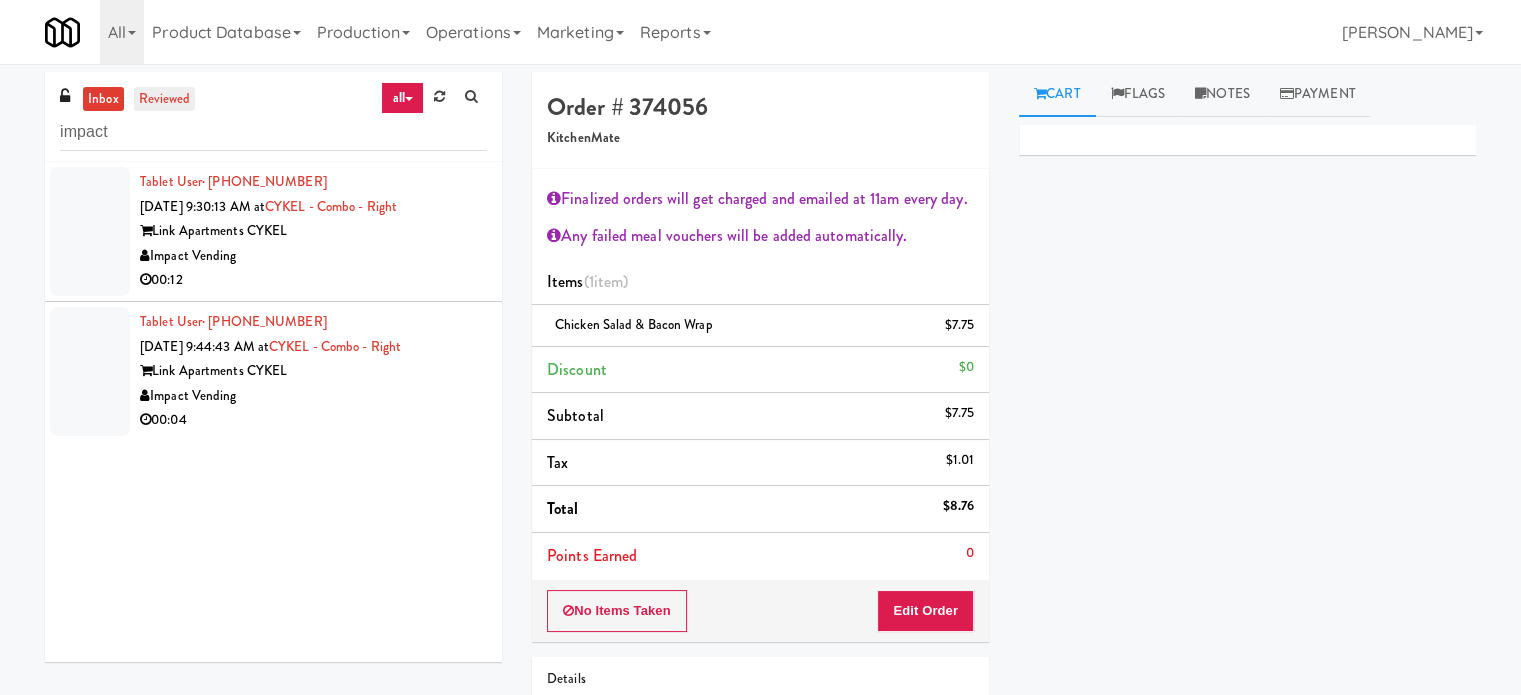 click on "reviewed" at bounding box center [165, 99] 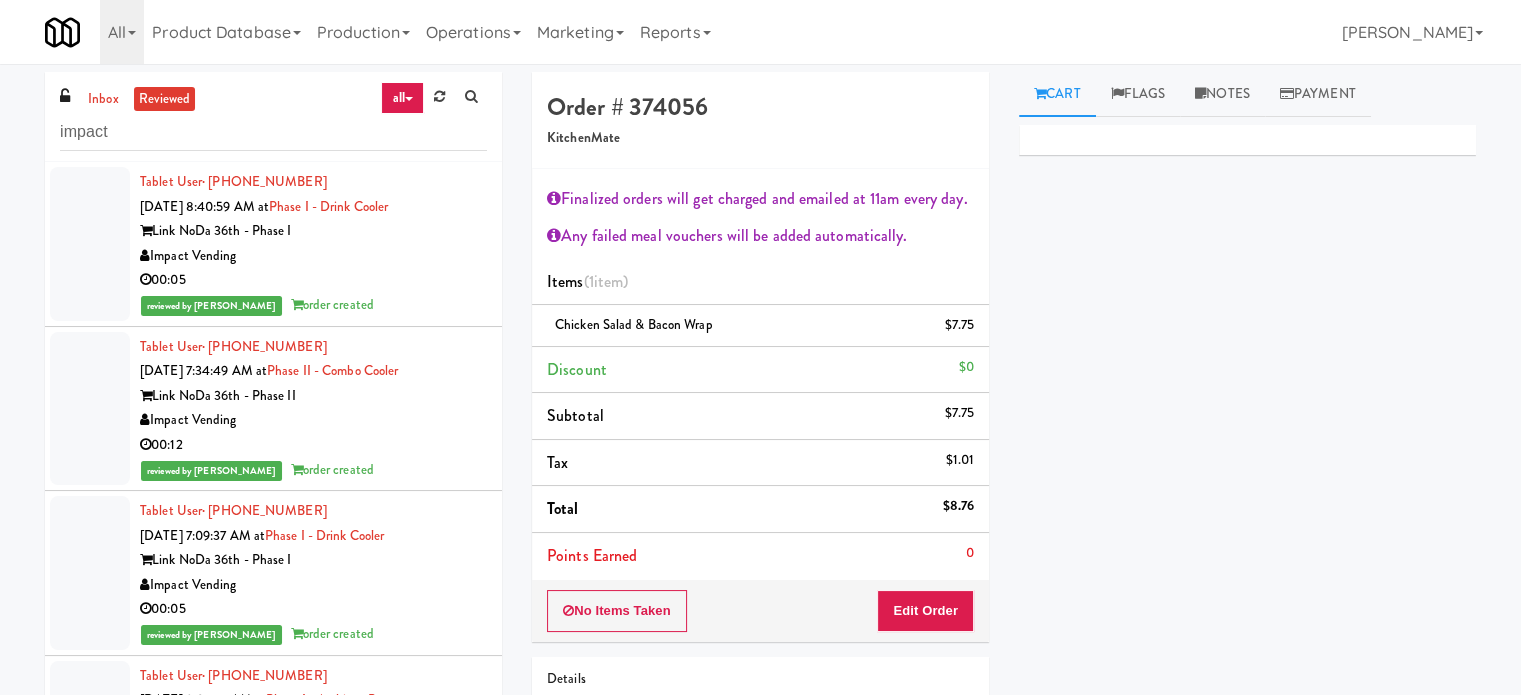 click on "Impact Vending" at bounding box center (313, 256) 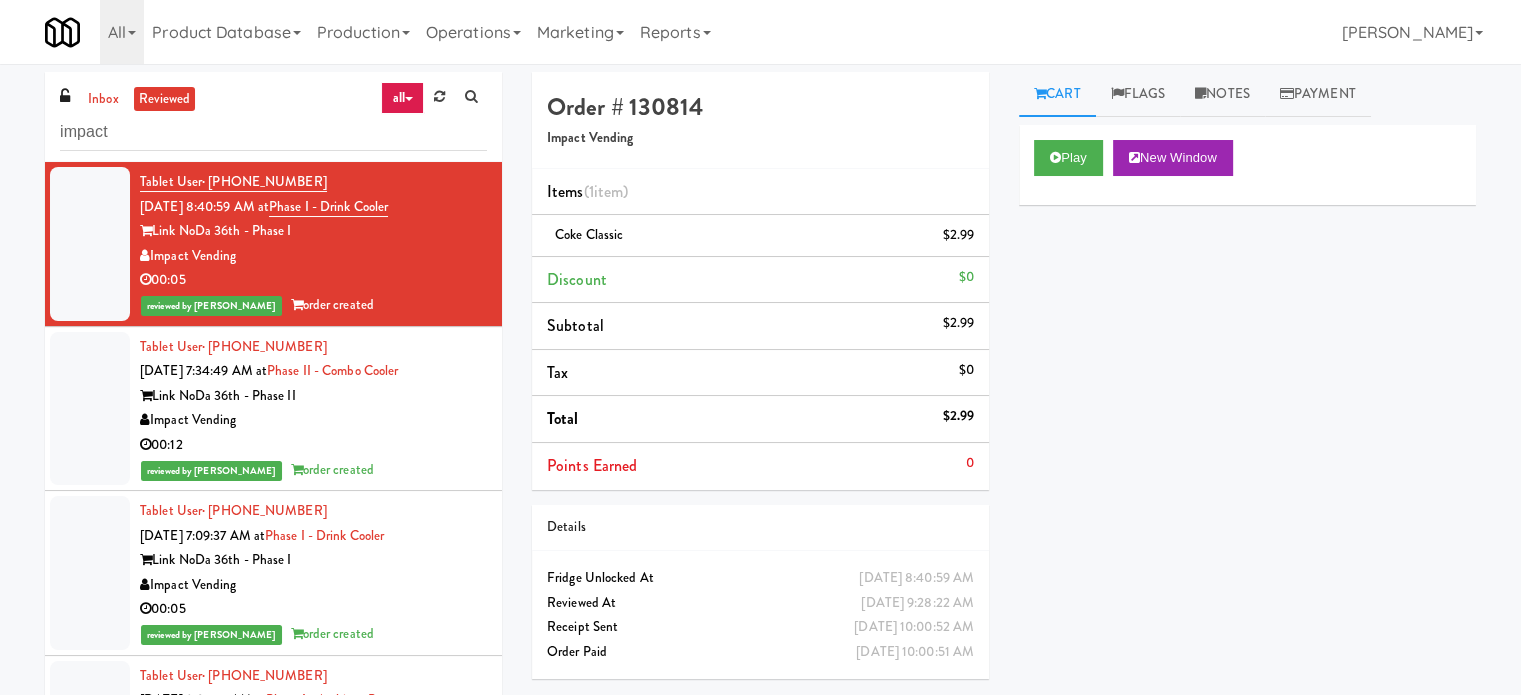 click on "Impact Vending" at bounding box center [313, 420] 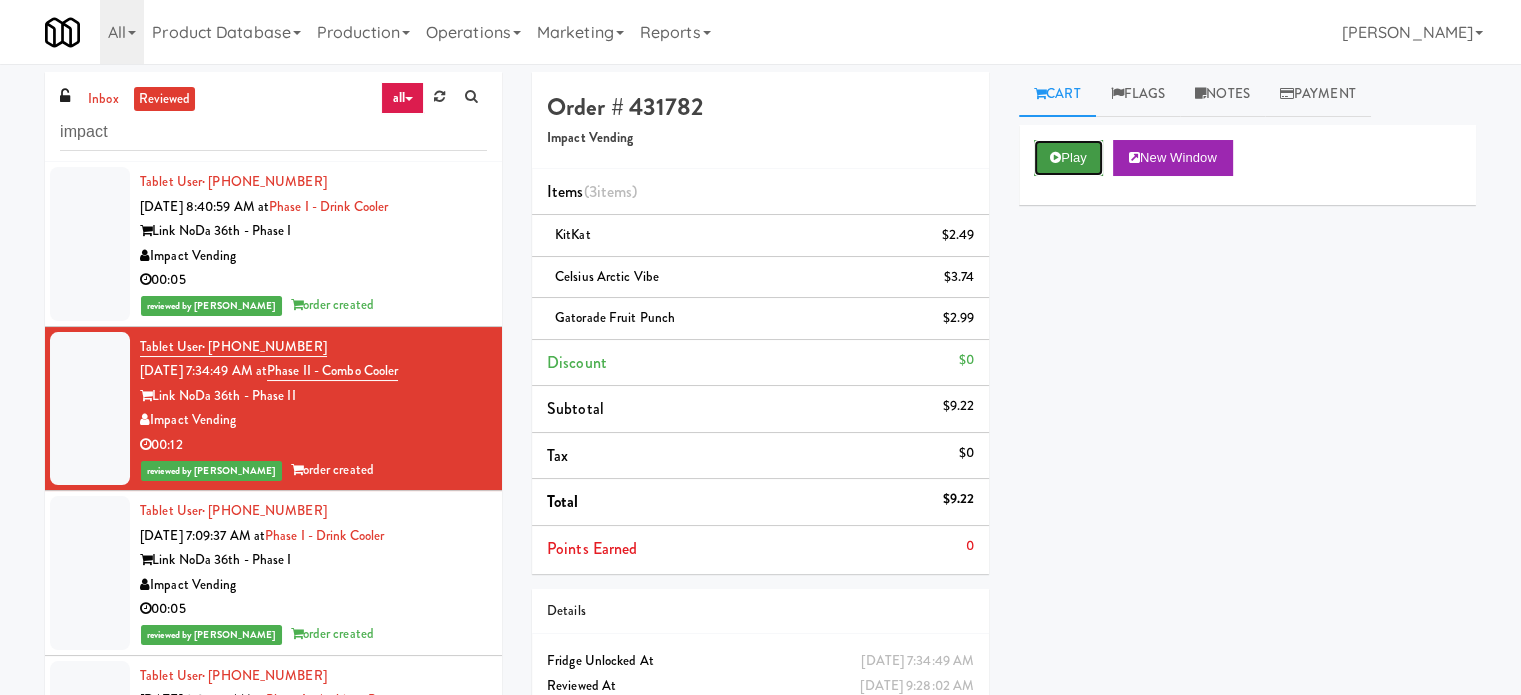 click on "Play" at bounding box center (1068, 158) 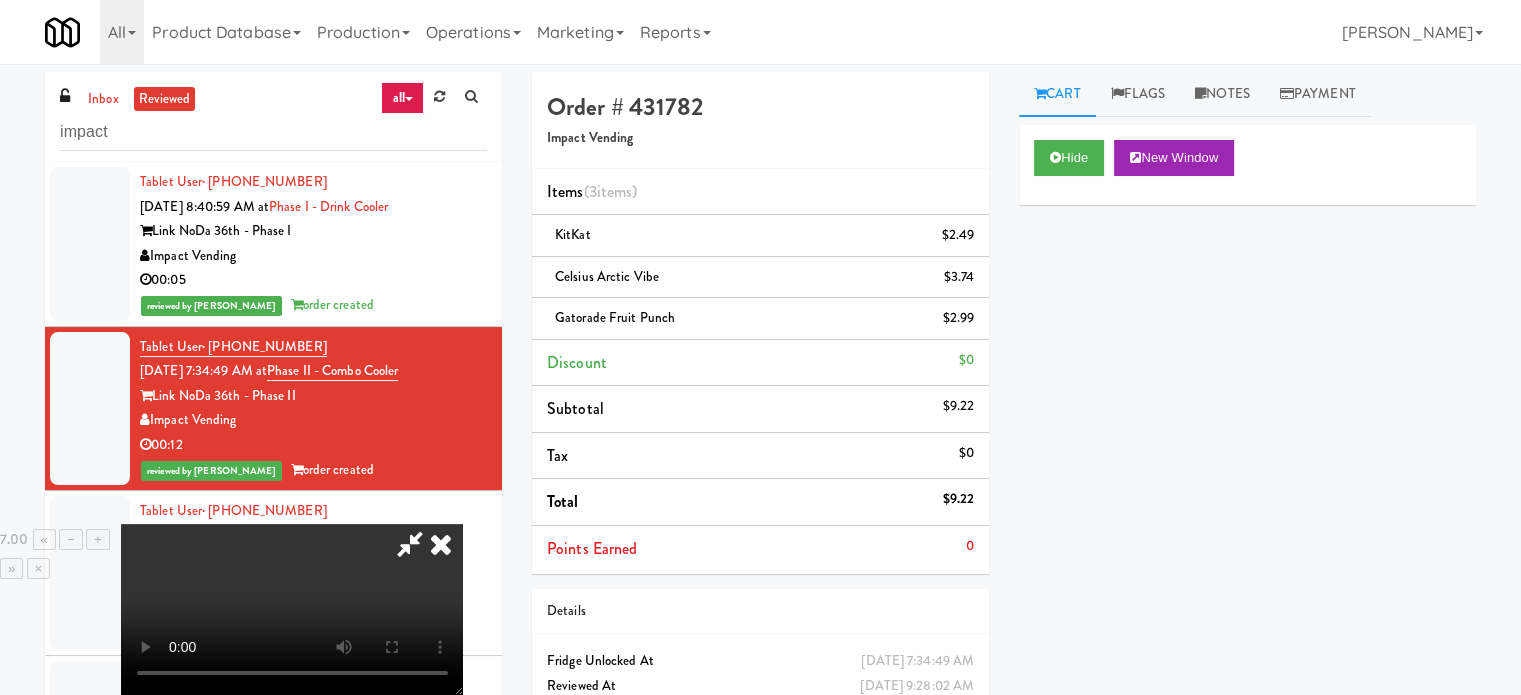 click at bounding box center (292, 609) 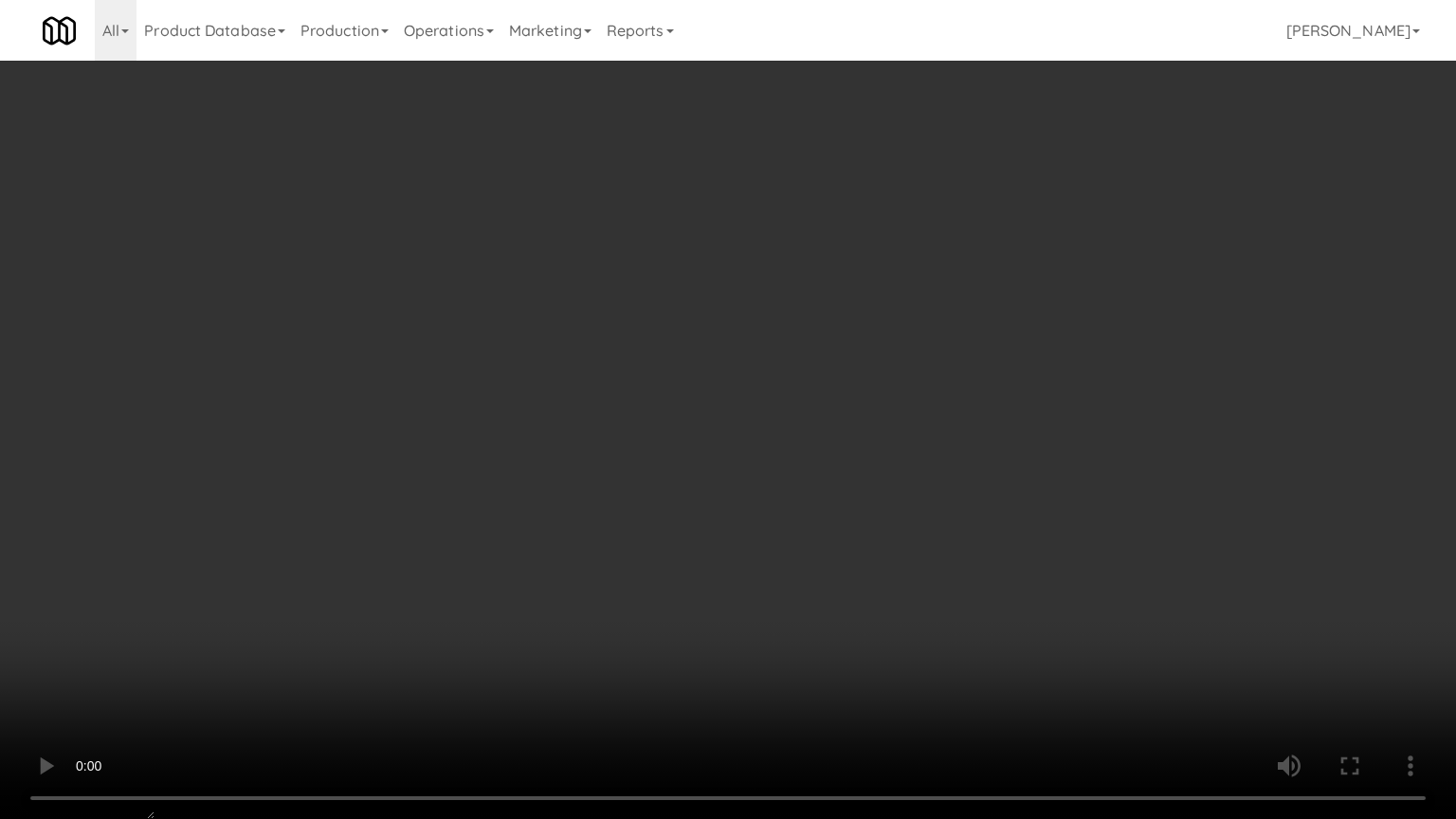 click at bounding box center [728, 410] 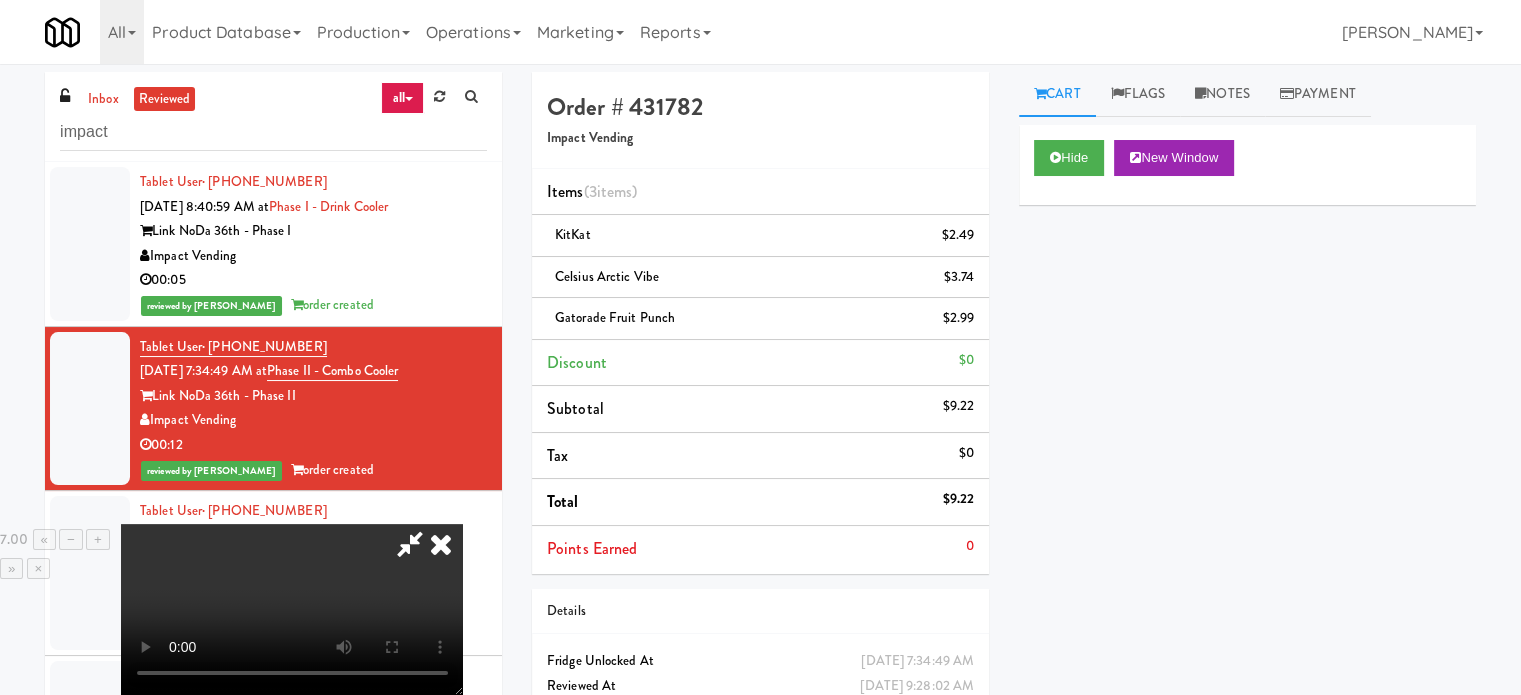 drag, startPoint x: 887, startPoint y: 88, endPoint x: 786, endPoint y: 155, distance: 121.20231 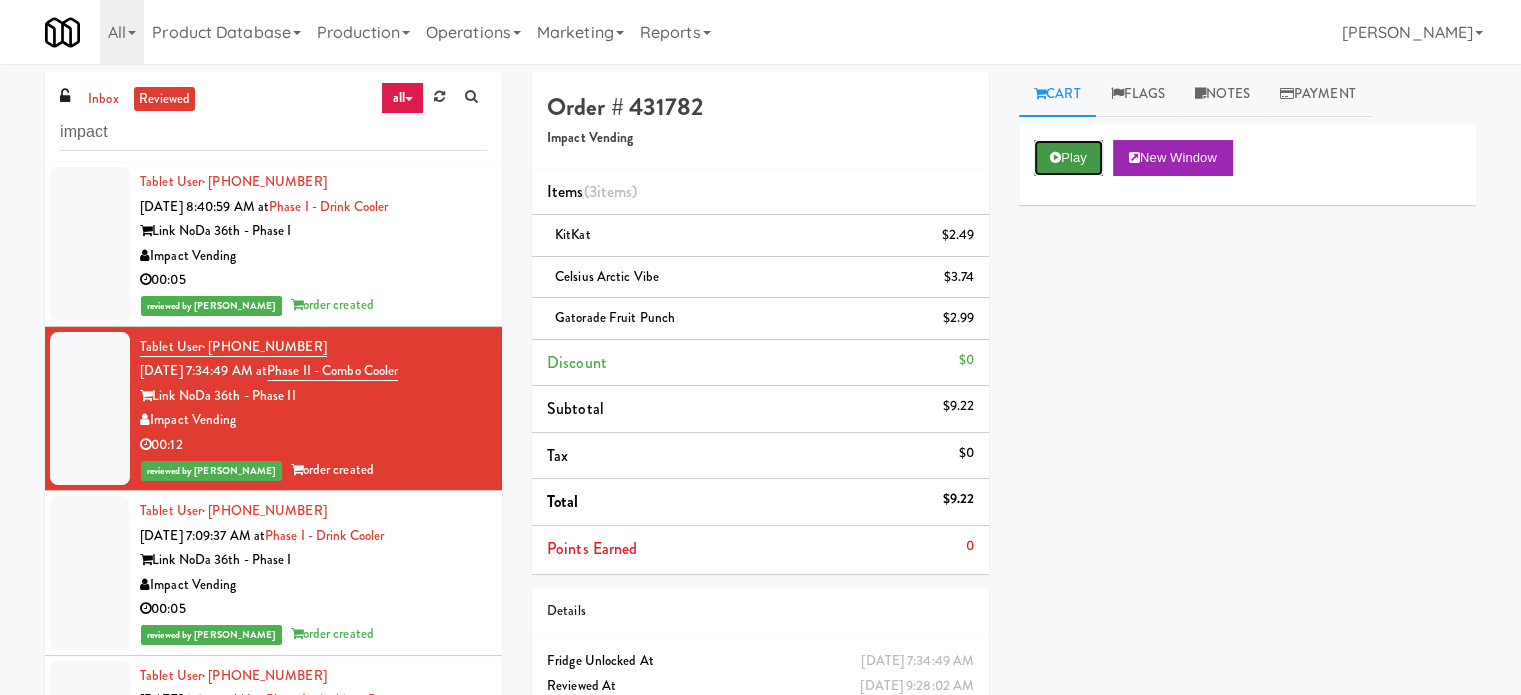 click on "Play" at bounding box center (1068, 158) 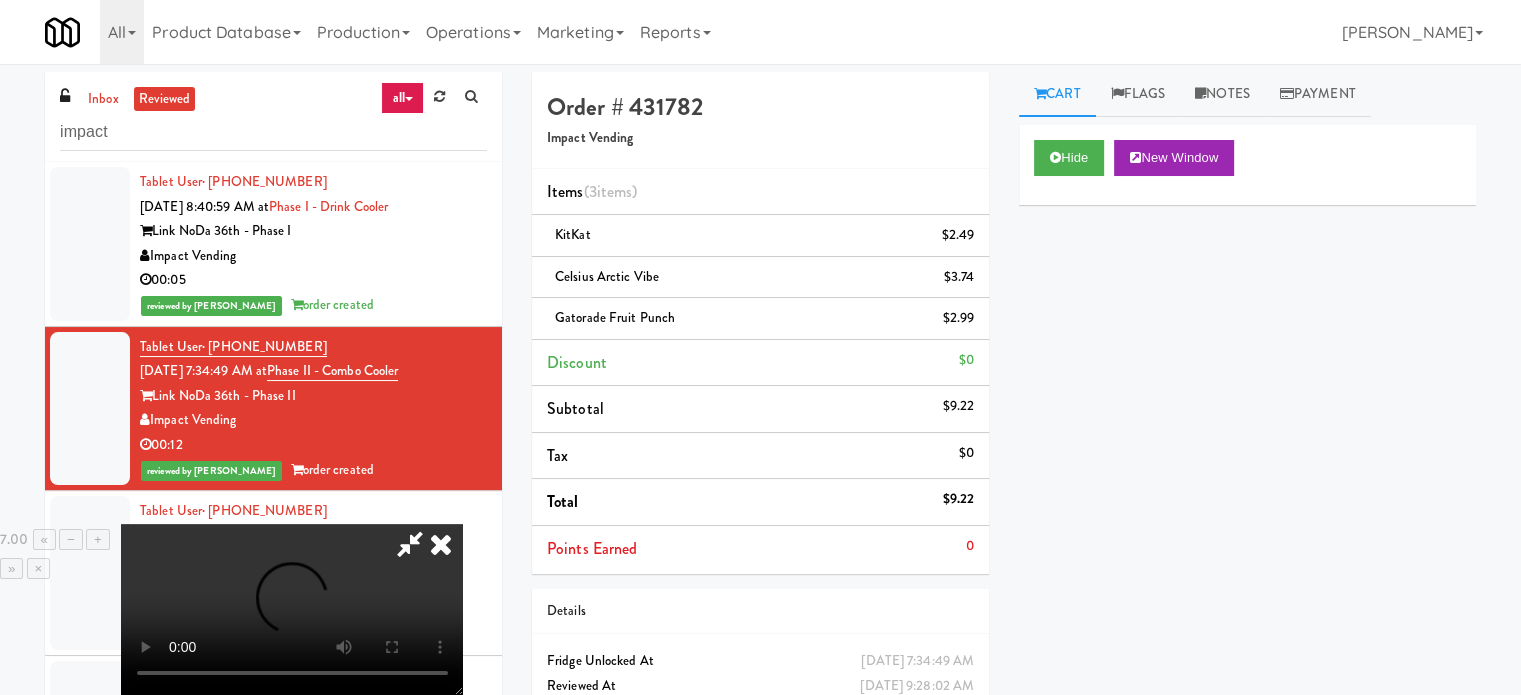 click at bounding box center (292, 609) 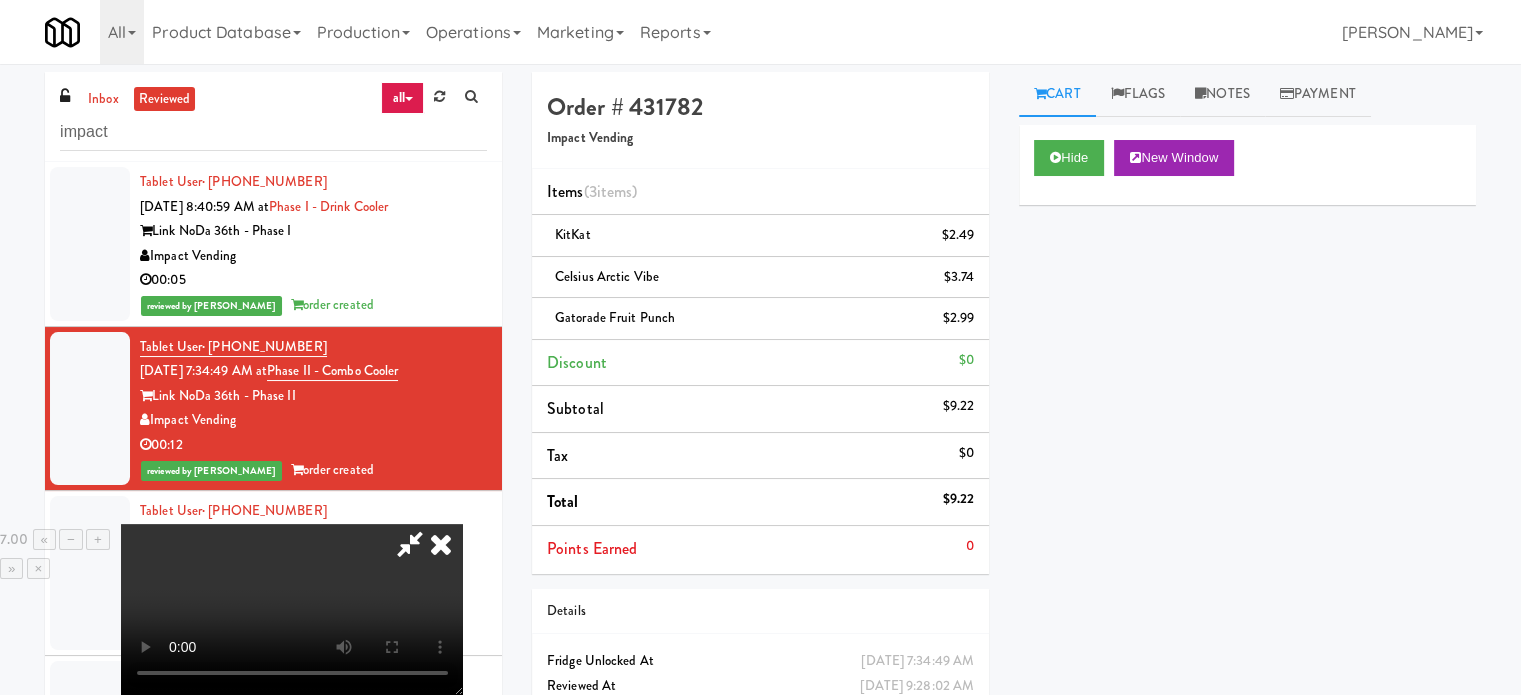 click at bounding box center [292, 609] 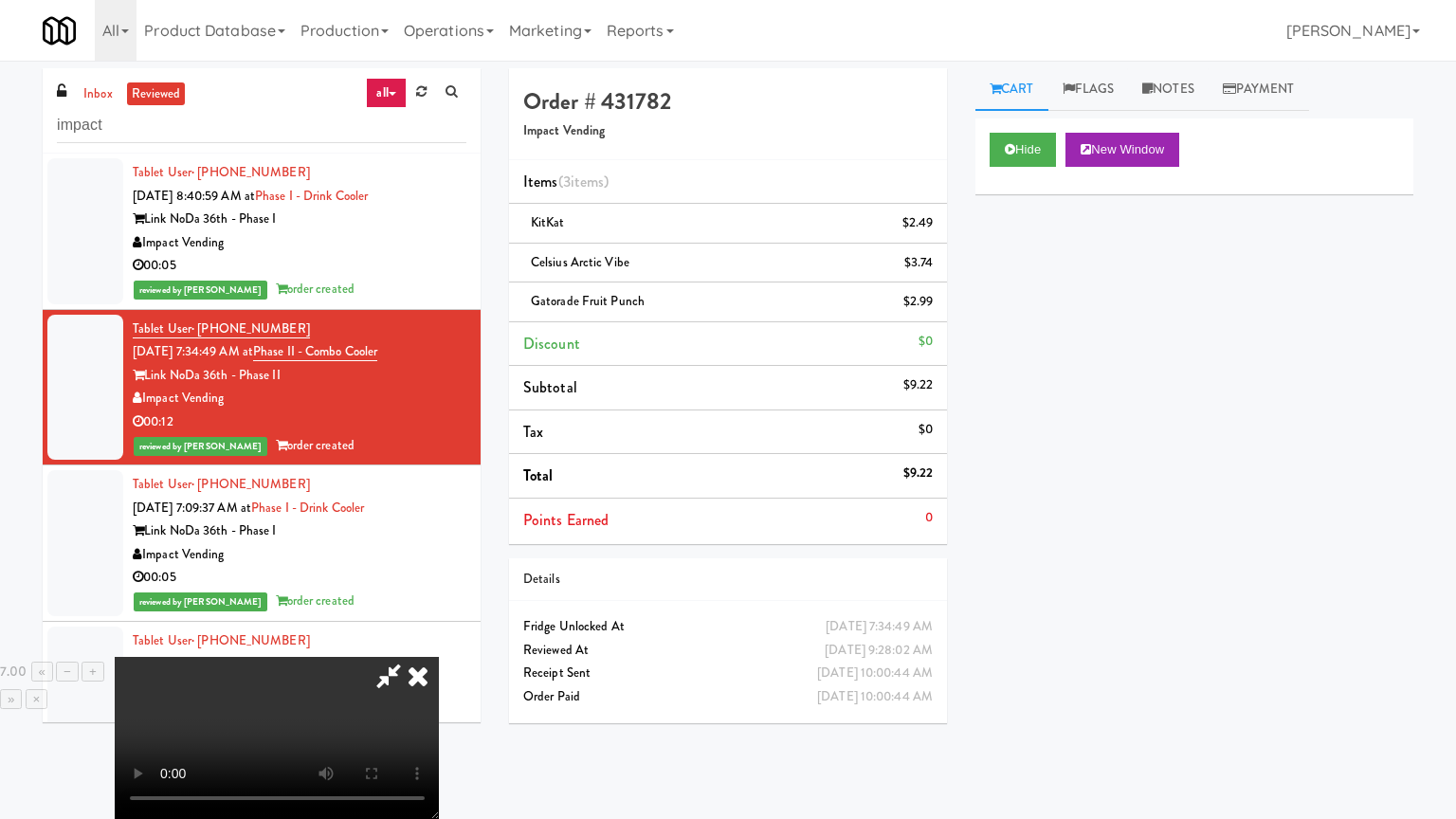 click at bounding box center (277, 737) 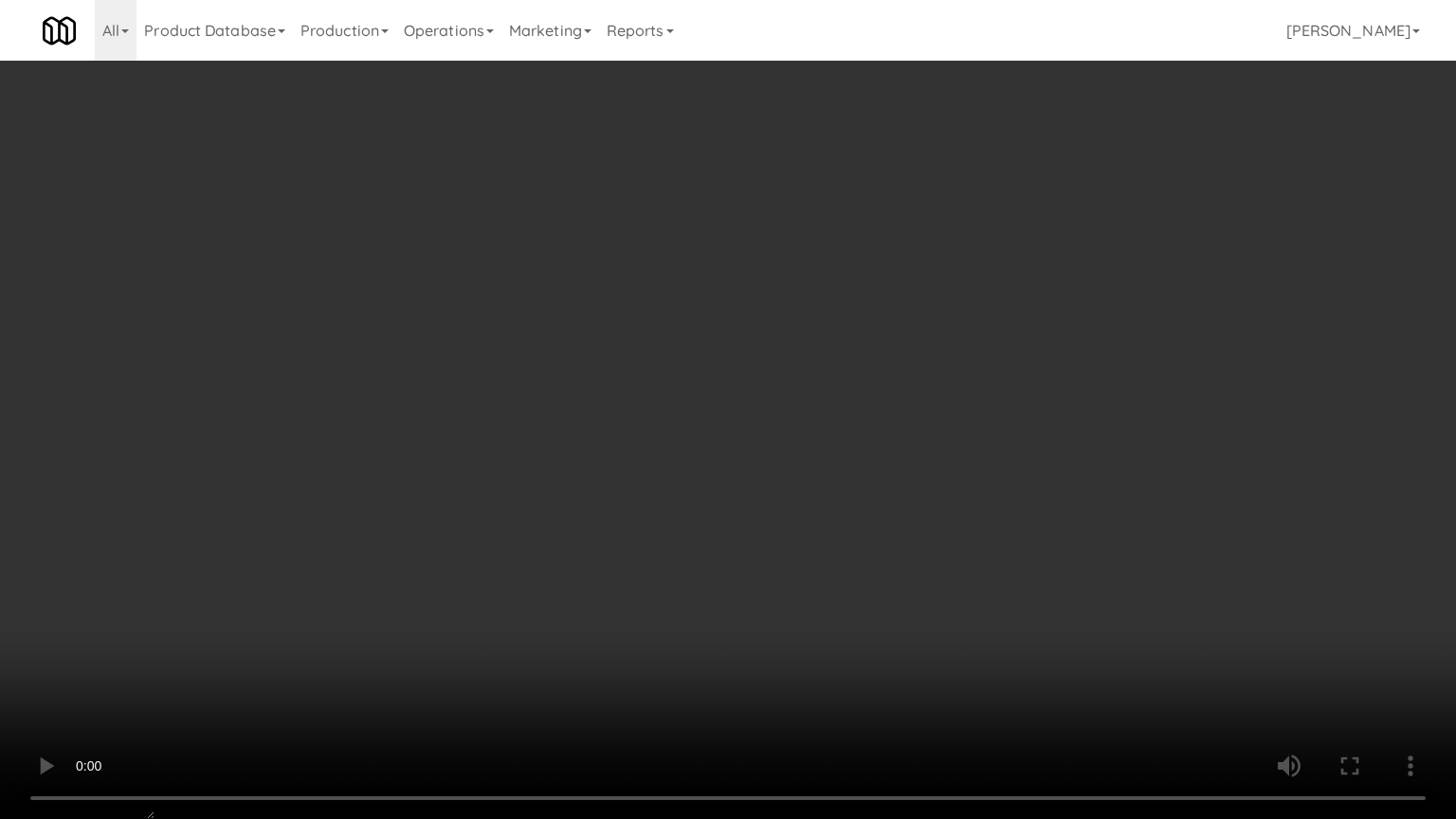 click at bounding box center [728, 410] 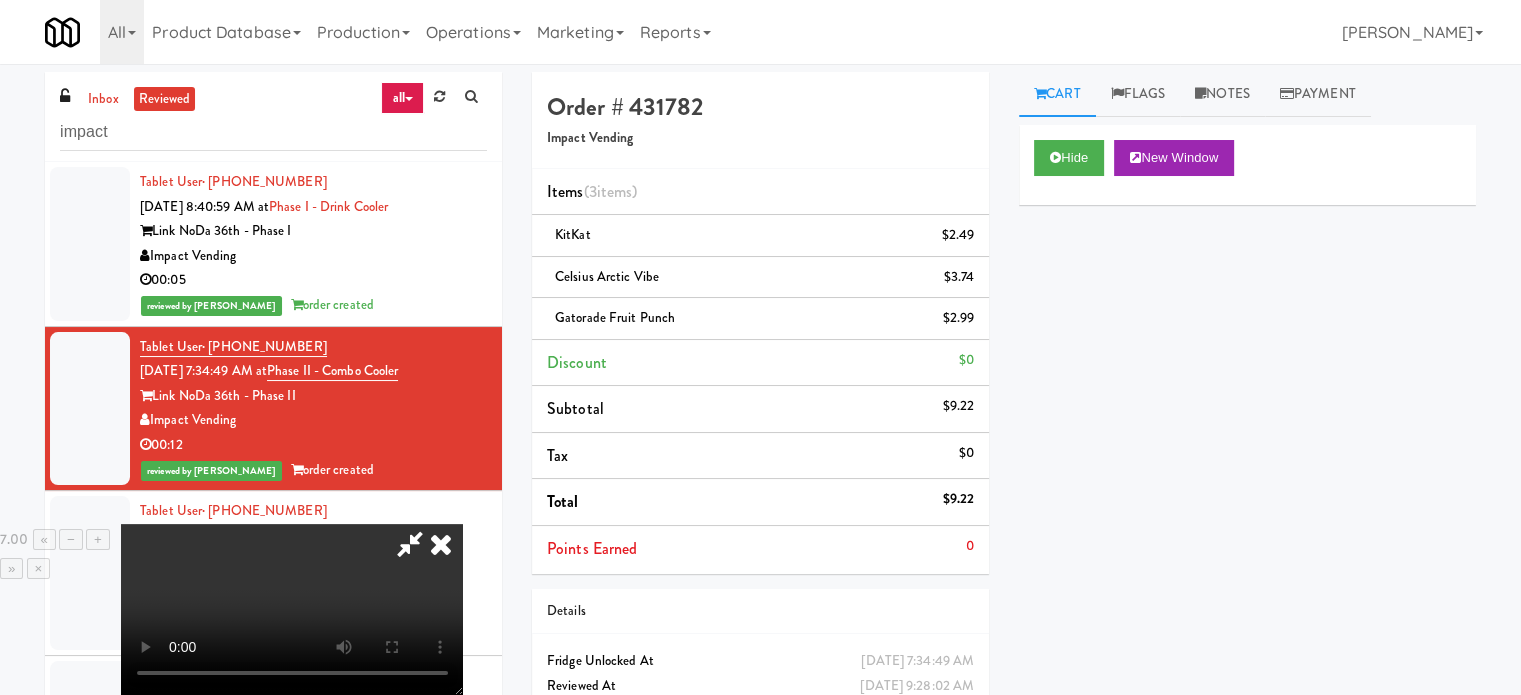 click at bounding box center [441, 544] 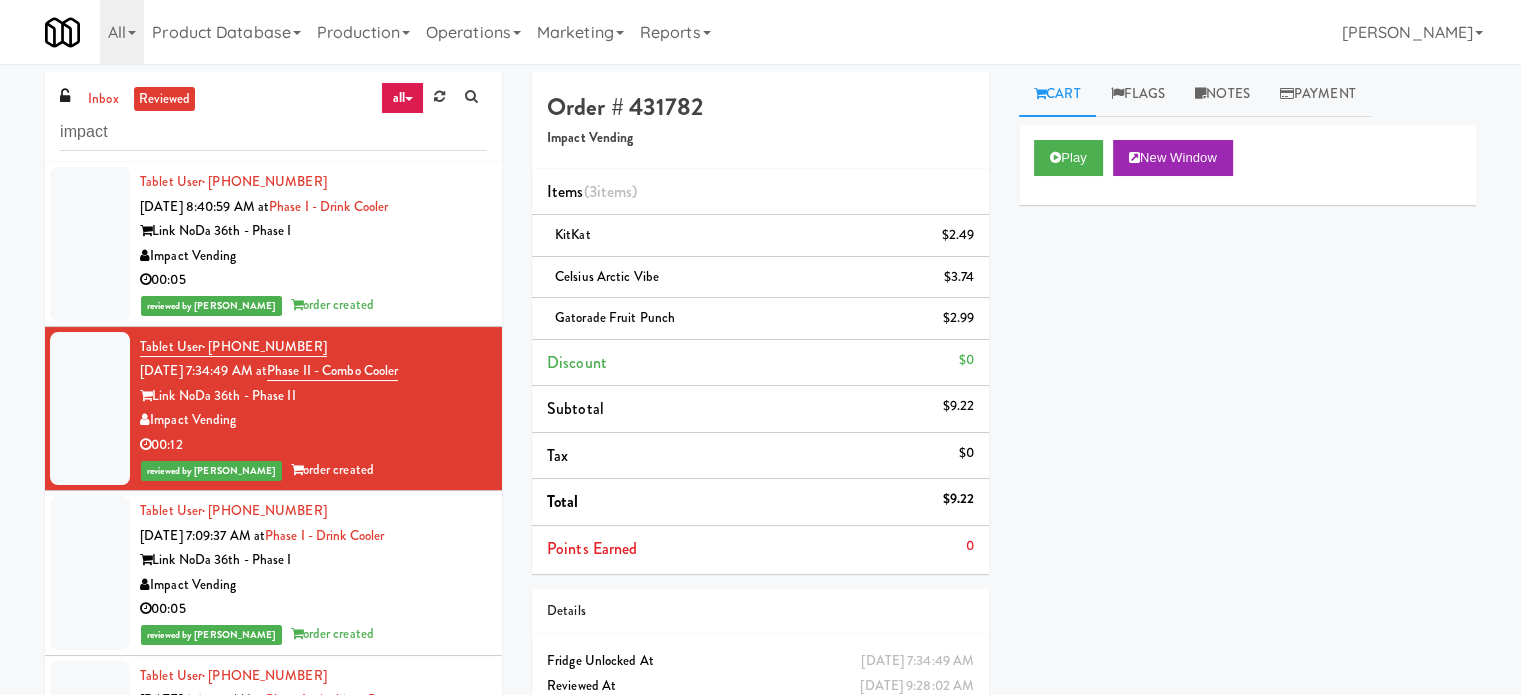 click on "Impact Vending" at bounding box center (313, 585) 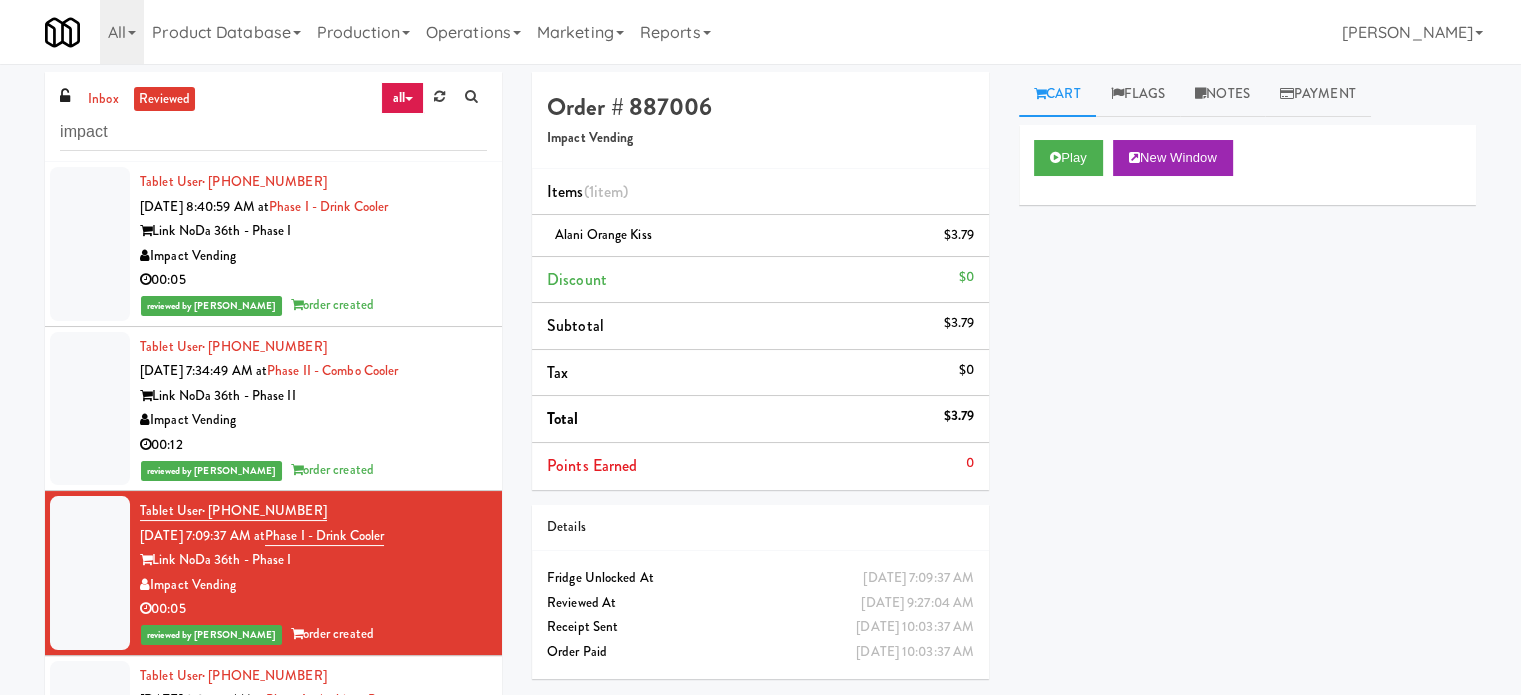 scroll, scrollTop: 500, scrollLeft: 0, axis: vertical 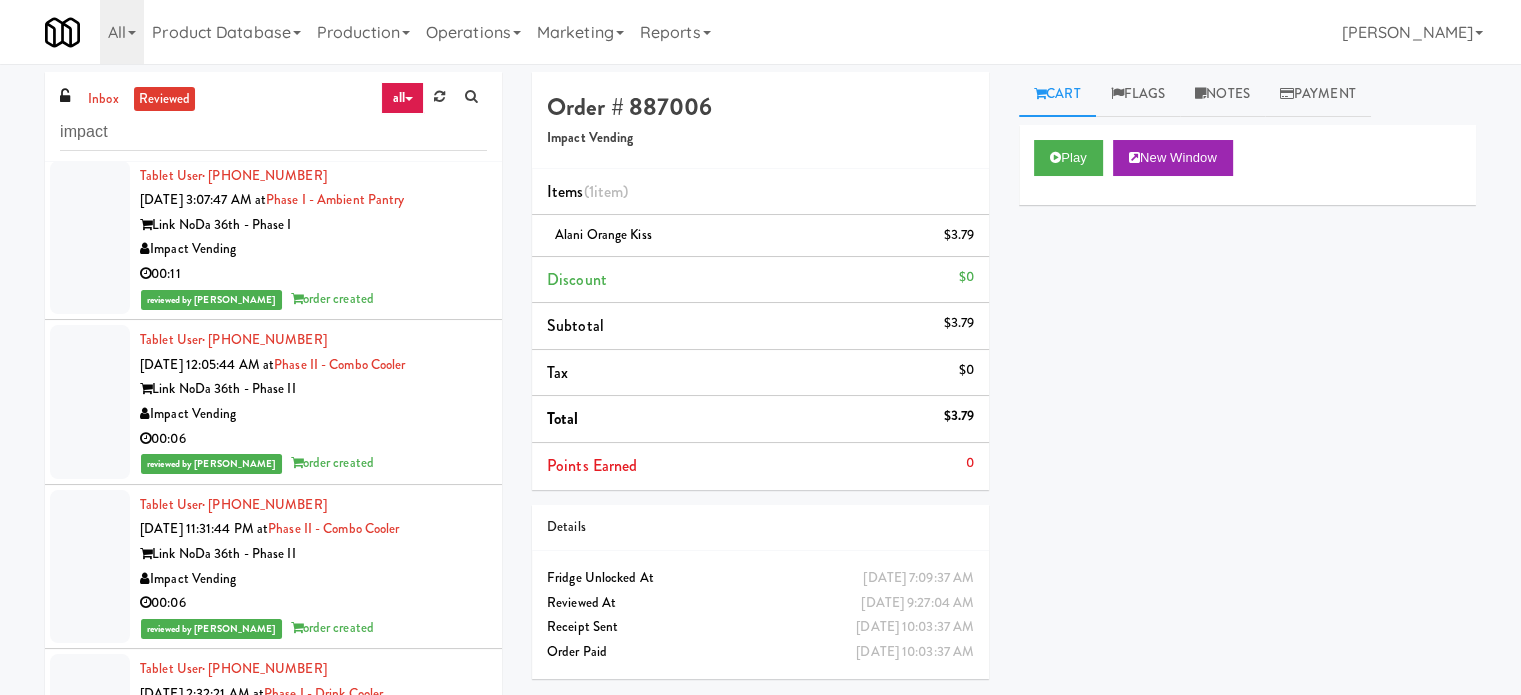 click on "00:11" at bounding box center (313, 274) 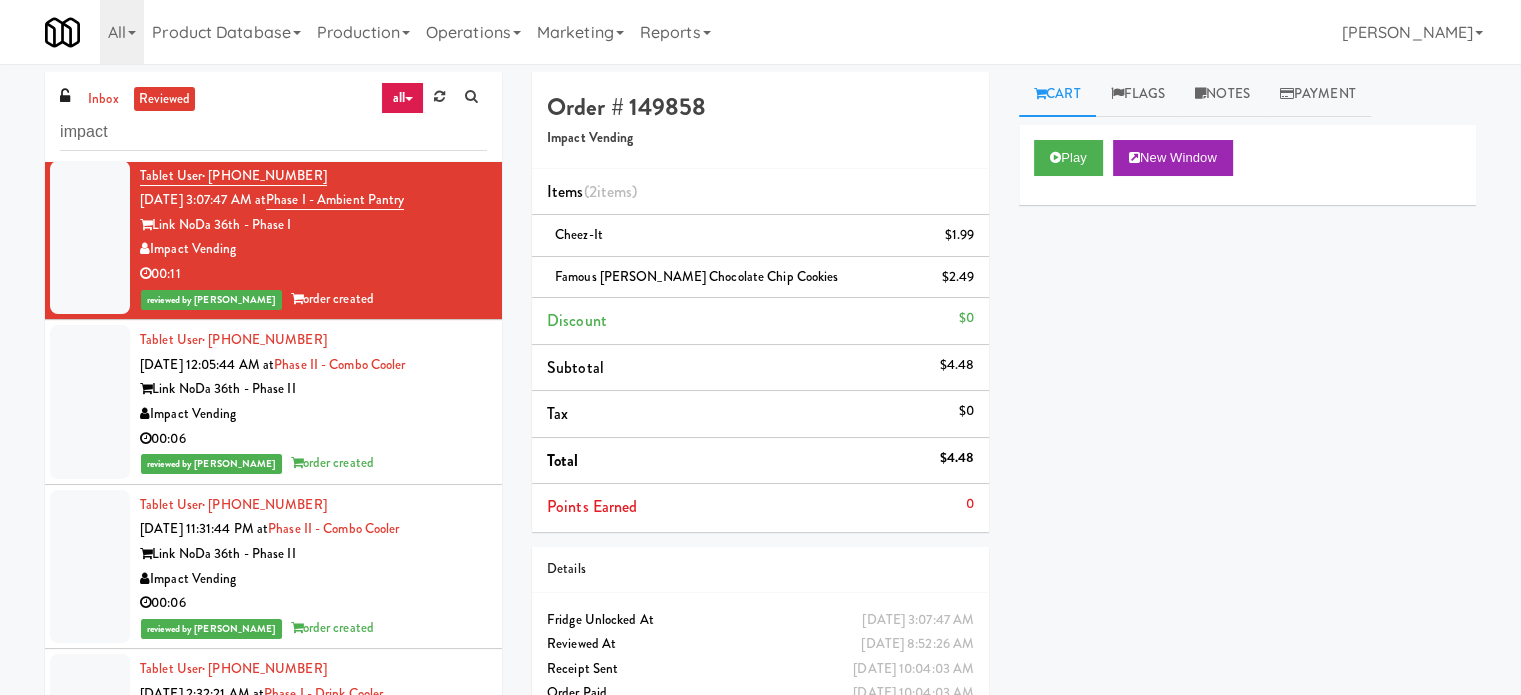click on "Tablet User  · (828) 577-5036 Jul 15, 2025 12:05:44 AM at  Phase II - Combo Cooler  Link NoDa 36th - Phase II  Impact Vending  00:06 reviewed by Jenet R  order created" at bounding box center (313, 402) 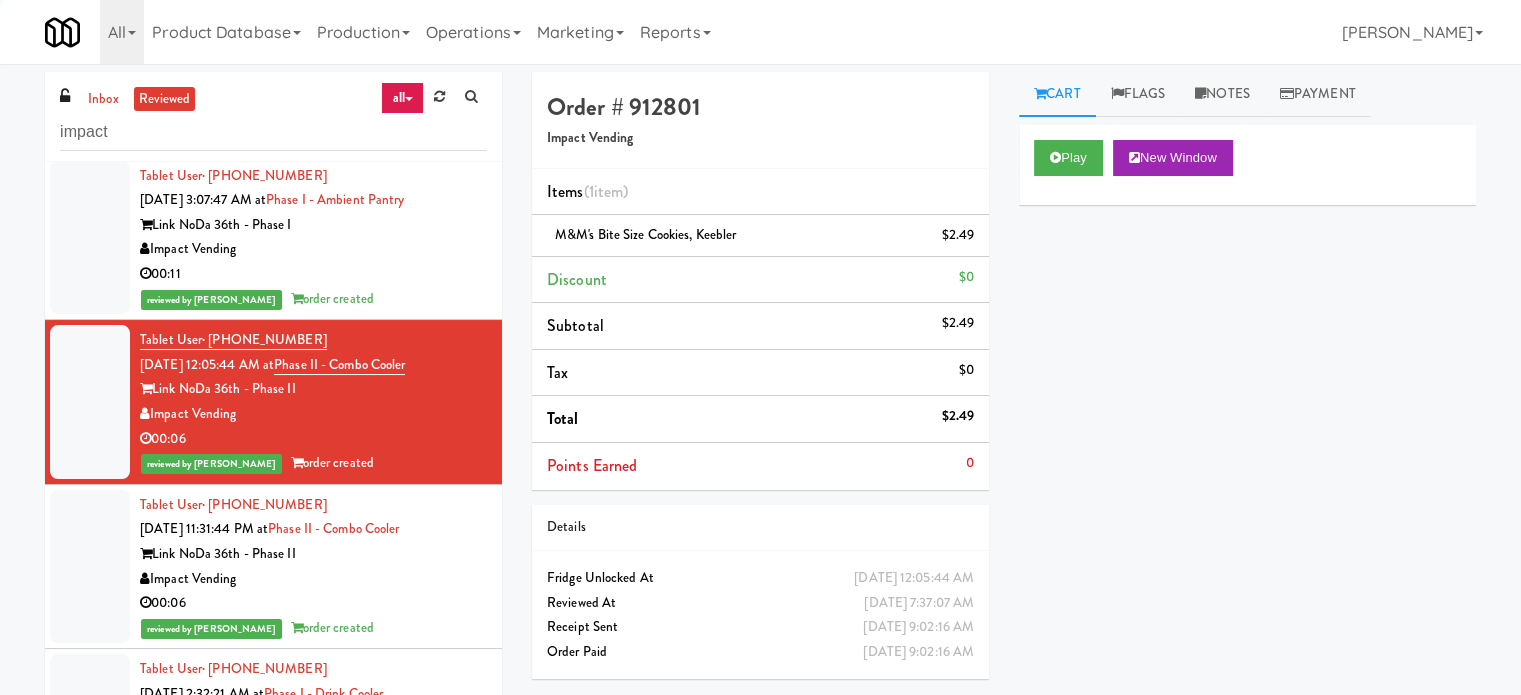 click on "Tablet User  · (980) 355-7551 Jul 14, 2025 11:31:44 PM at  Phase II - Combo Cooler  Link NoDa 36th - Phase II  Impact Vending  00:06 reviewed by Jenet R  order created" at bounding box center (313, 567) 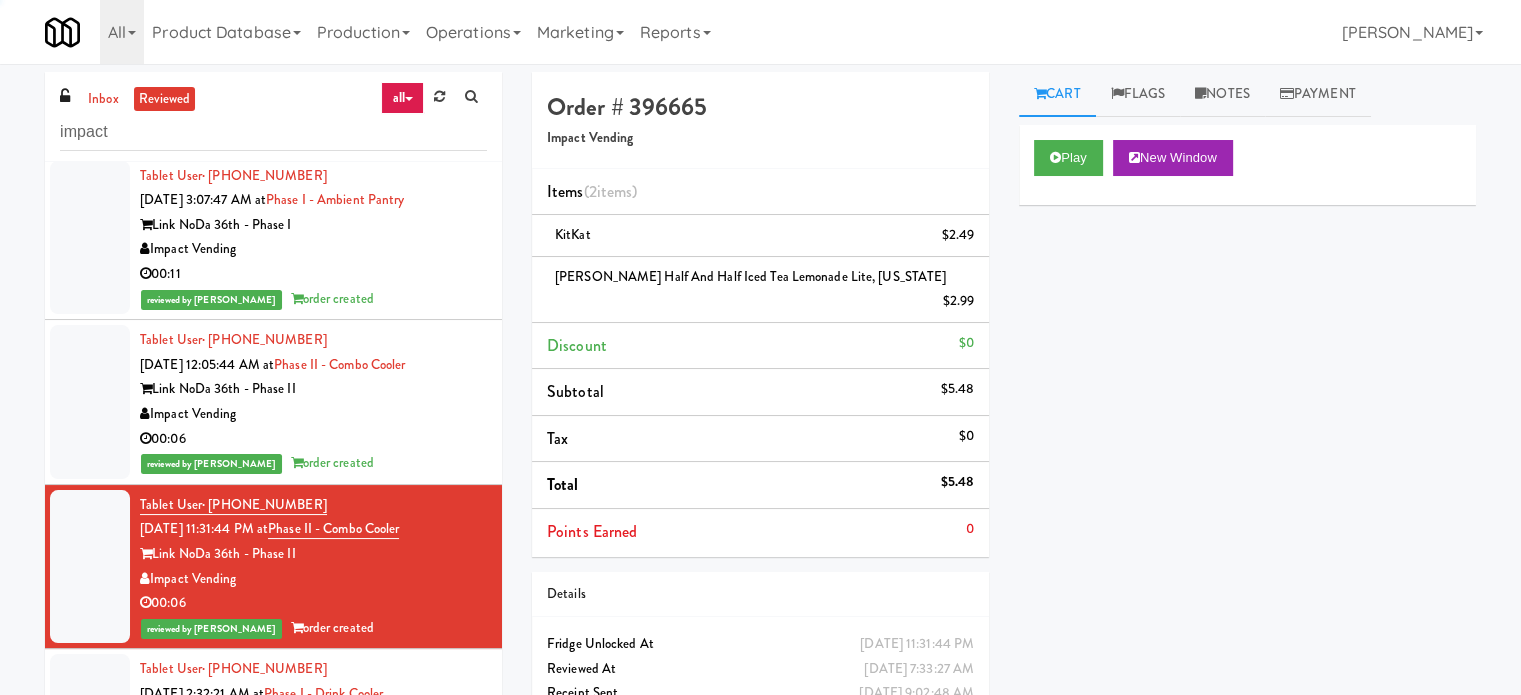 scroll, scrollTop: 1000, scrollLeft: 0, axis: vertical 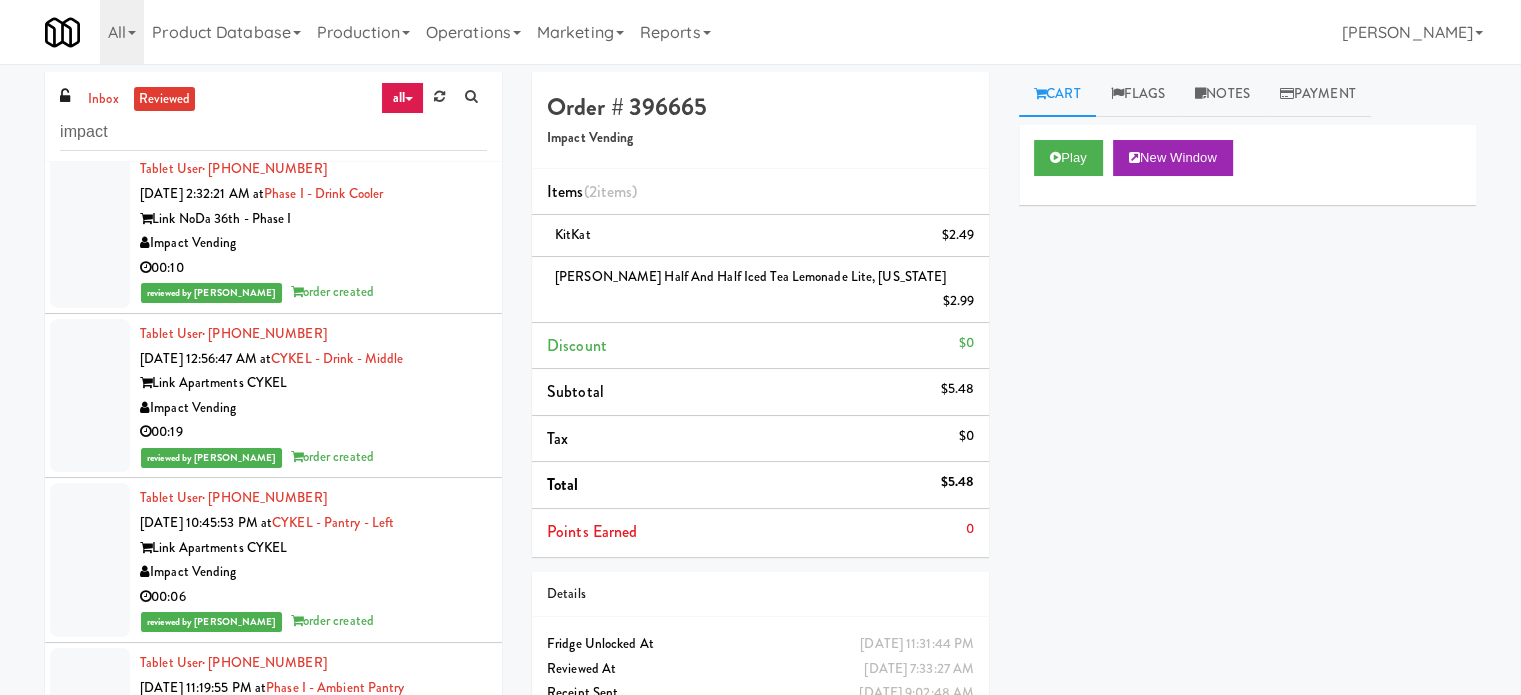 click on "00:10" at bounding box center [313, 268] 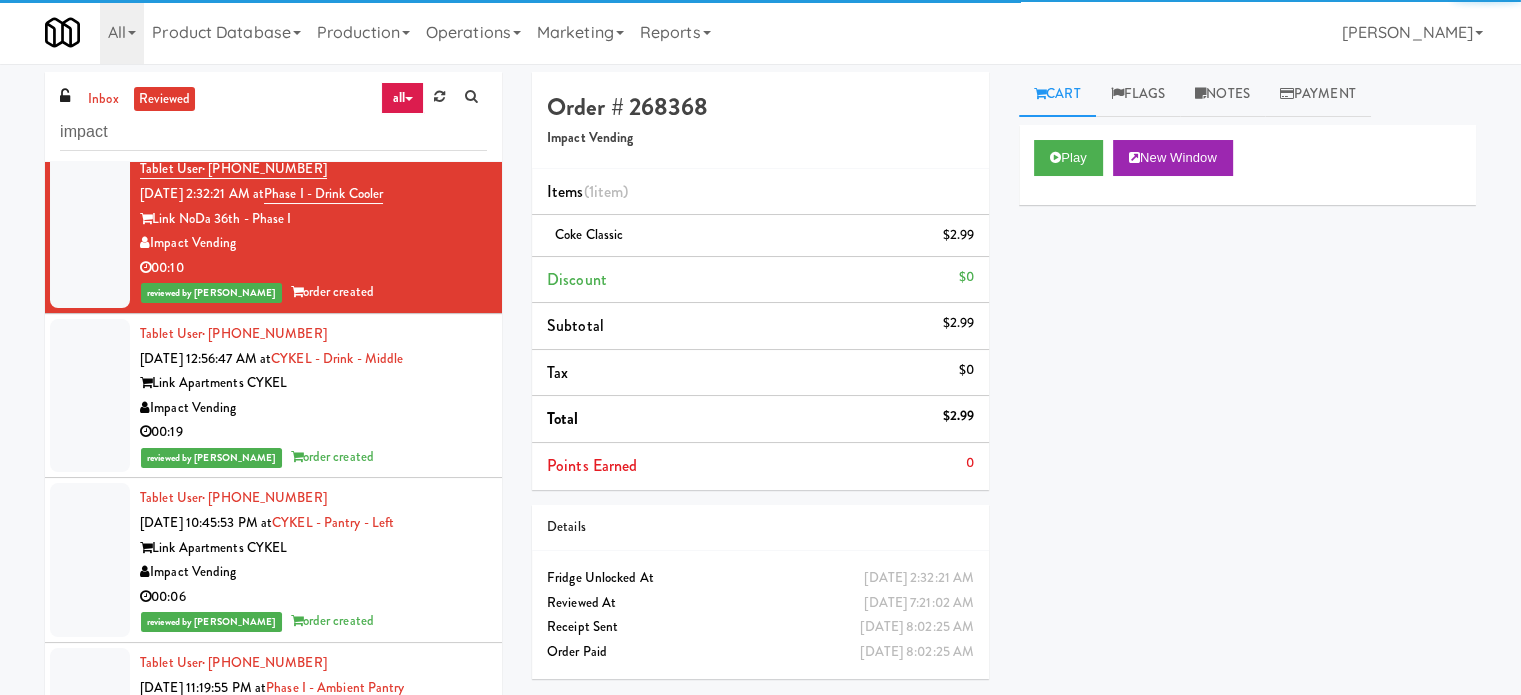 click on "Impact Vending" at bounding box center [313, 408] 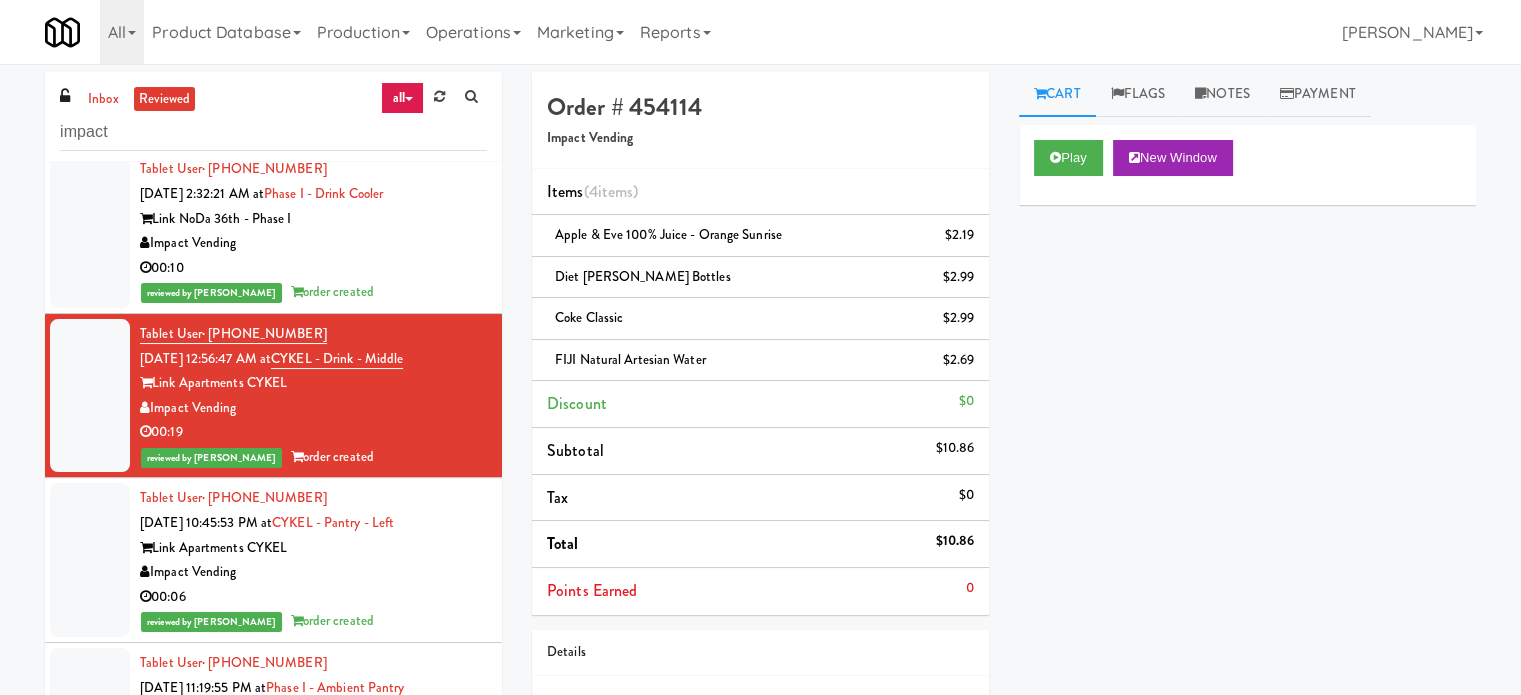 drag, startPoint x: 428, startPoint y: 567, endPoint x: 441, endPoint y: 537, distance: 32.695564 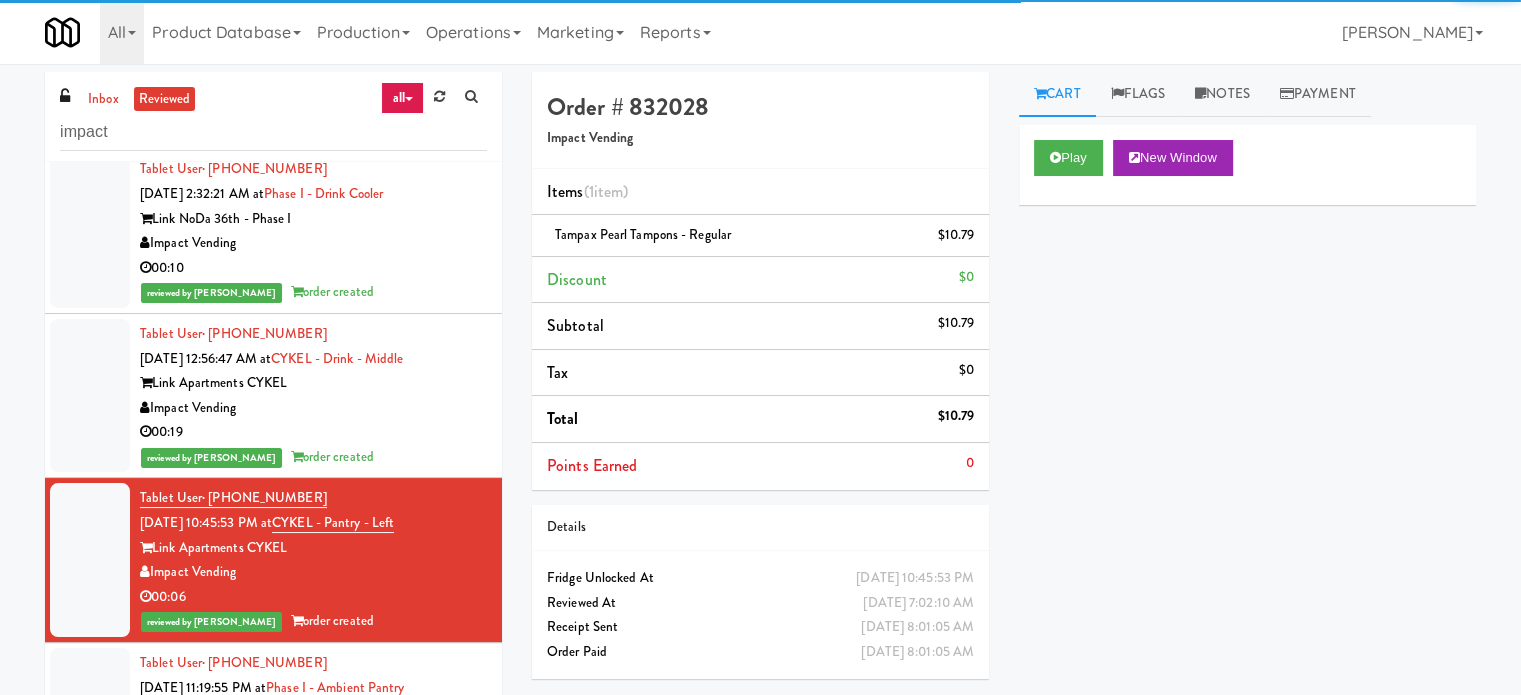scroll, scrollTop: 1500, scrollLeft: 0, axis: vertical 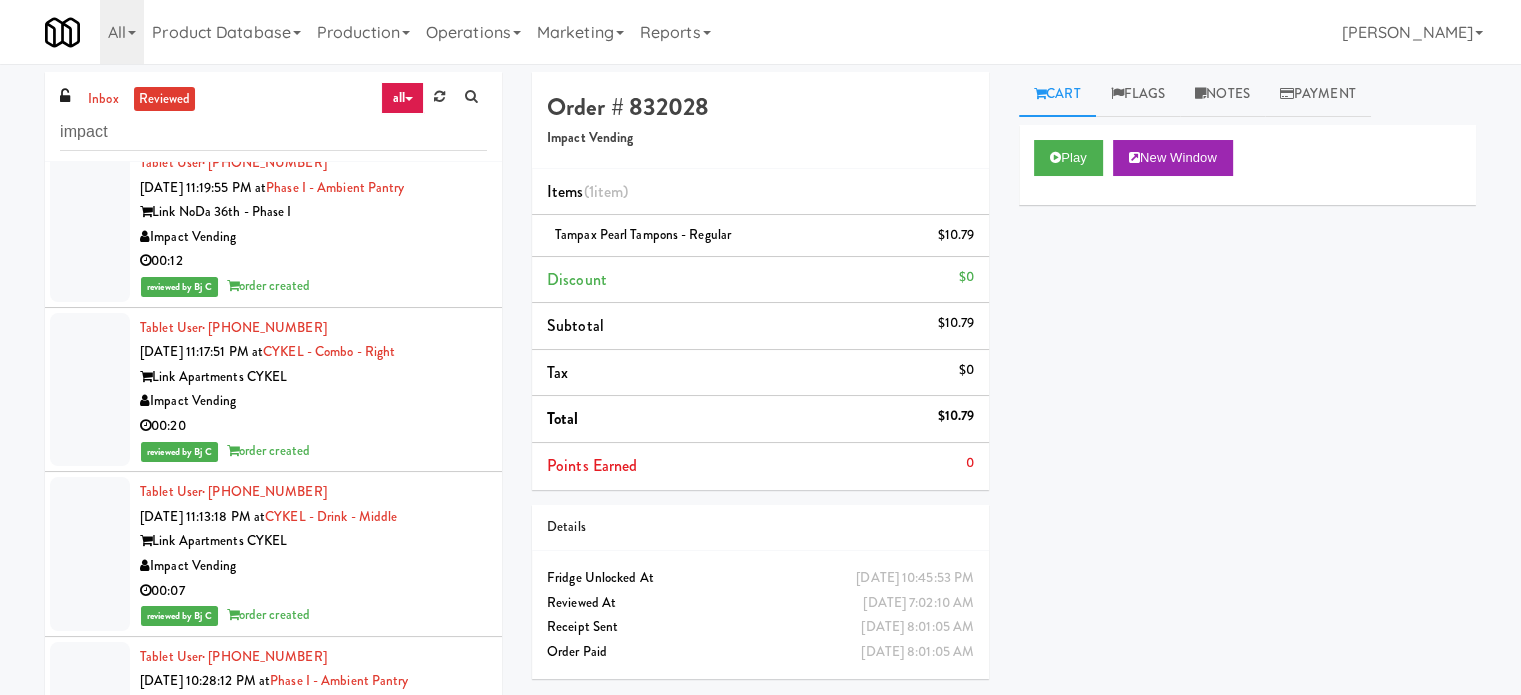 click on "reviewed by Bj C  order created" at bounding box center (313, 286) 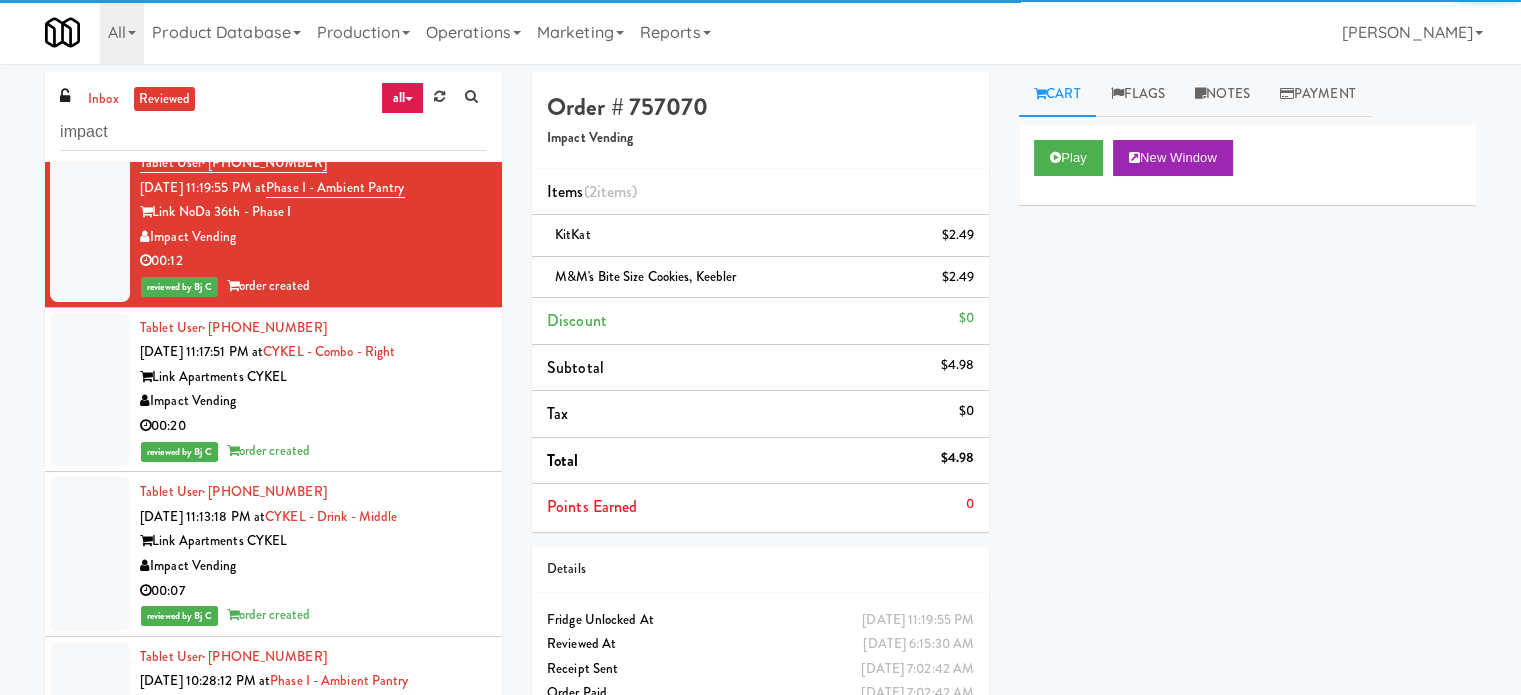 scroll, scrollTop: 1000, scrollLeft: 0, axis: vertical 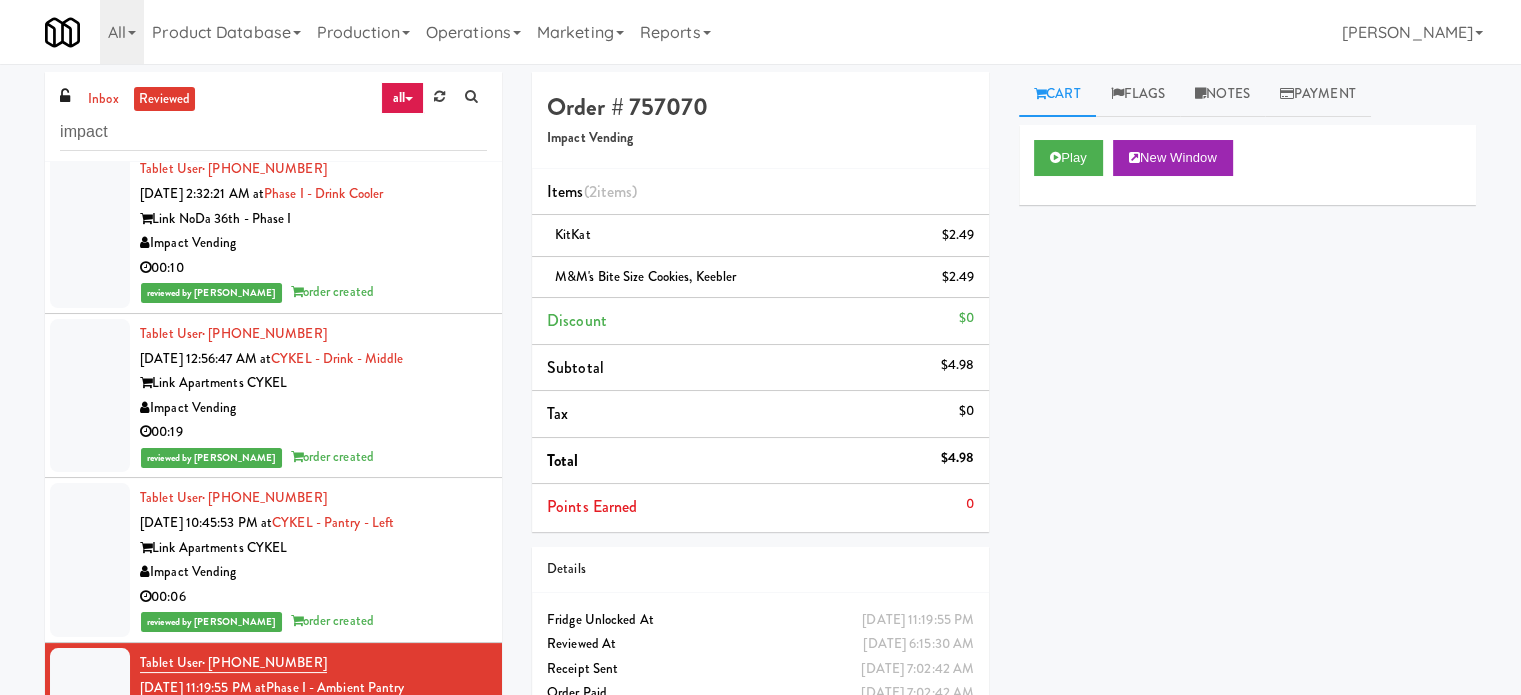 click on "00:06" at bounding box center [313, 597] 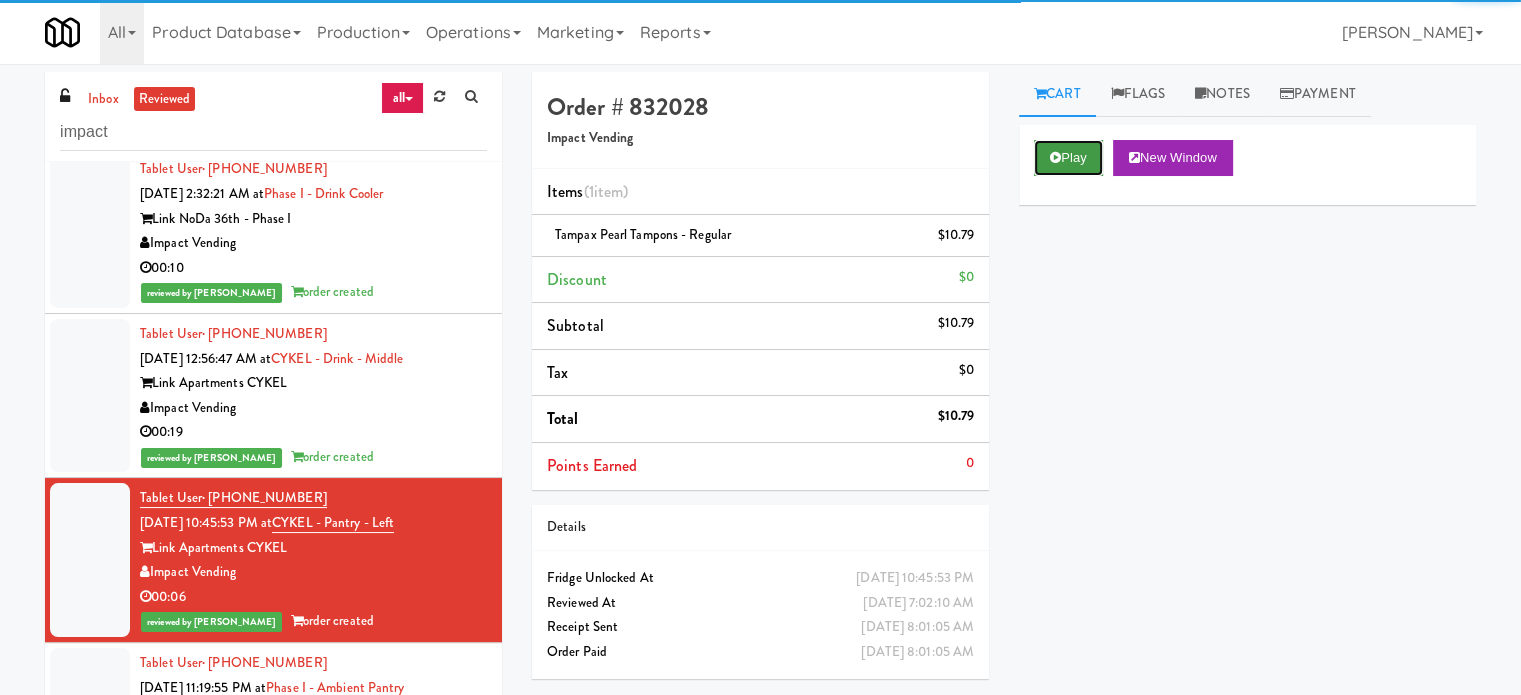 click on "Play" at bounding box center [1068, 158] 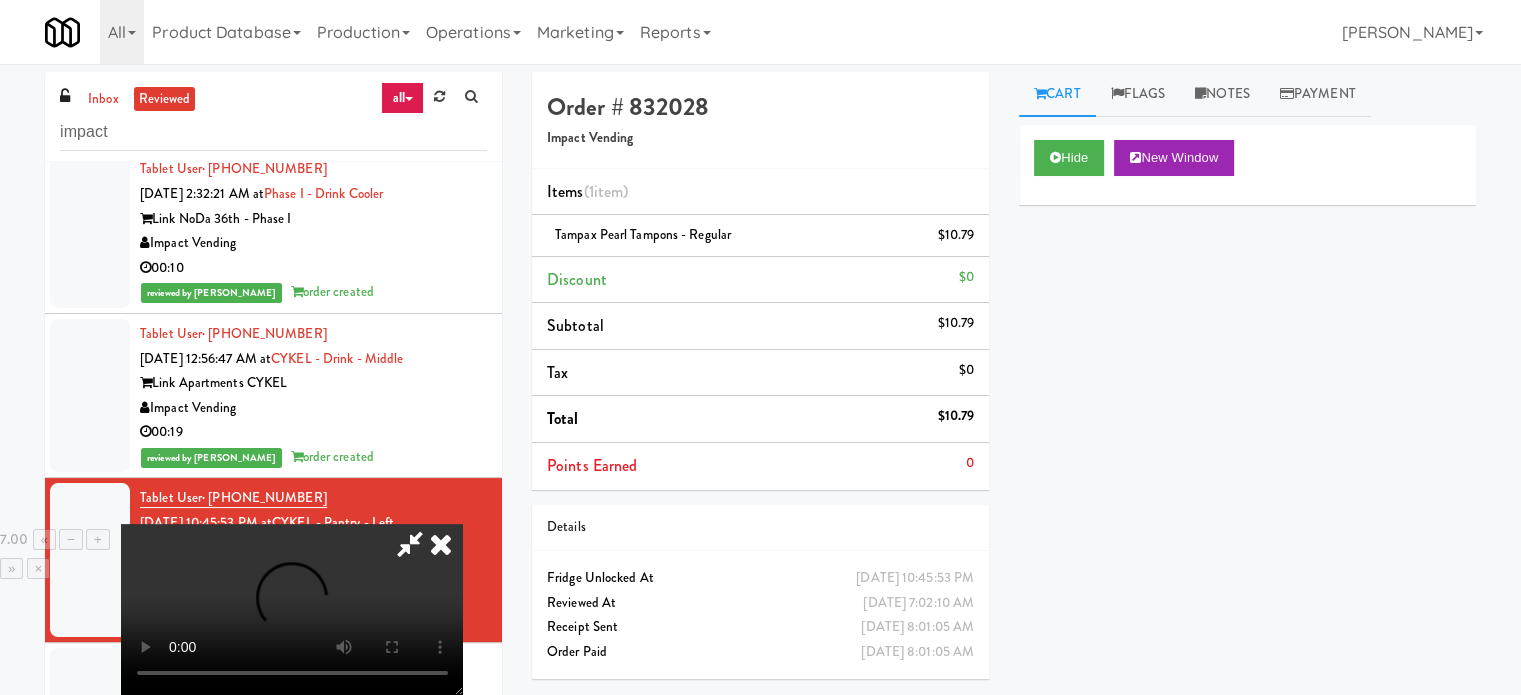 click at bounding box center [292, 609] 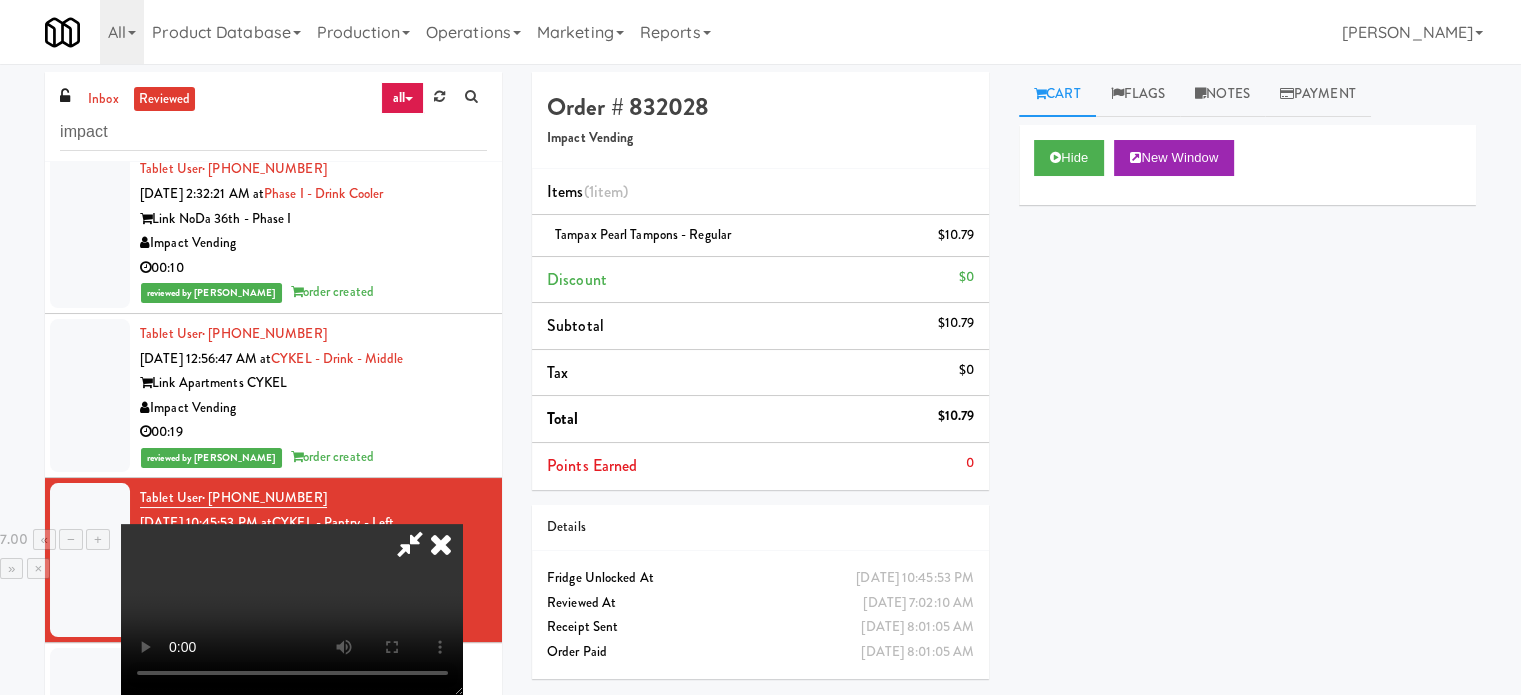click at bounding box center [292, 609] 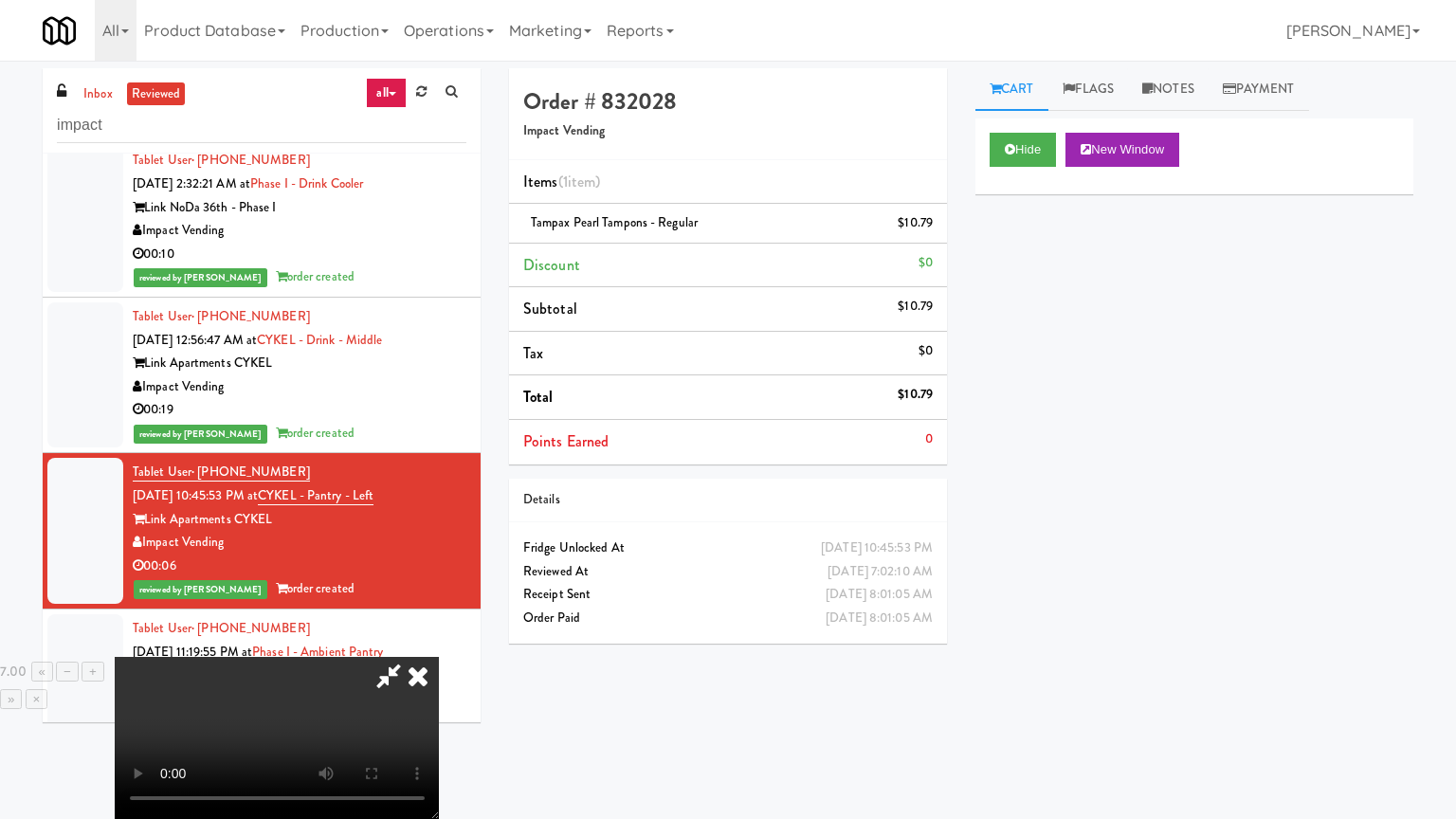click at bounding box center [277, 737] 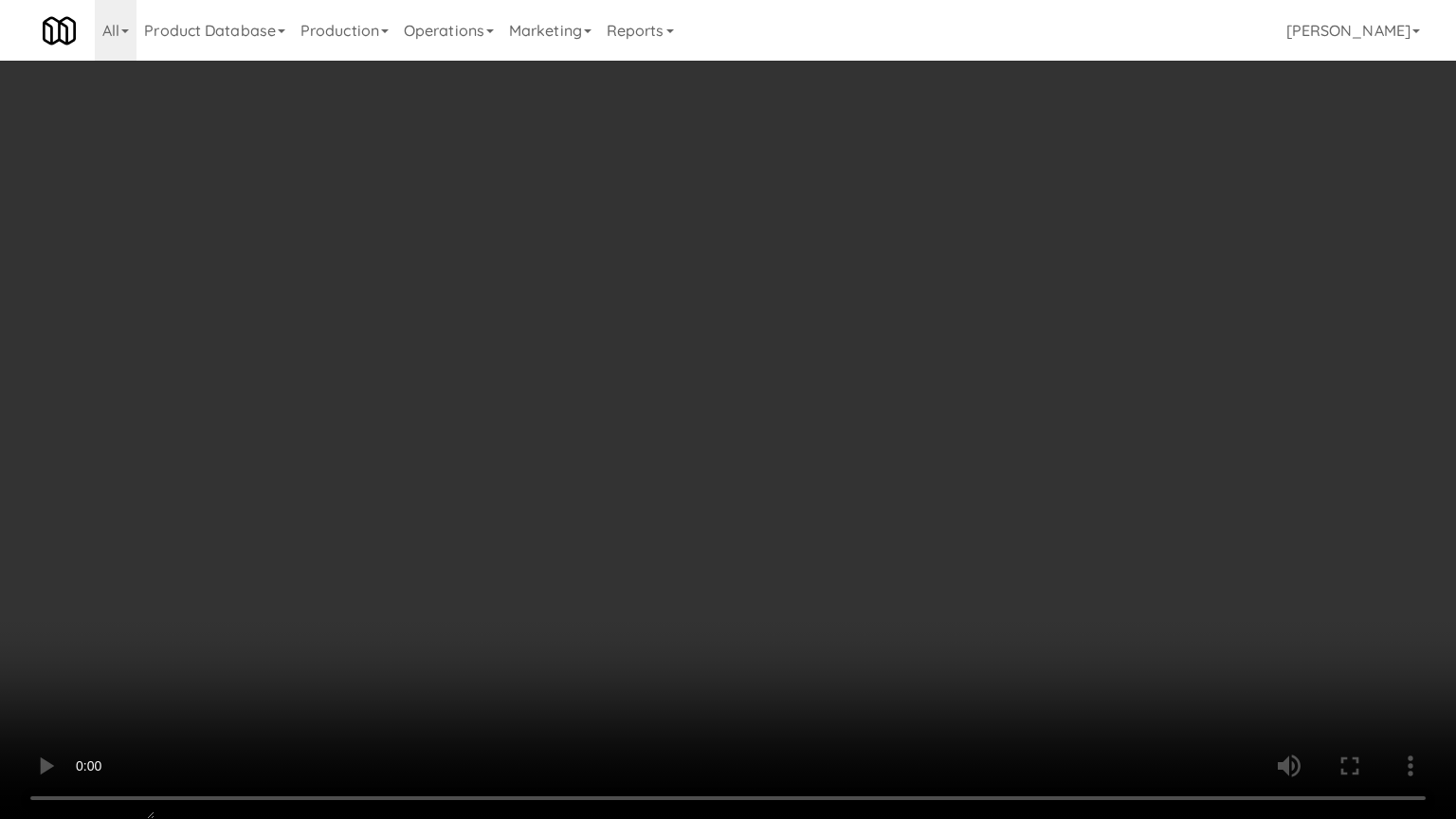 click at bounding box center [728, 410] 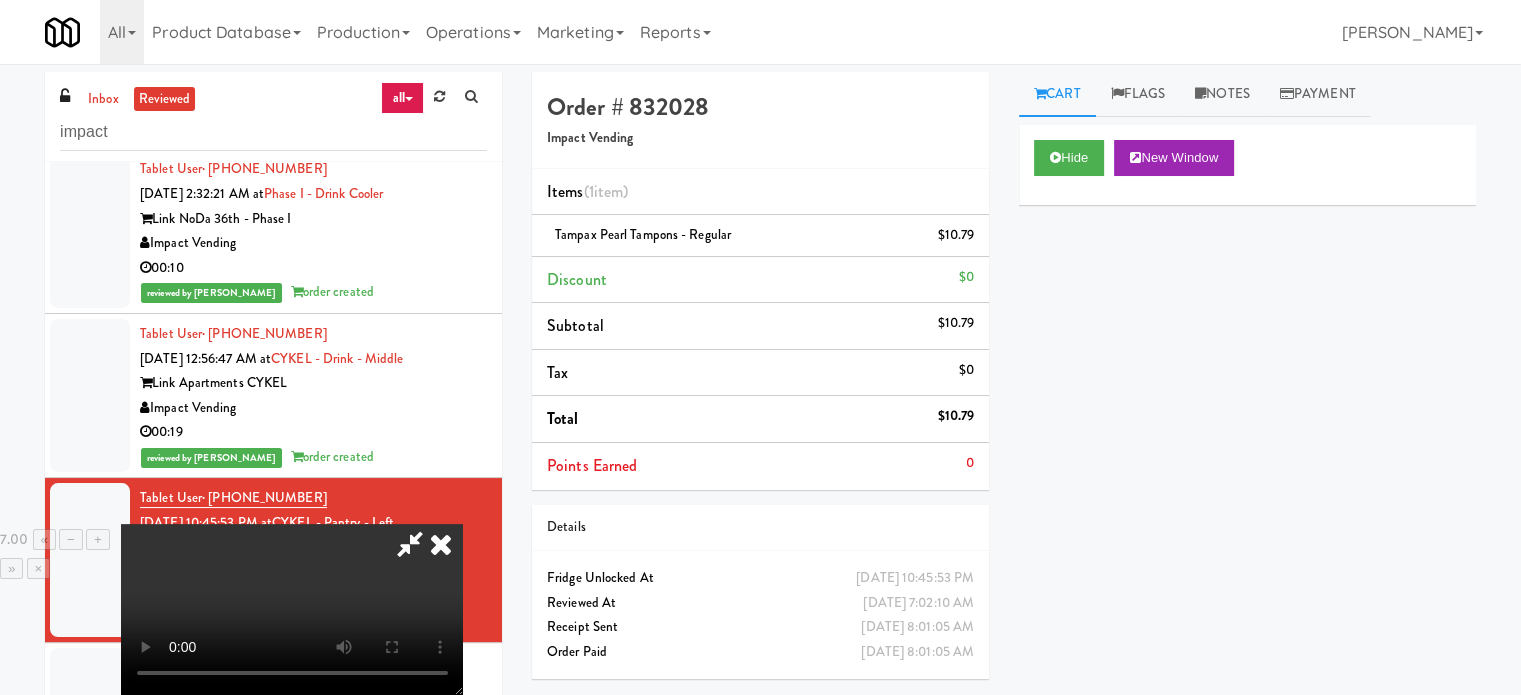 click at bounding box center (441, 544) 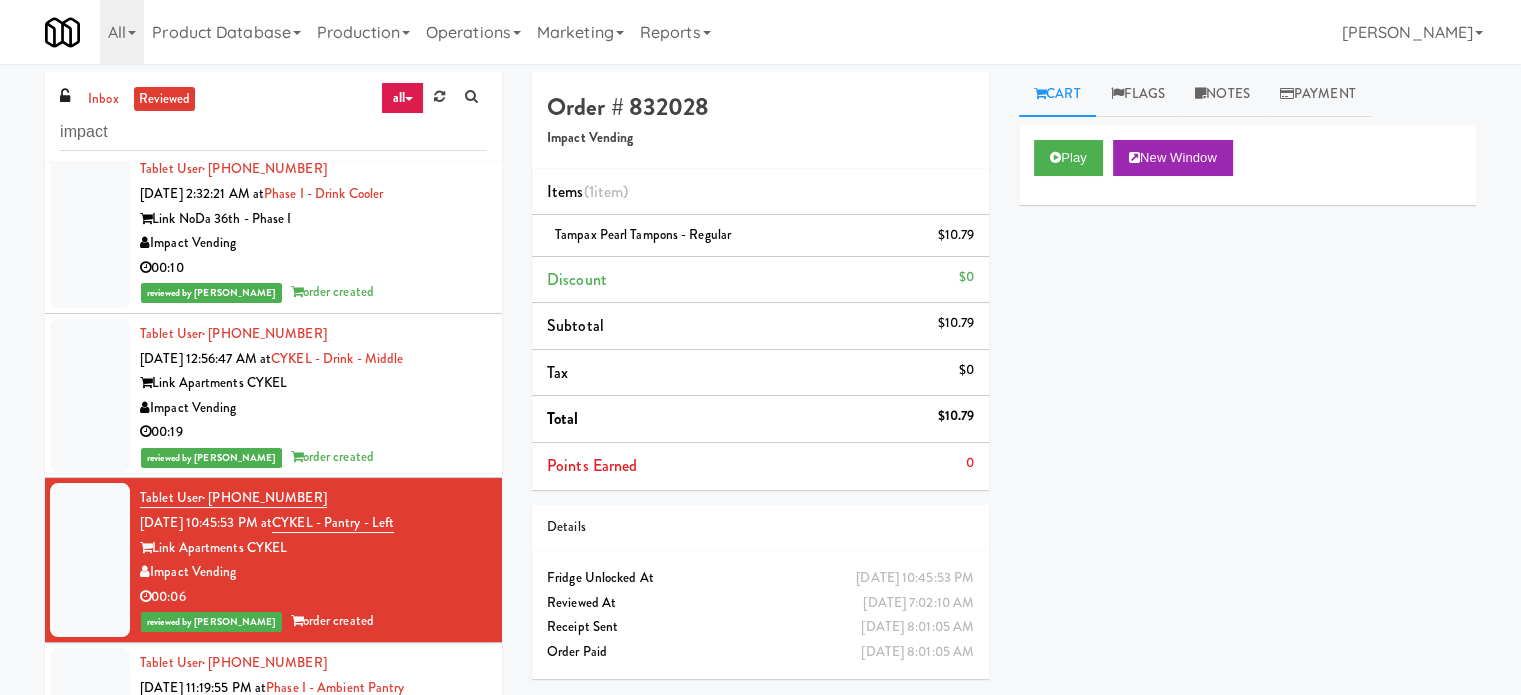 scroll, scrollTop: 1500, scrollLeft: 0, axis: vertical 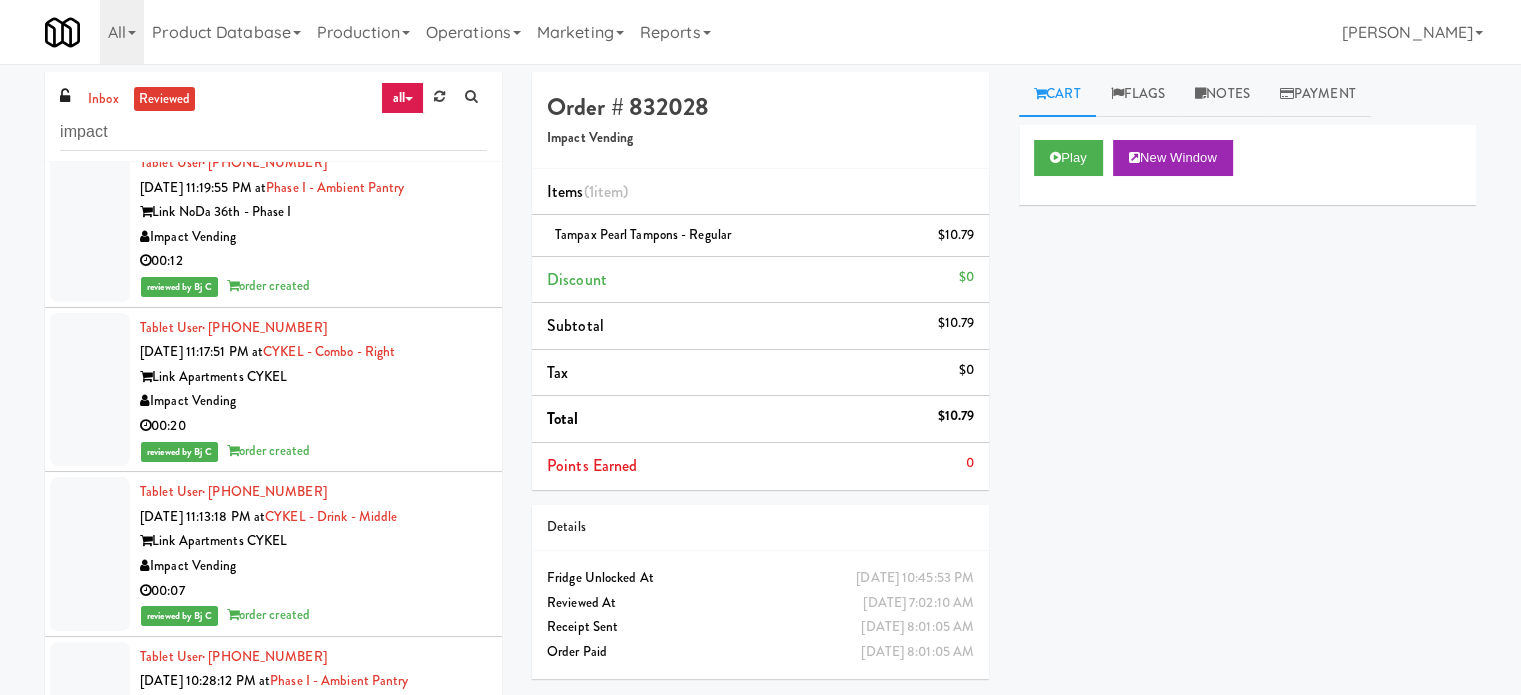 click on "00:12" at bounding box center [313, 261] 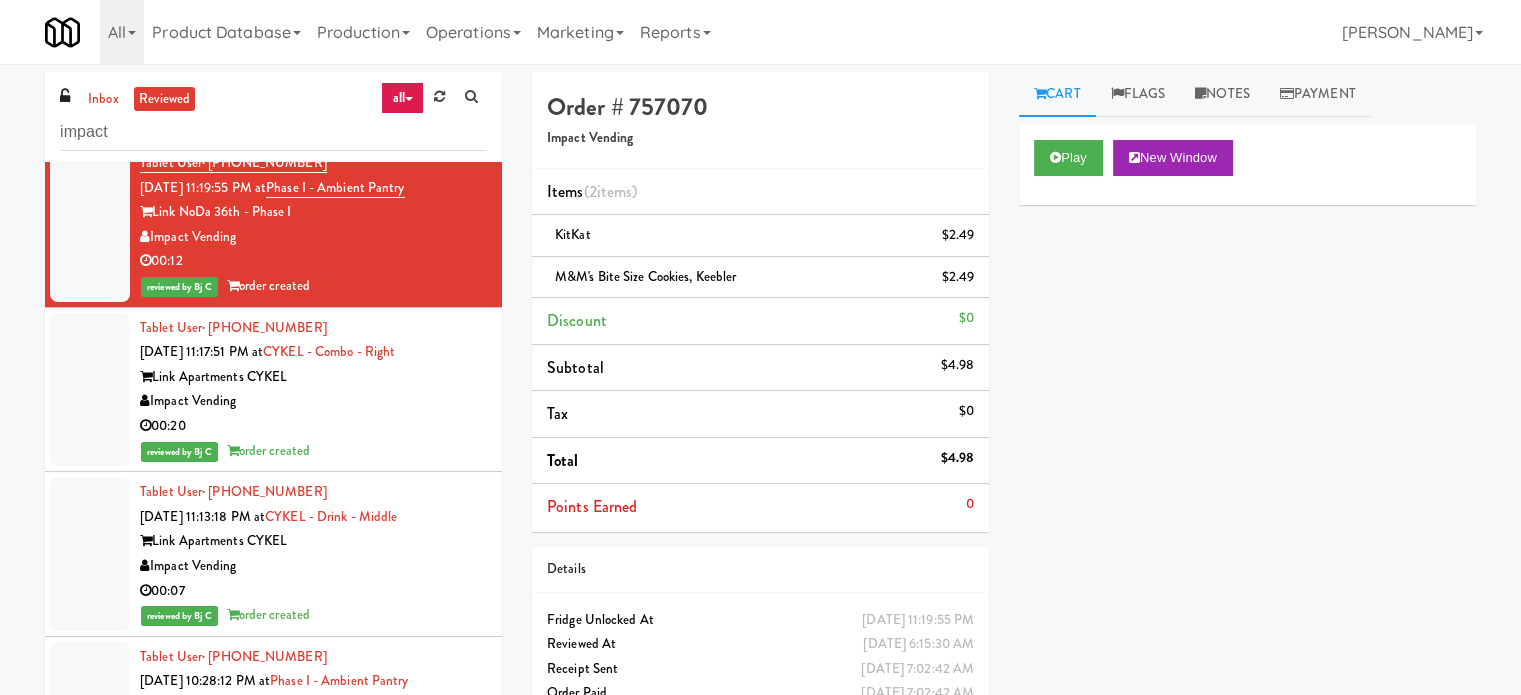 click on "Impact Vending" at bounding box center (313, 401) 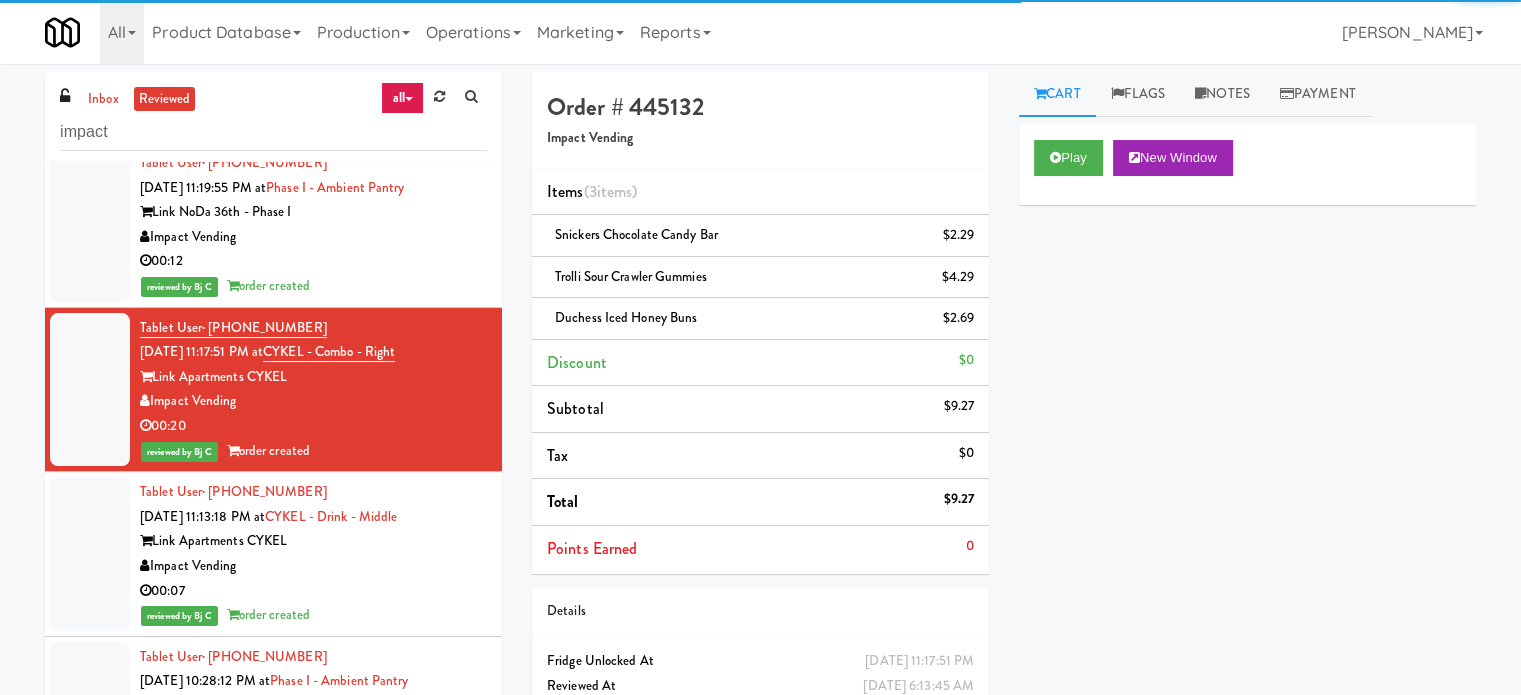 click on "Impact Vending" at bounding box center [313, 566] 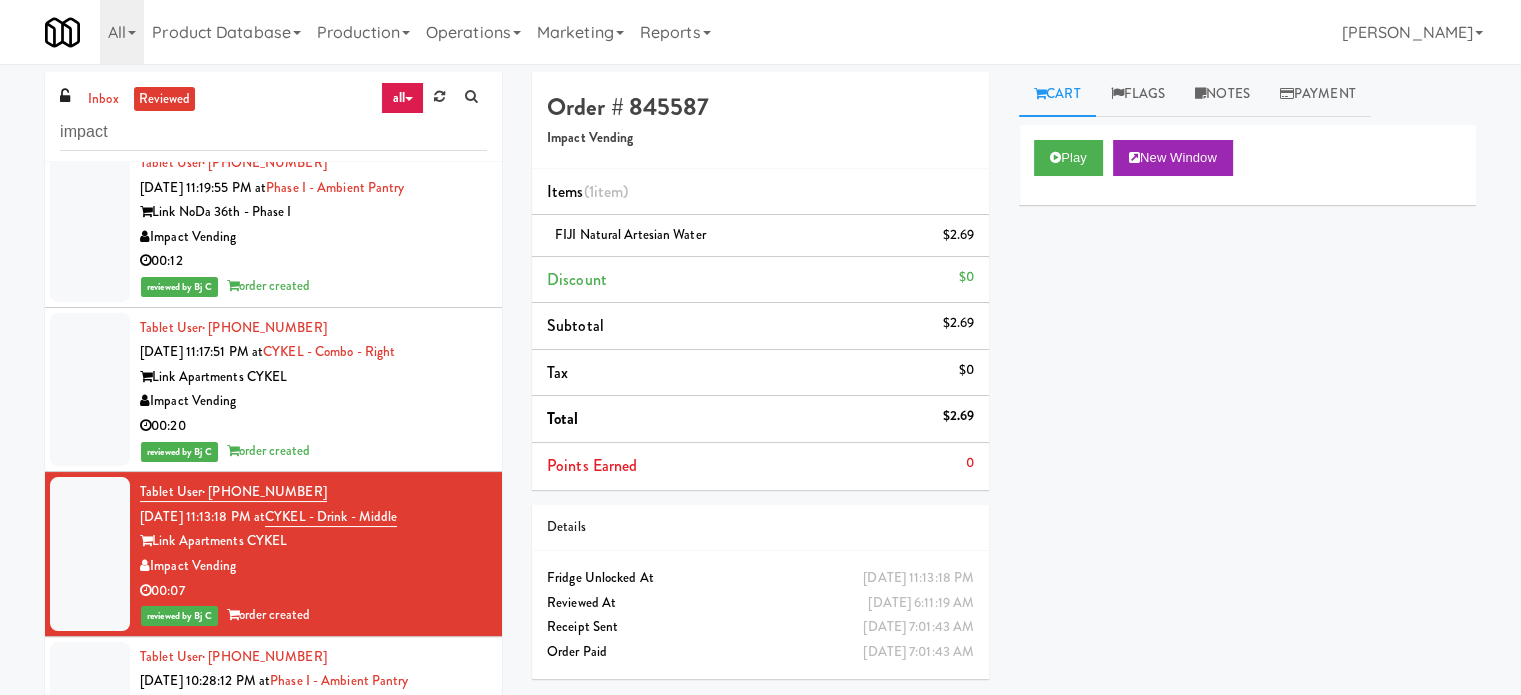 scroll, scrollTop: 2000, scrollLeft: 0, axis: vertical 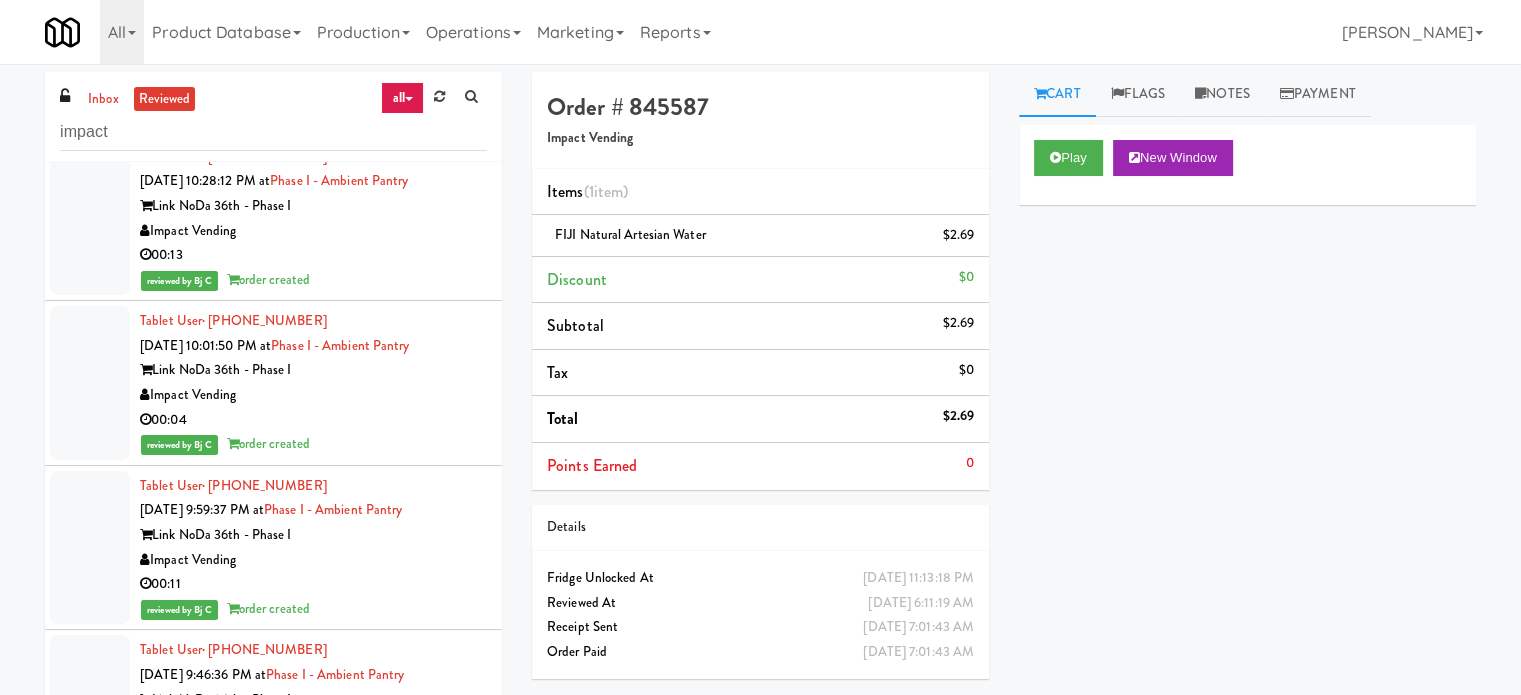 click on "reviewed by Bj C  order created" at bounding box center (313, 280) 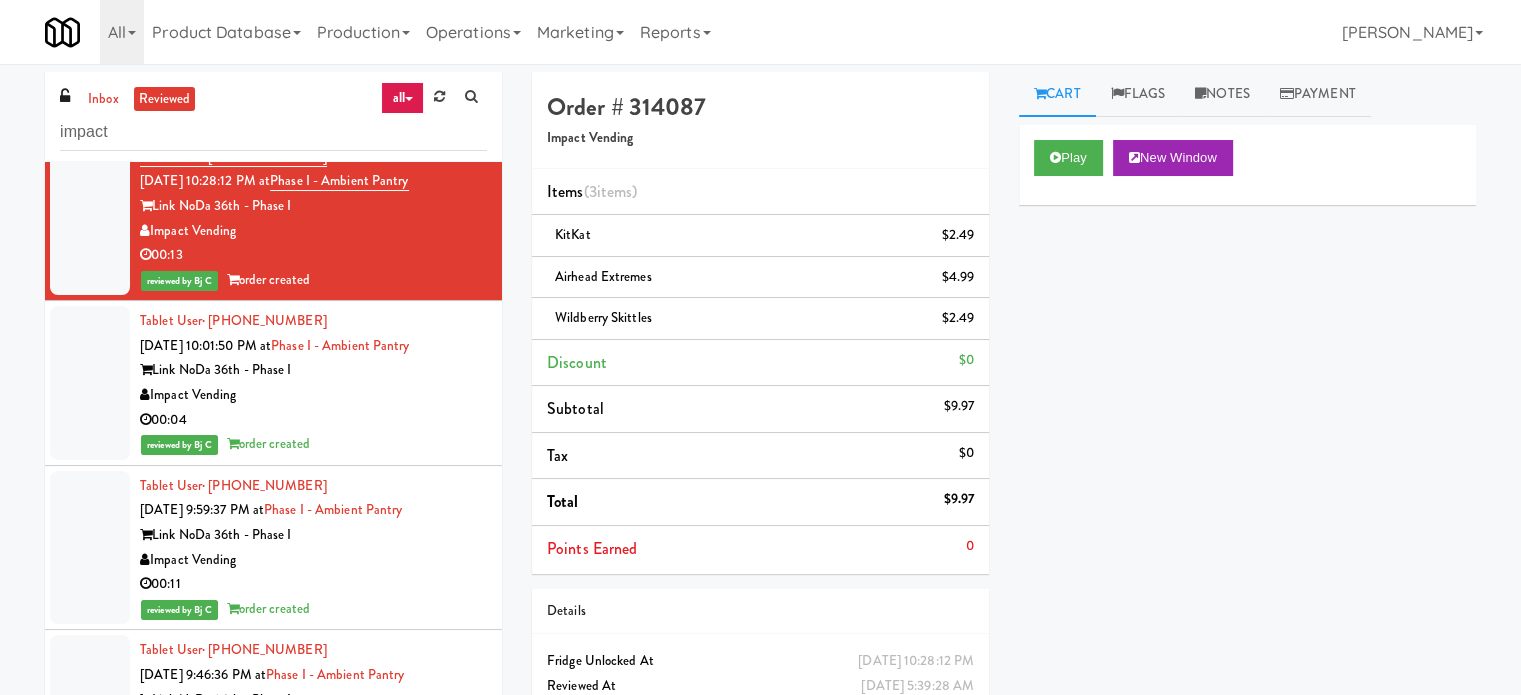 click on "00:04" at bounding box center [313, 420] 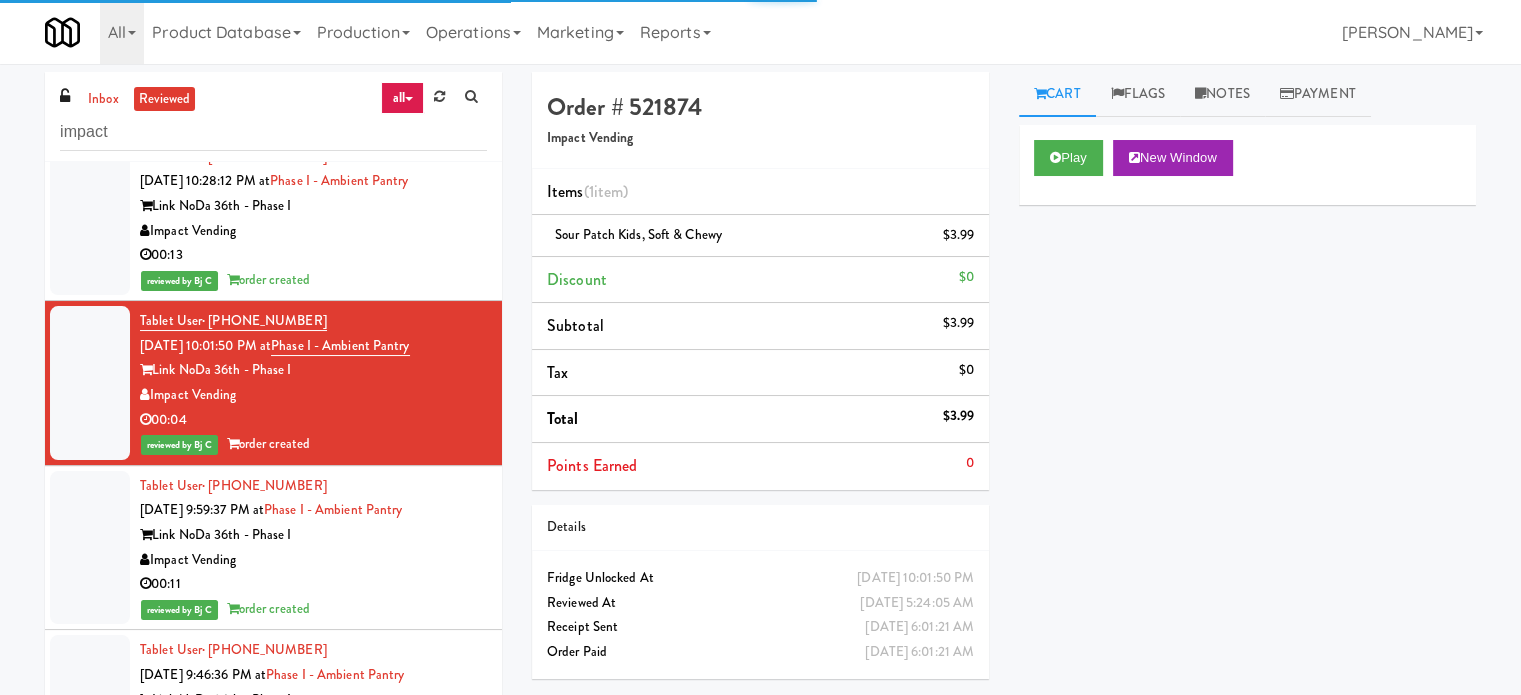 click on "Impact Vending" at bounding box center [313, 560] 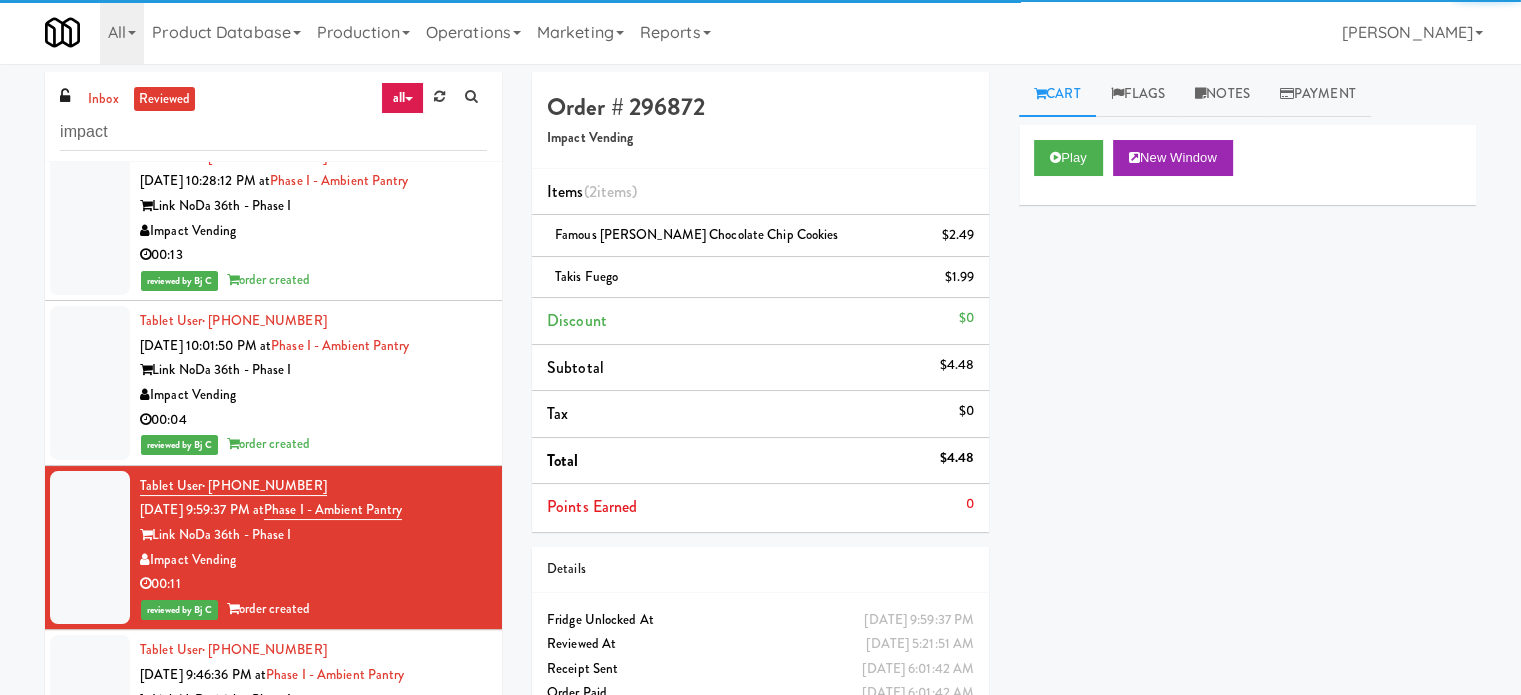 scroll, scrollTop: 2500, scrollLeft: 0, axis: vertical 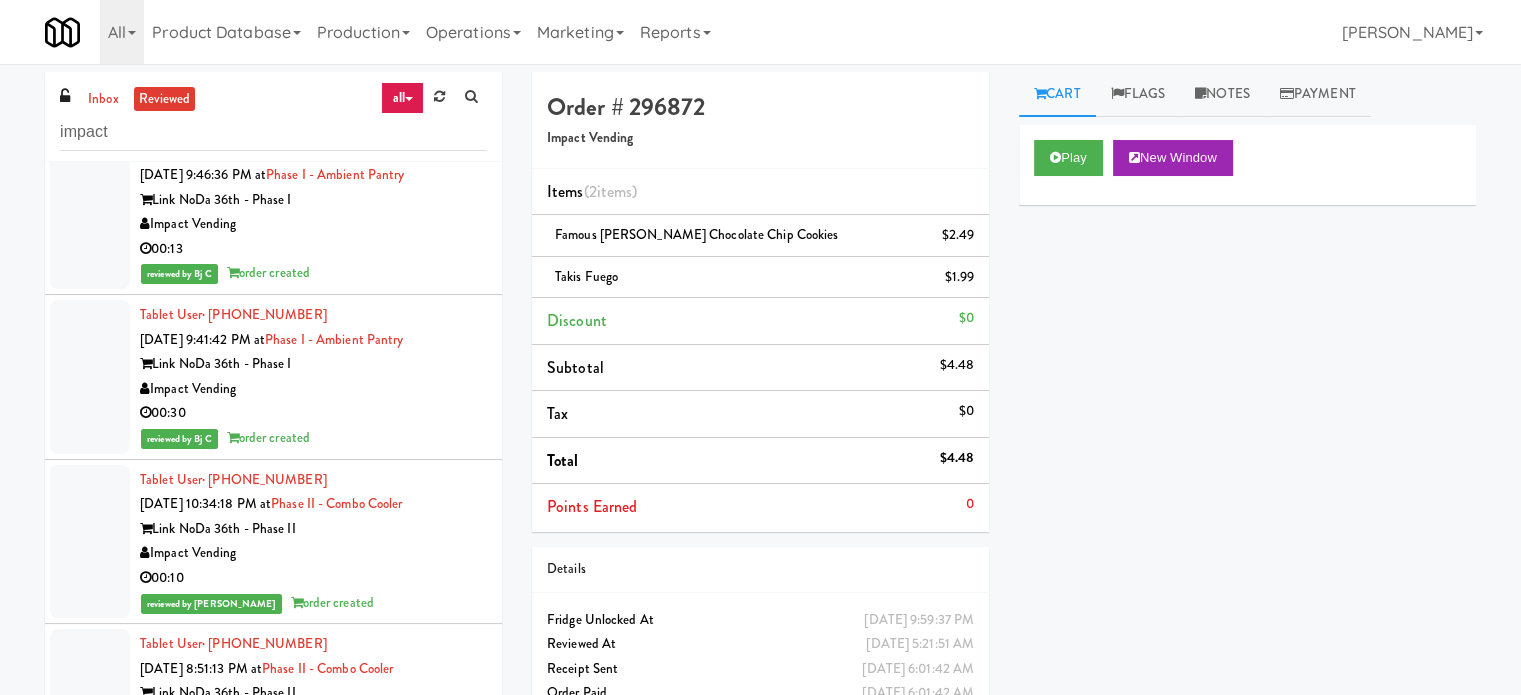 click on "00:13" at bounding box center (313, 249) 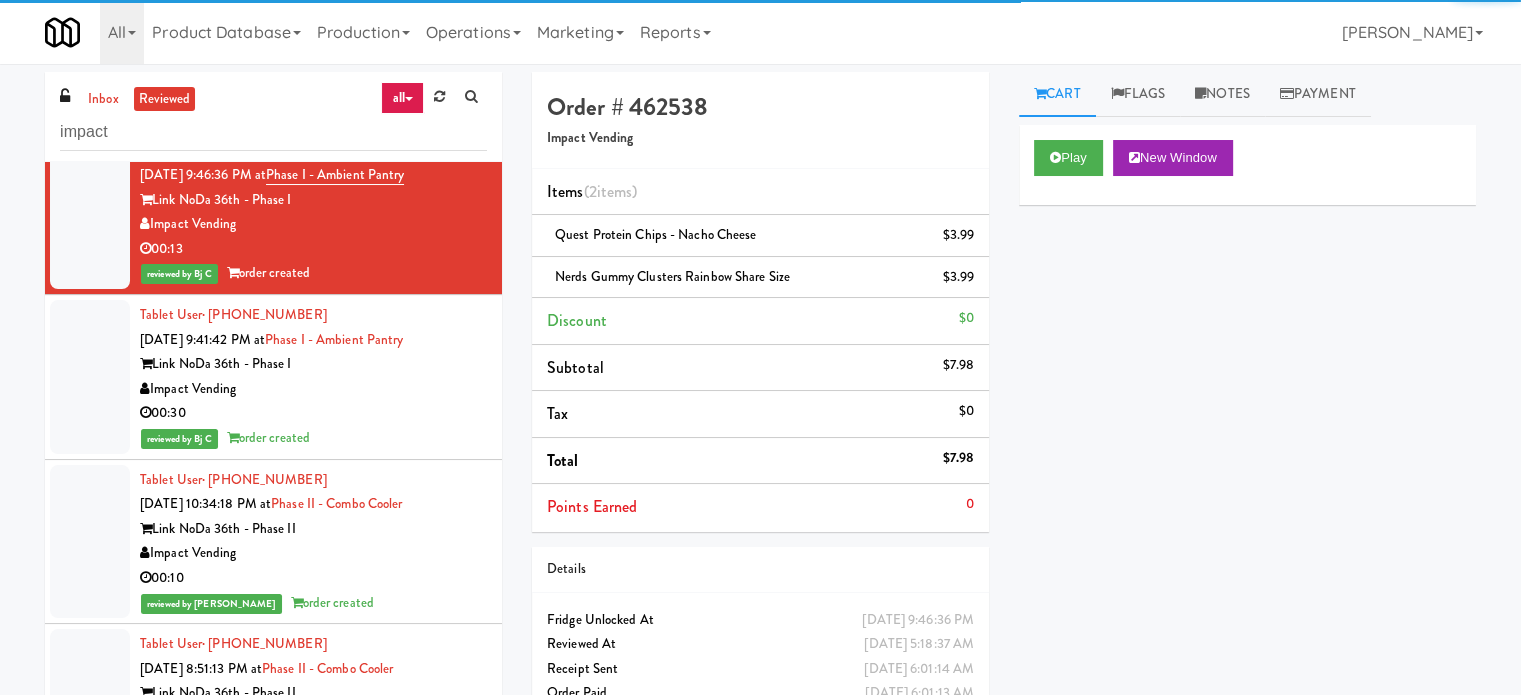 click on "Impact Vending" at bounding box center [313, 389] 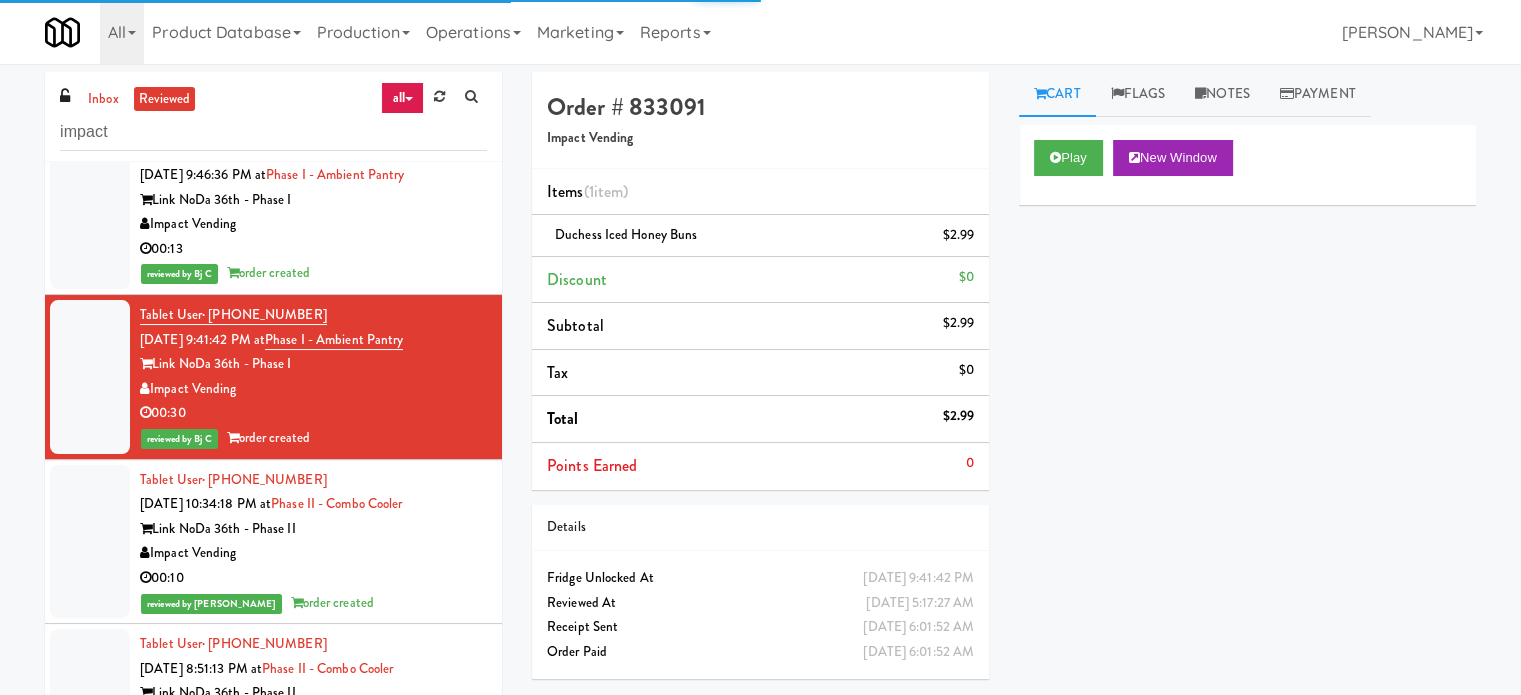 click on "Link NoDa 36th - Phase II" at bounding box center (313, 529) 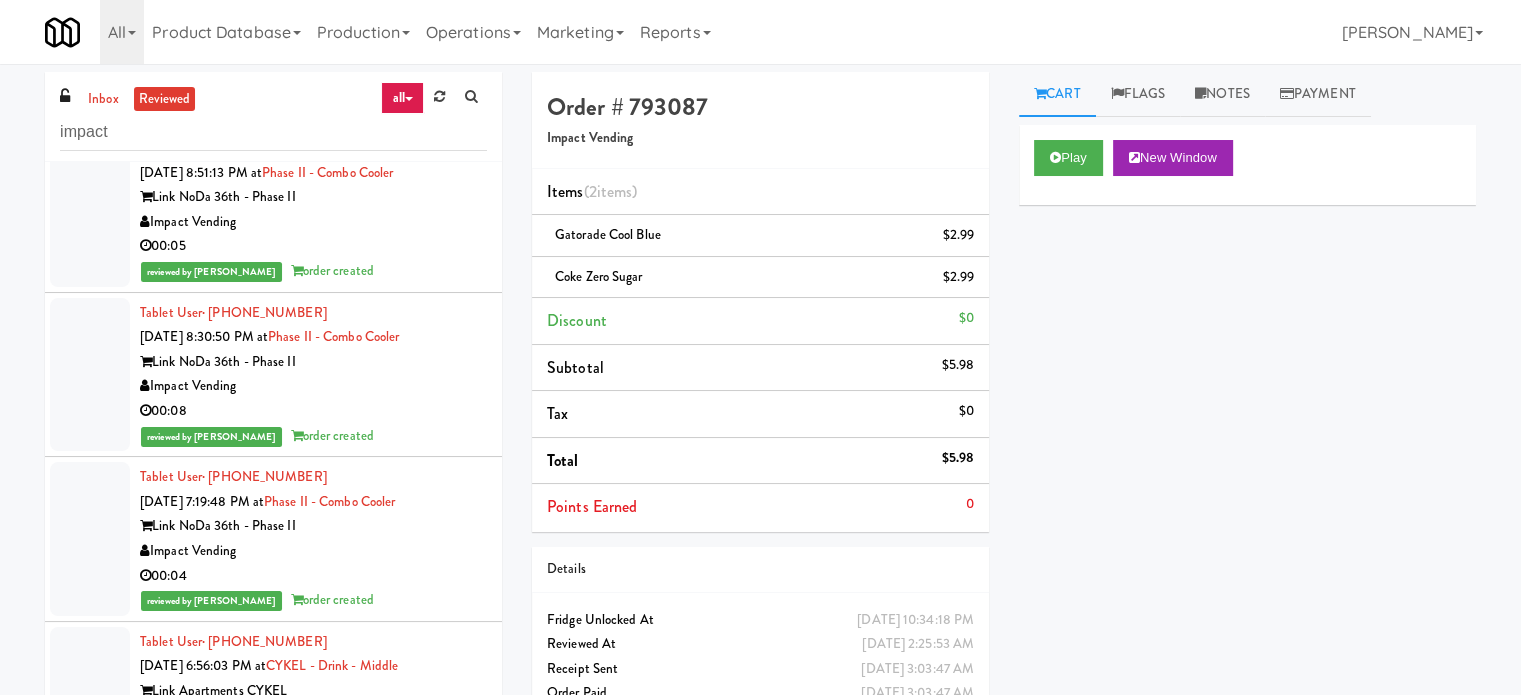 scroll, scrollTop: 3000, scrollLeft: 0, axis: vertical 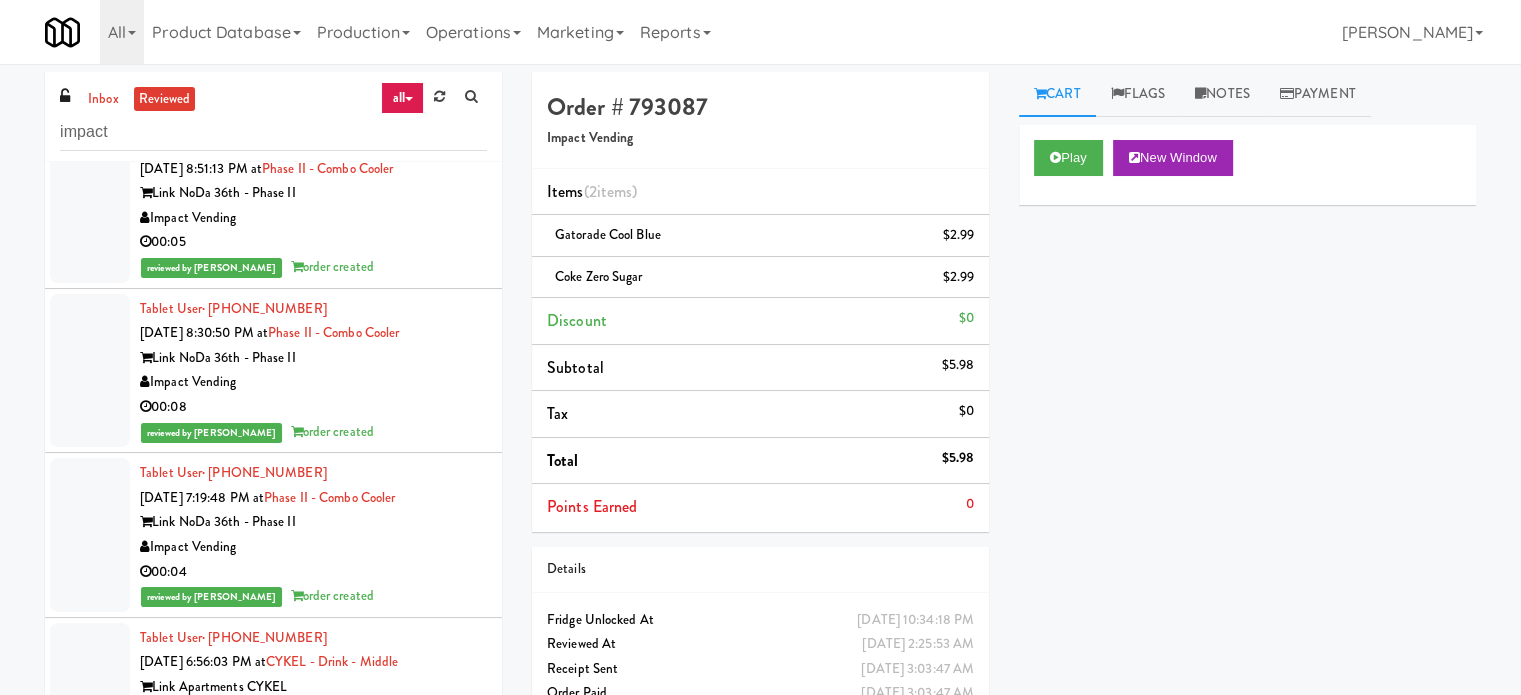 click on "reviewed by Jenet R  order created" at bounding box center (313, 267) 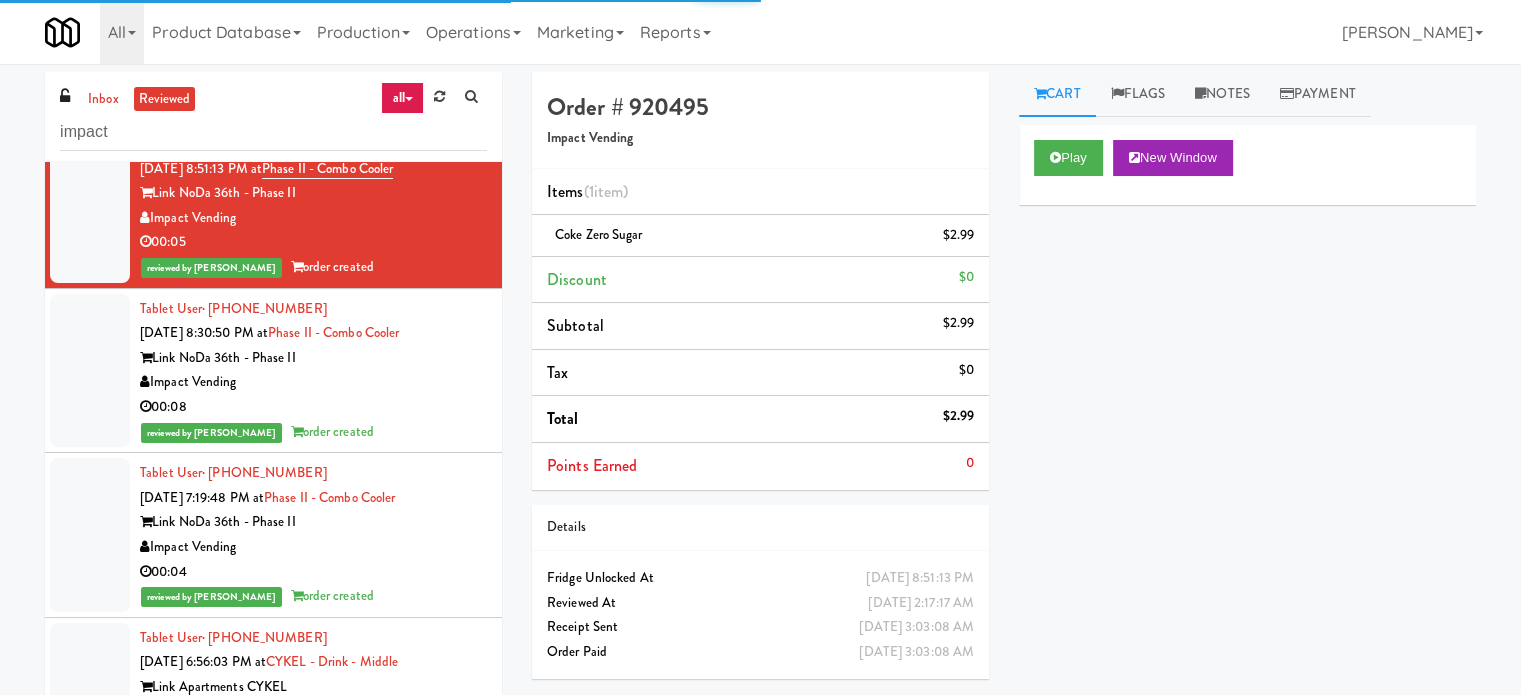 click on "Impact Vending" at bounding box center [313, 382] 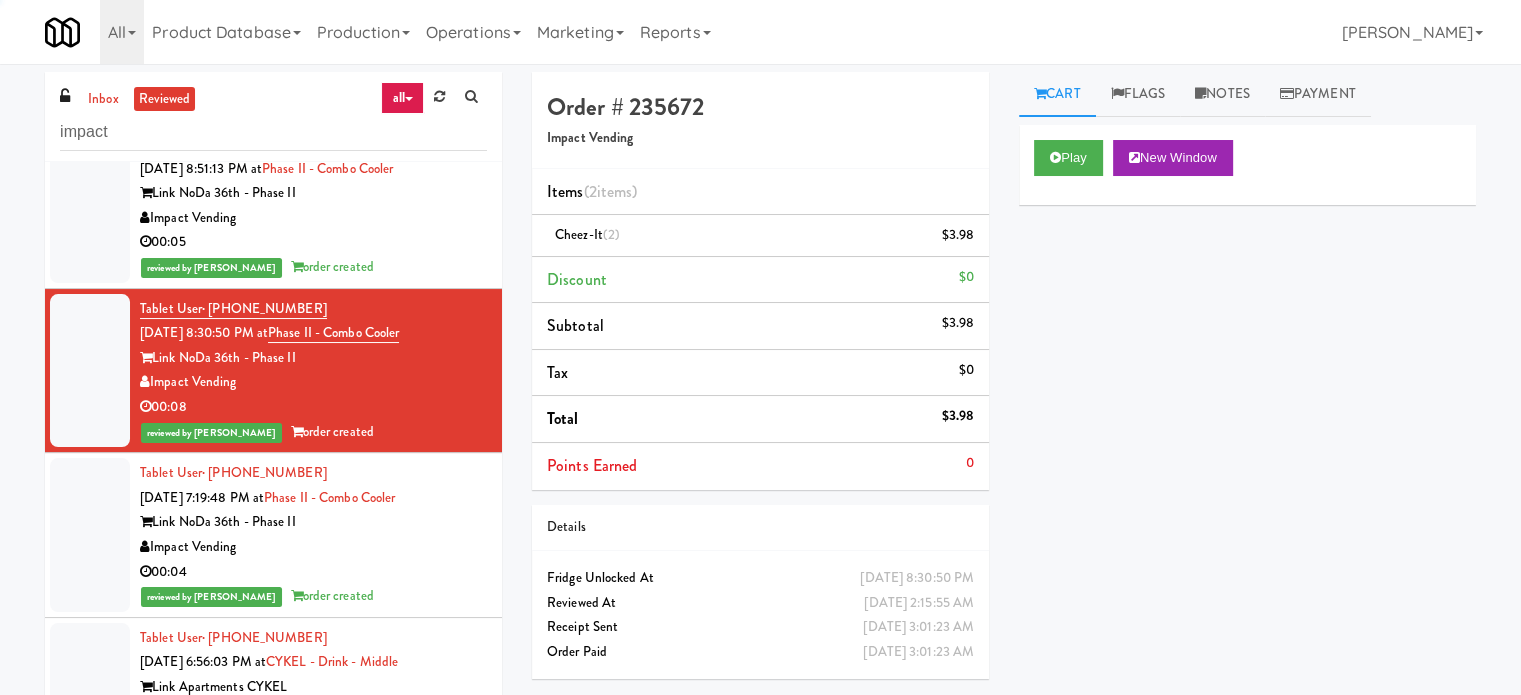 scroll, scrollTop: 3500, scrollLeft: 0, axis: vertical 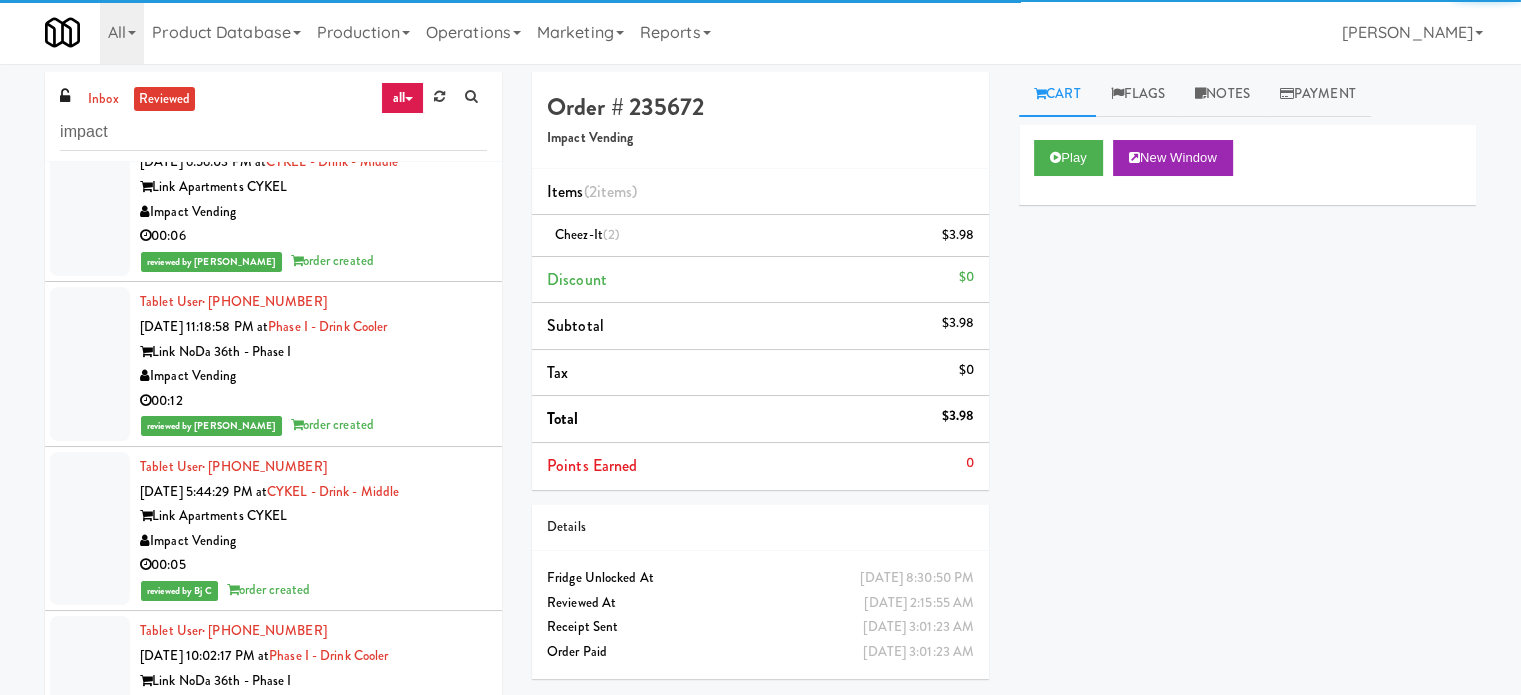 click on "Link NoDa 36th - Phase I" at bounding box center (313, 352) 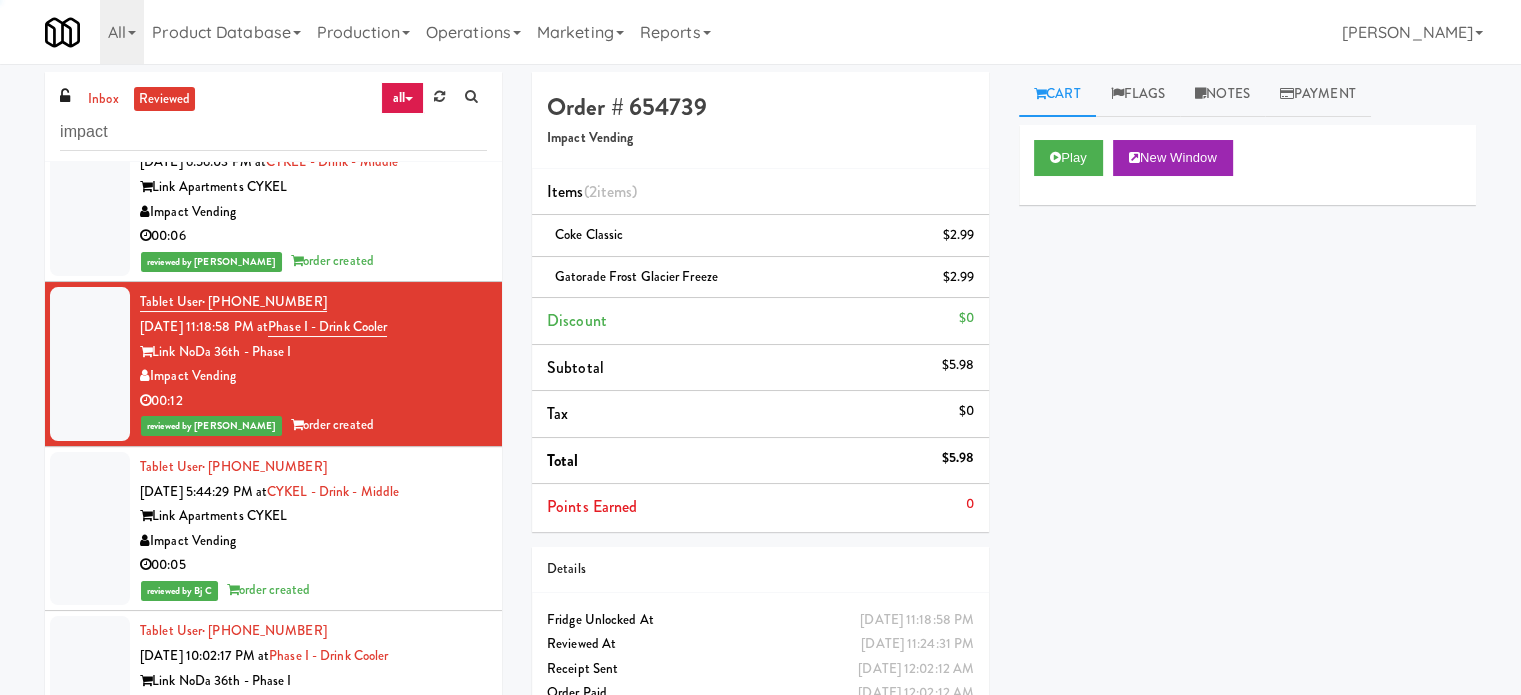 click on "Impact Vending" at bounding box center (313, 212) 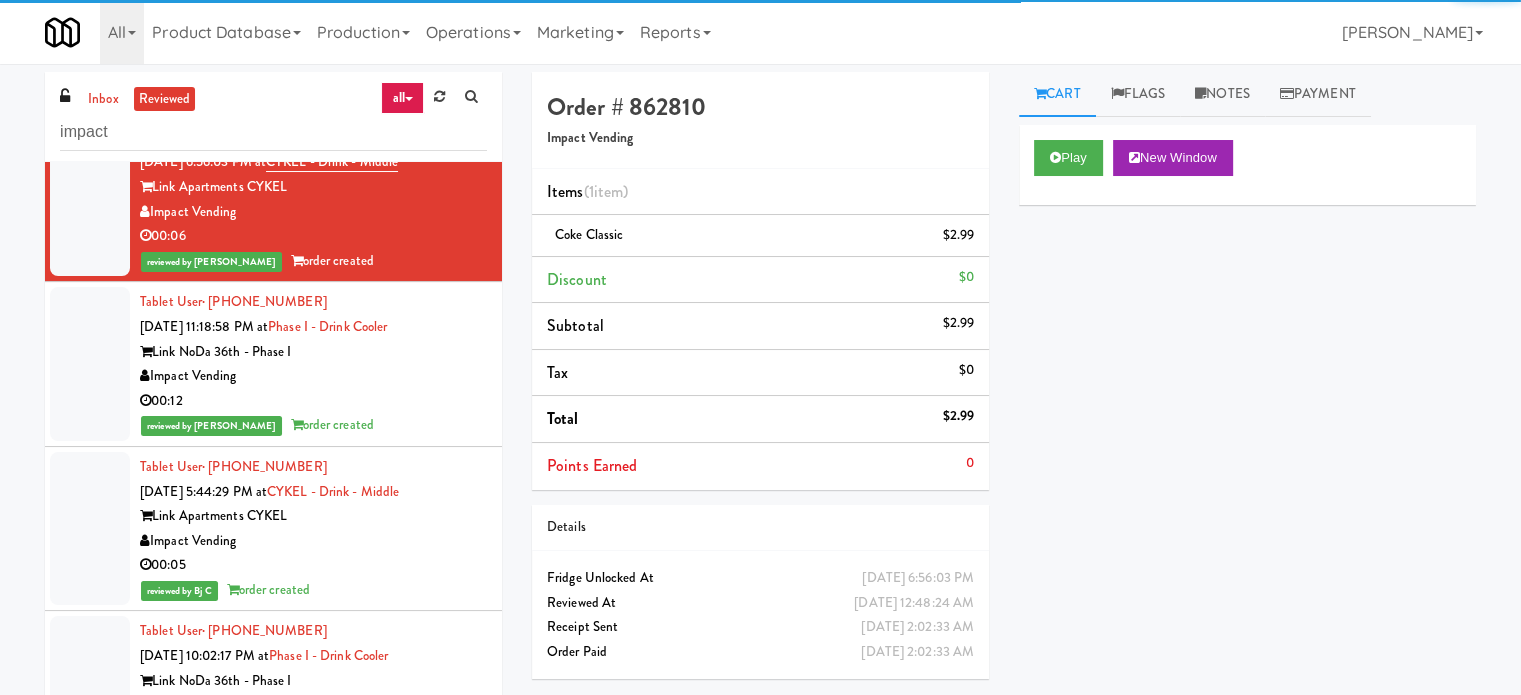 click on "reviewed by Bj C  order created" at bounding box center (313, 590) 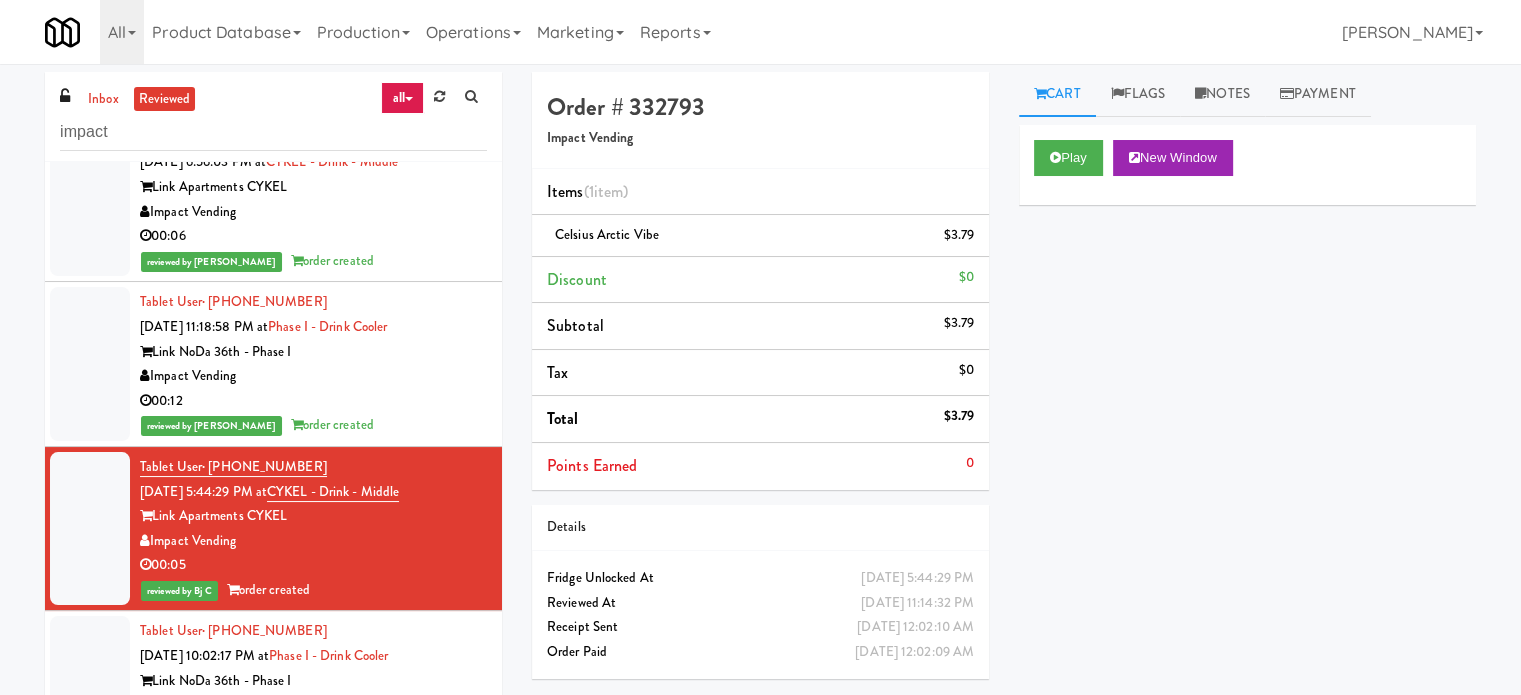 scroll, scrollTop: 4000, scrollLeft: 0, axis: vertical 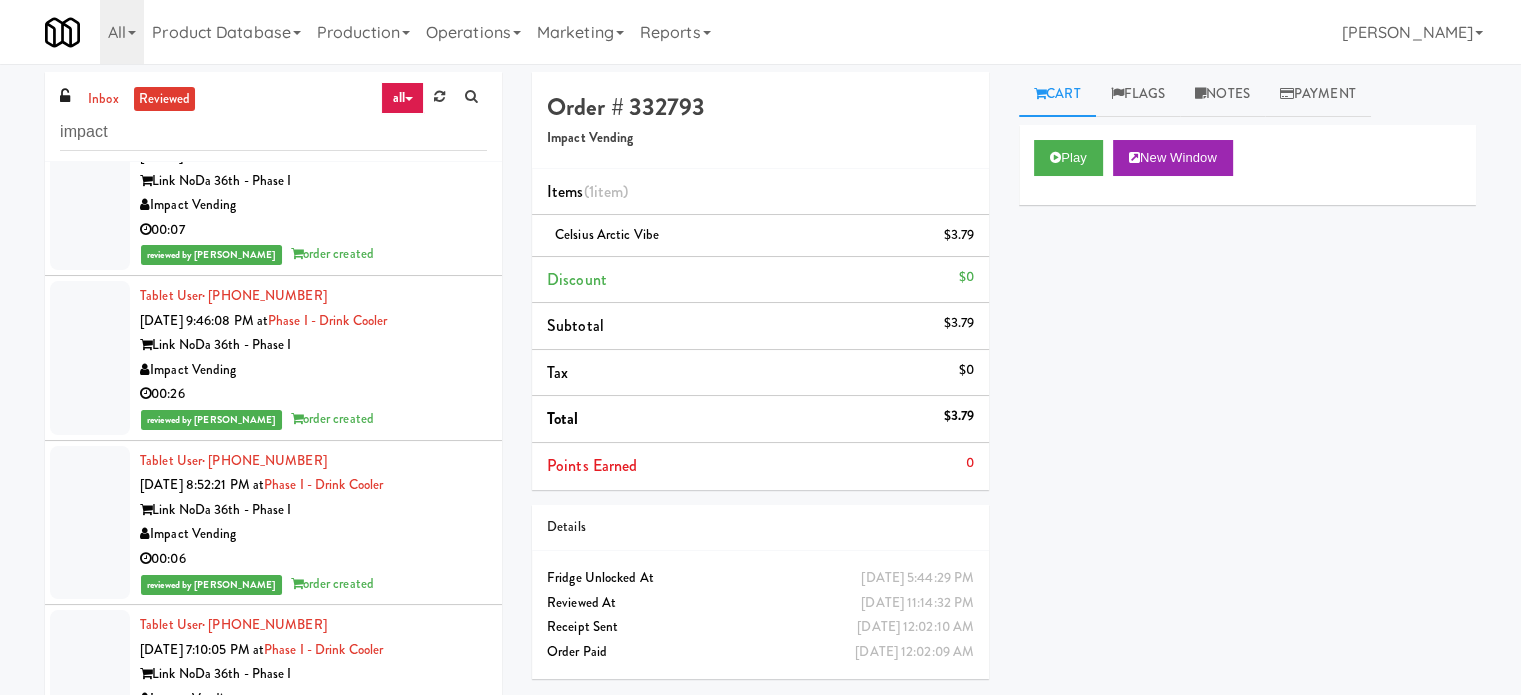 click on "Impact Vending" at bounding box center [313, 370] 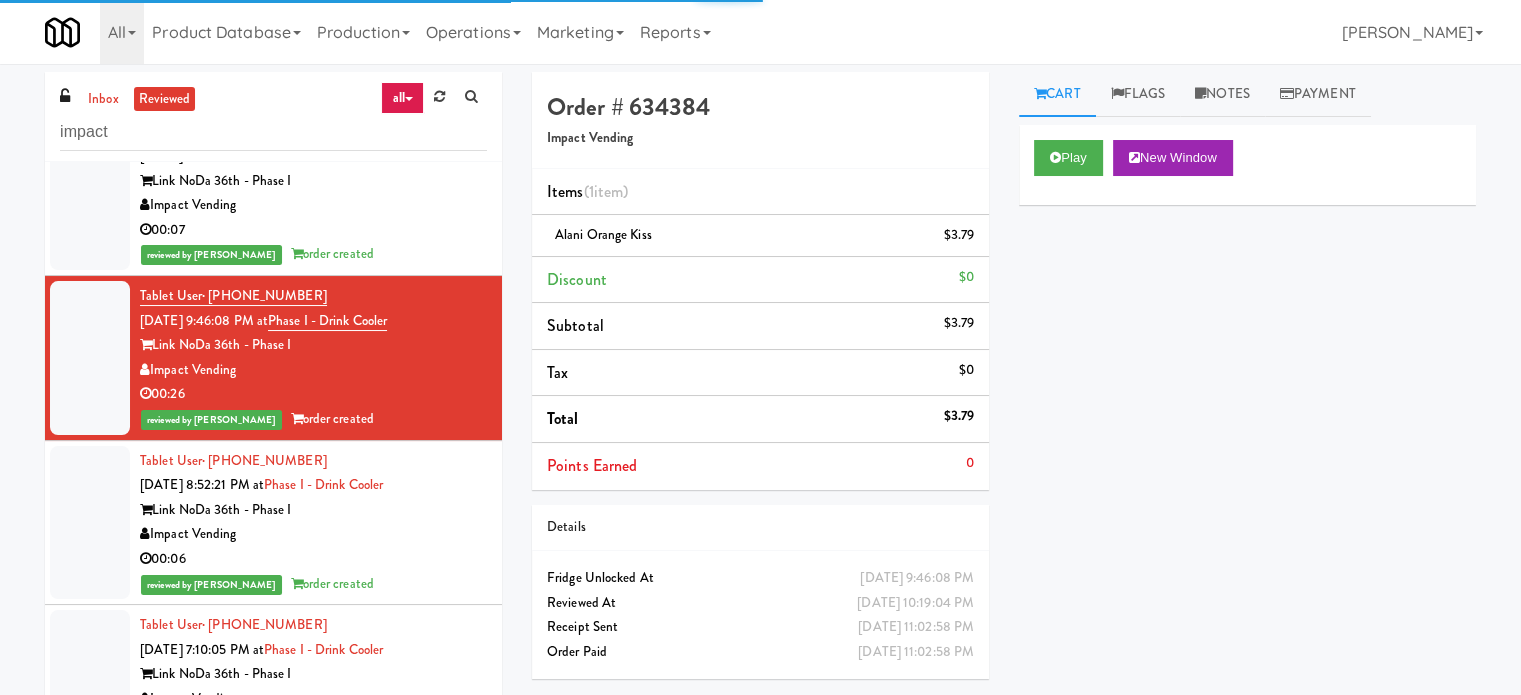 click on "00:07" at bounding box center (313, 230) 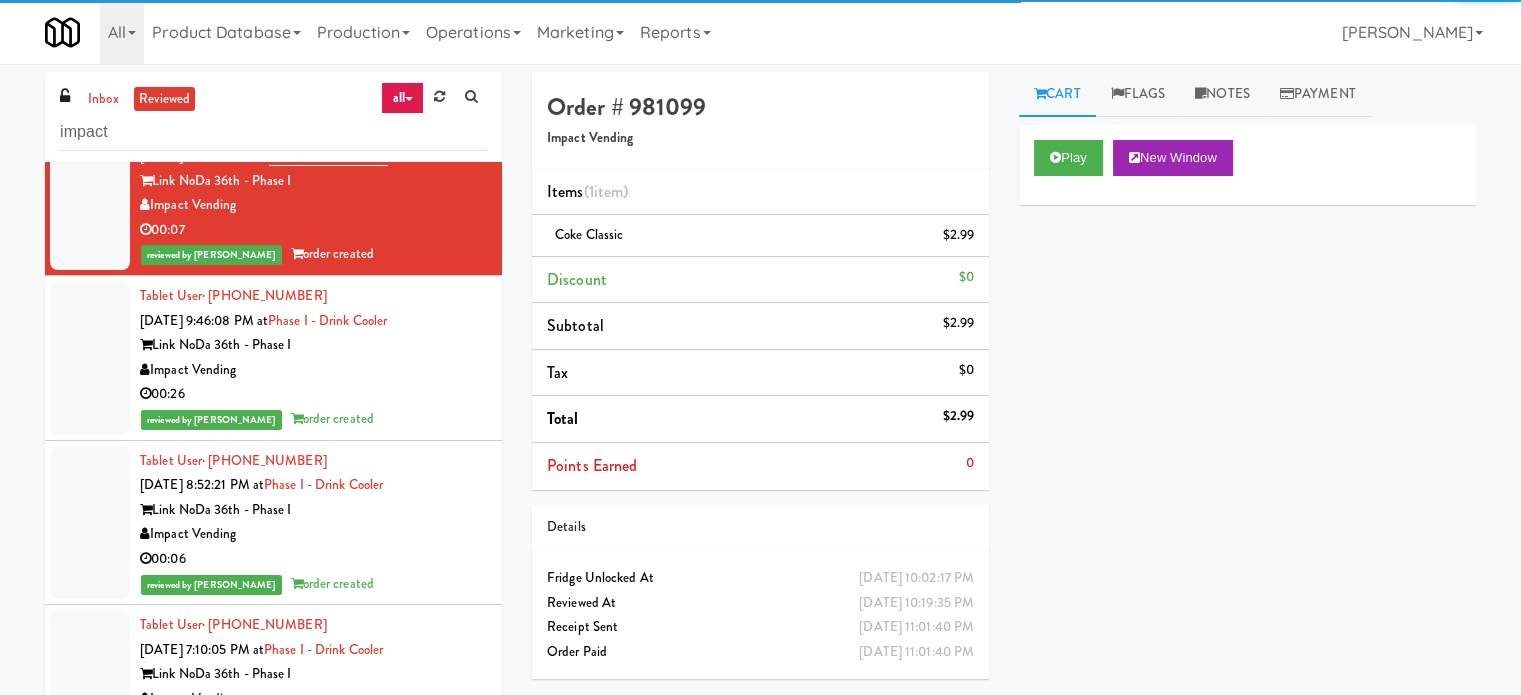 click on "00:06" at bounding box center (313, 559) 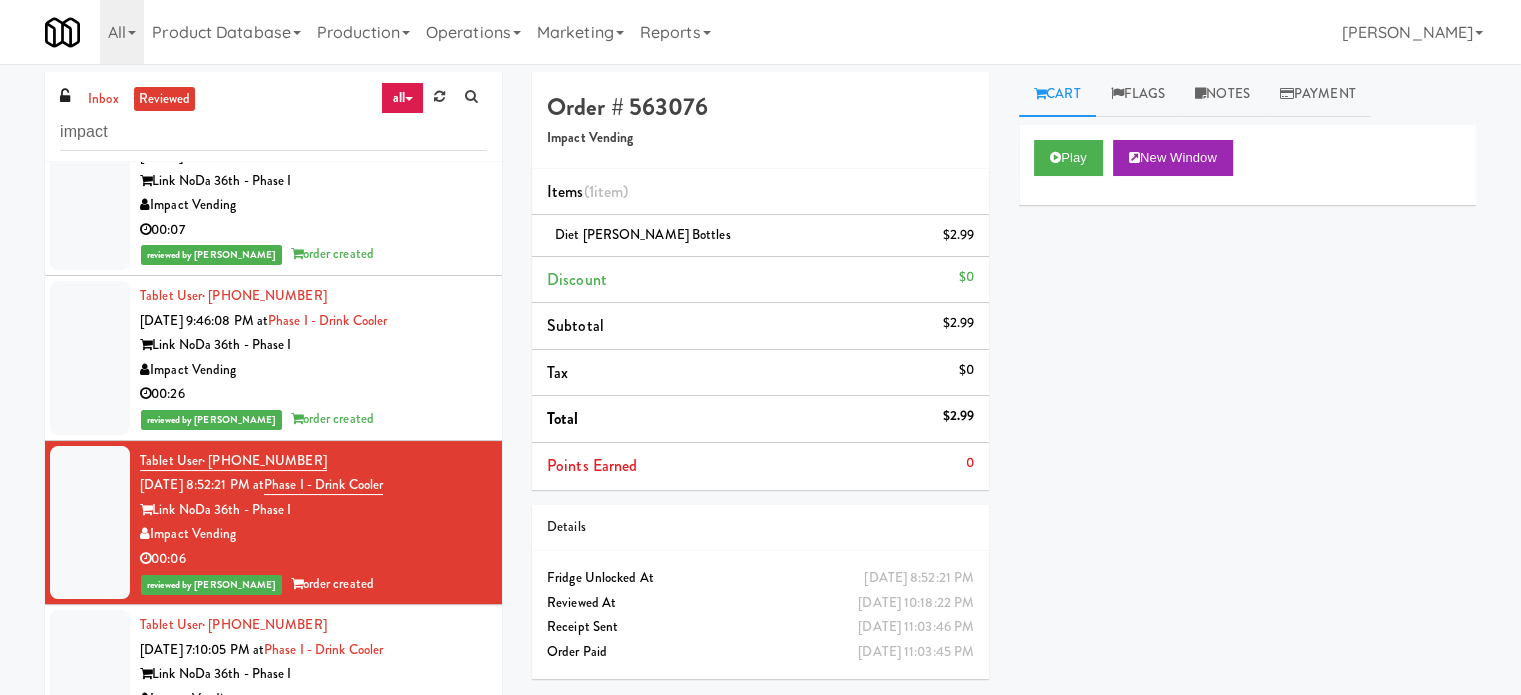scroll, scrollTop: 4500, scrollLeft: 0, axis: vertical 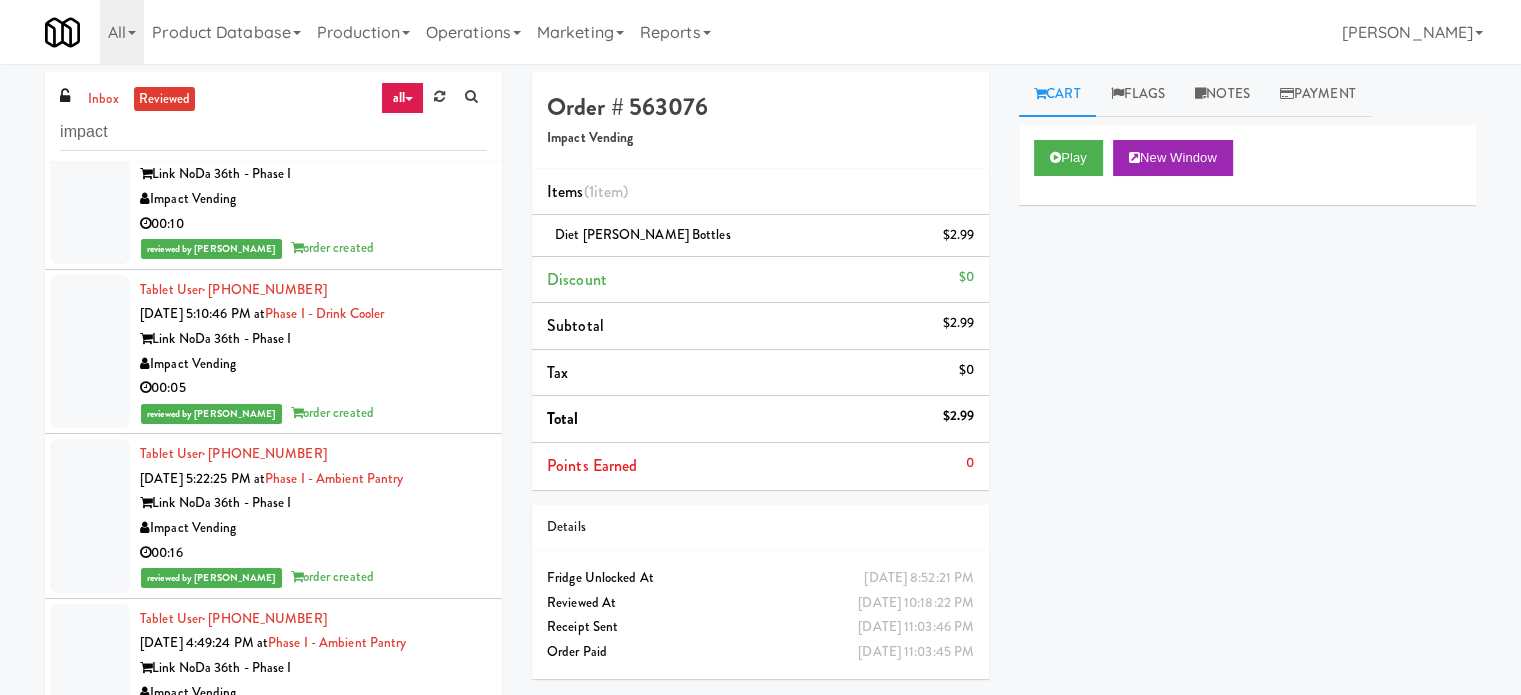 click on "Link NoDa 36th - Phase I" at bounding box center (313, 339) 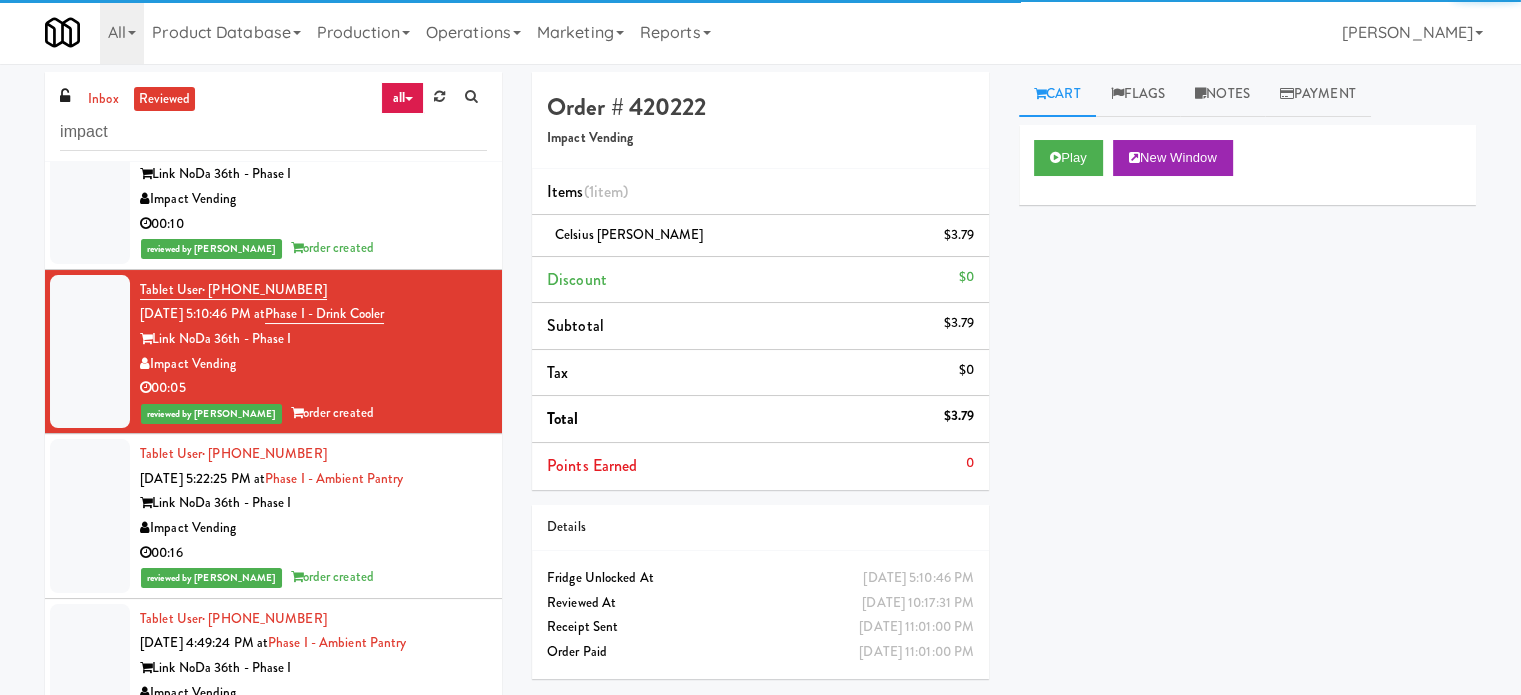 click on "00:10" at bounding box center [313, 224] 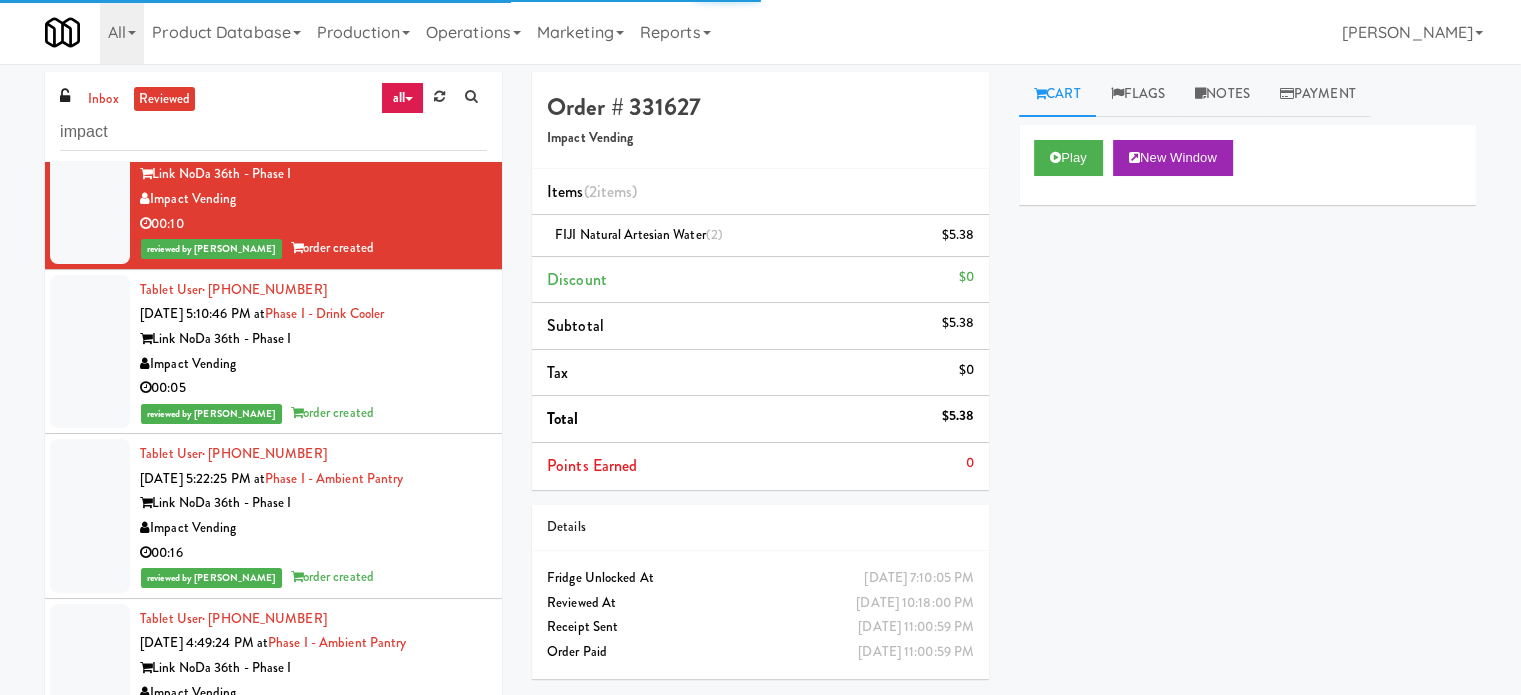 click on "Impact Vending" at bounding box center [313, 528] 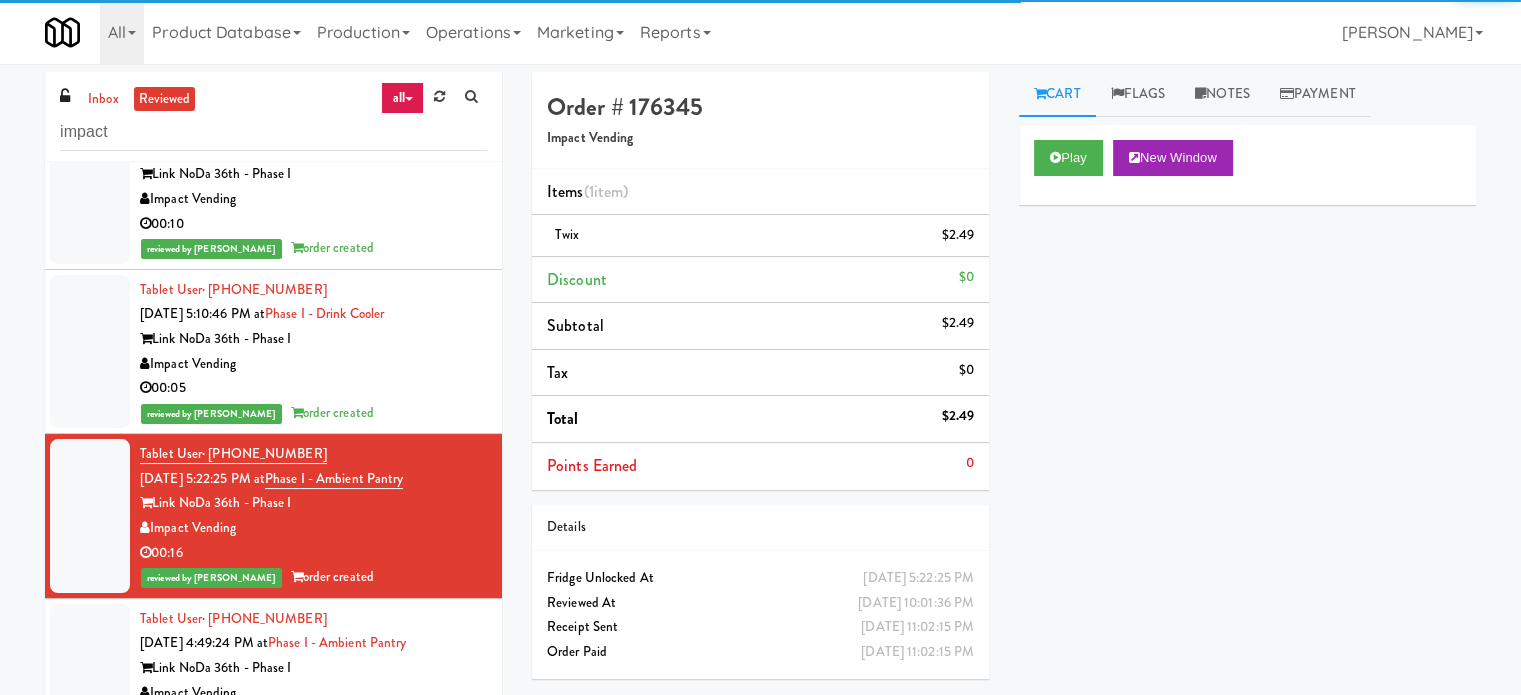 click on "reviewed by Britney M  order created" at bounding box center (313, 413) 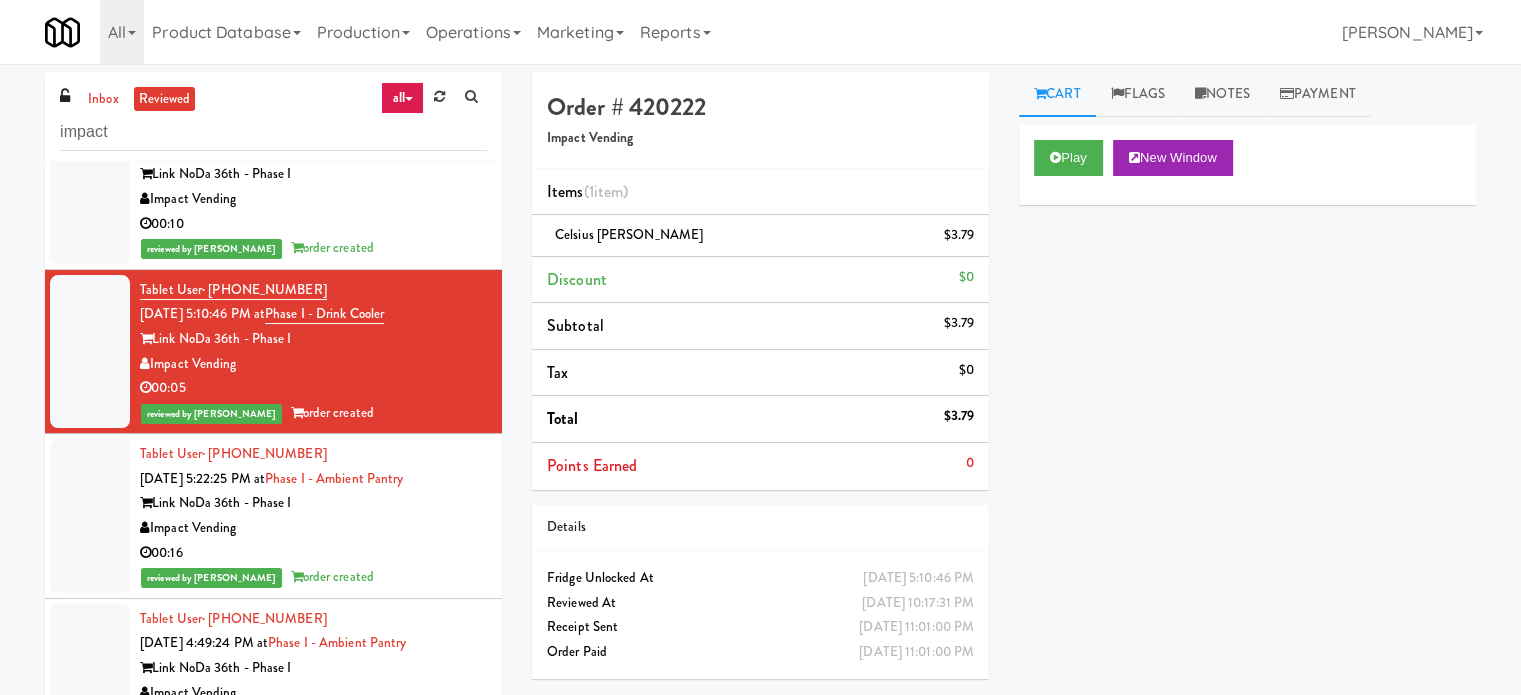 click on "00:16" at bounding box center (313, 553) 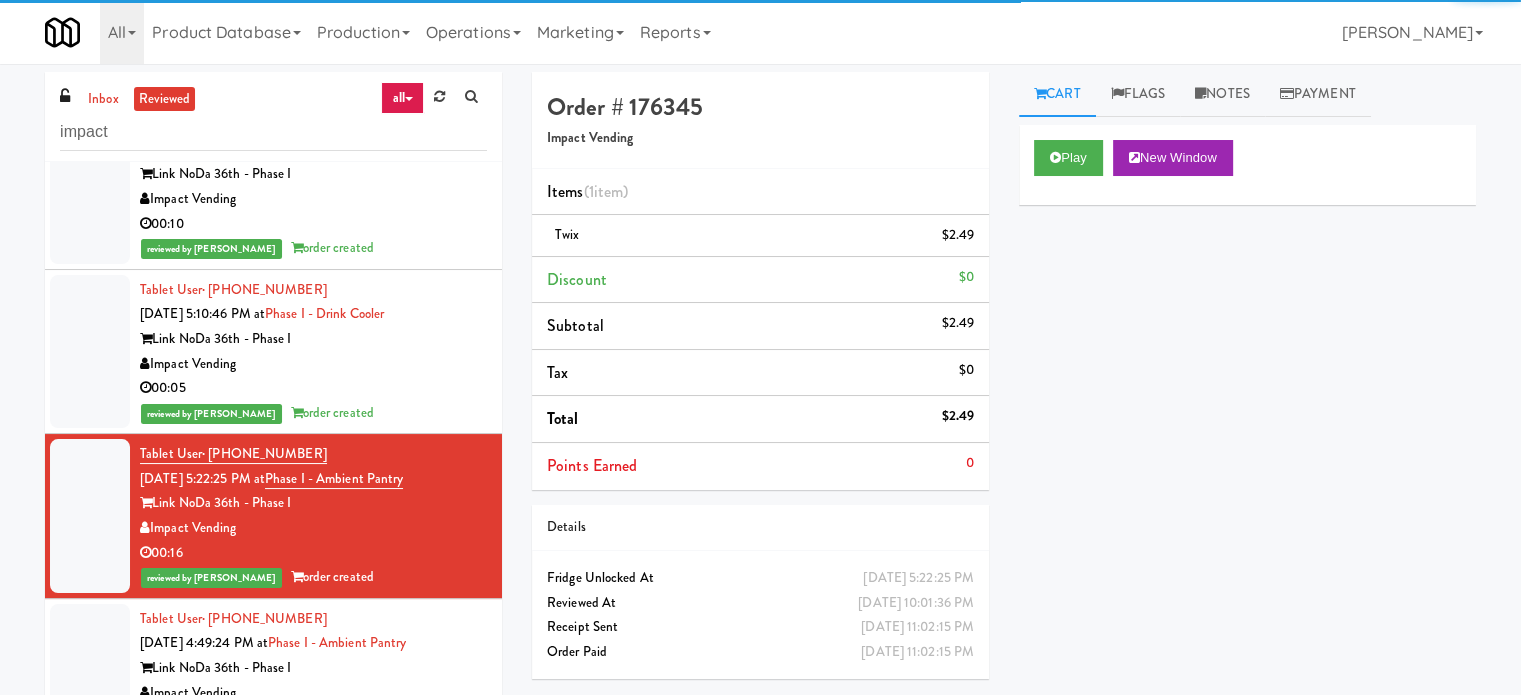 click on "00:10" at bounding box center (313, 224) 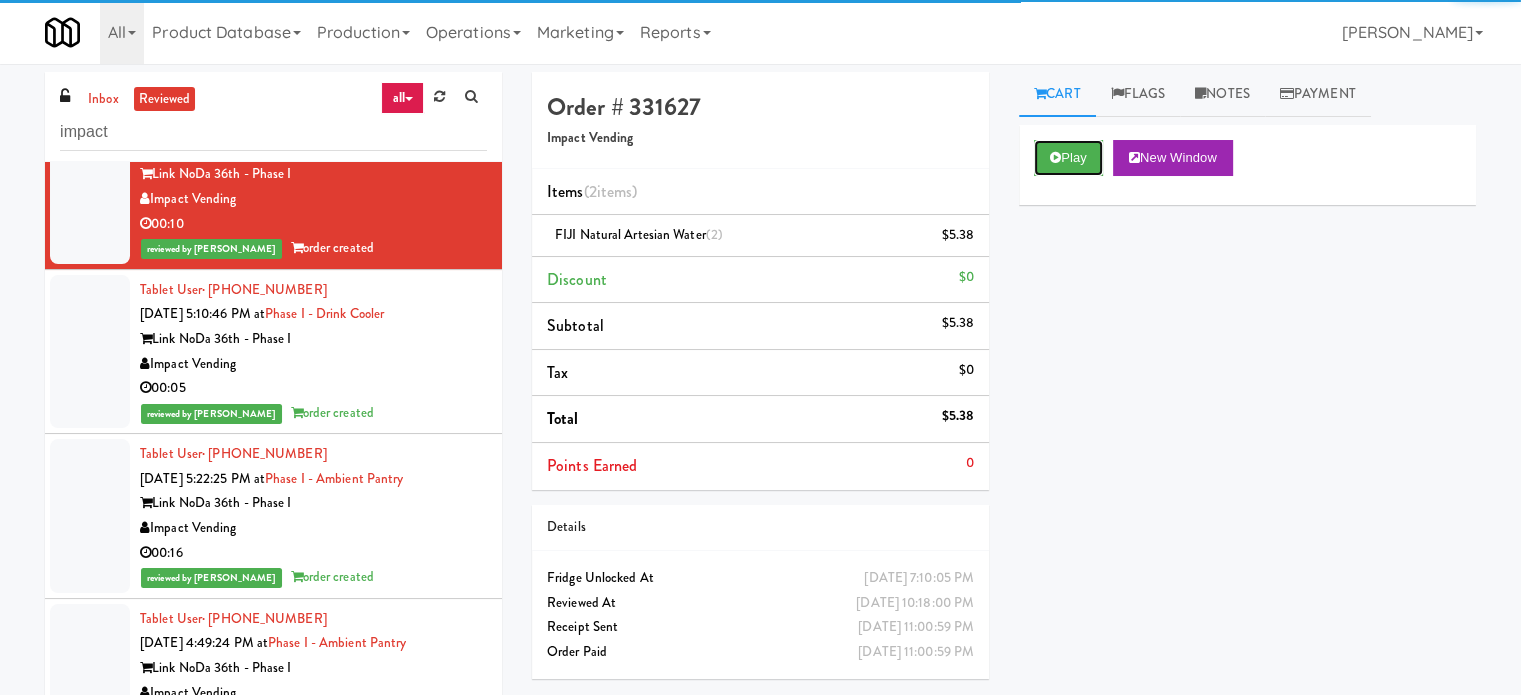 drag, startPoint x: 1069, startPoint y: 163, endPoint x: 972, endPoint y: 187, distance: 99.92497 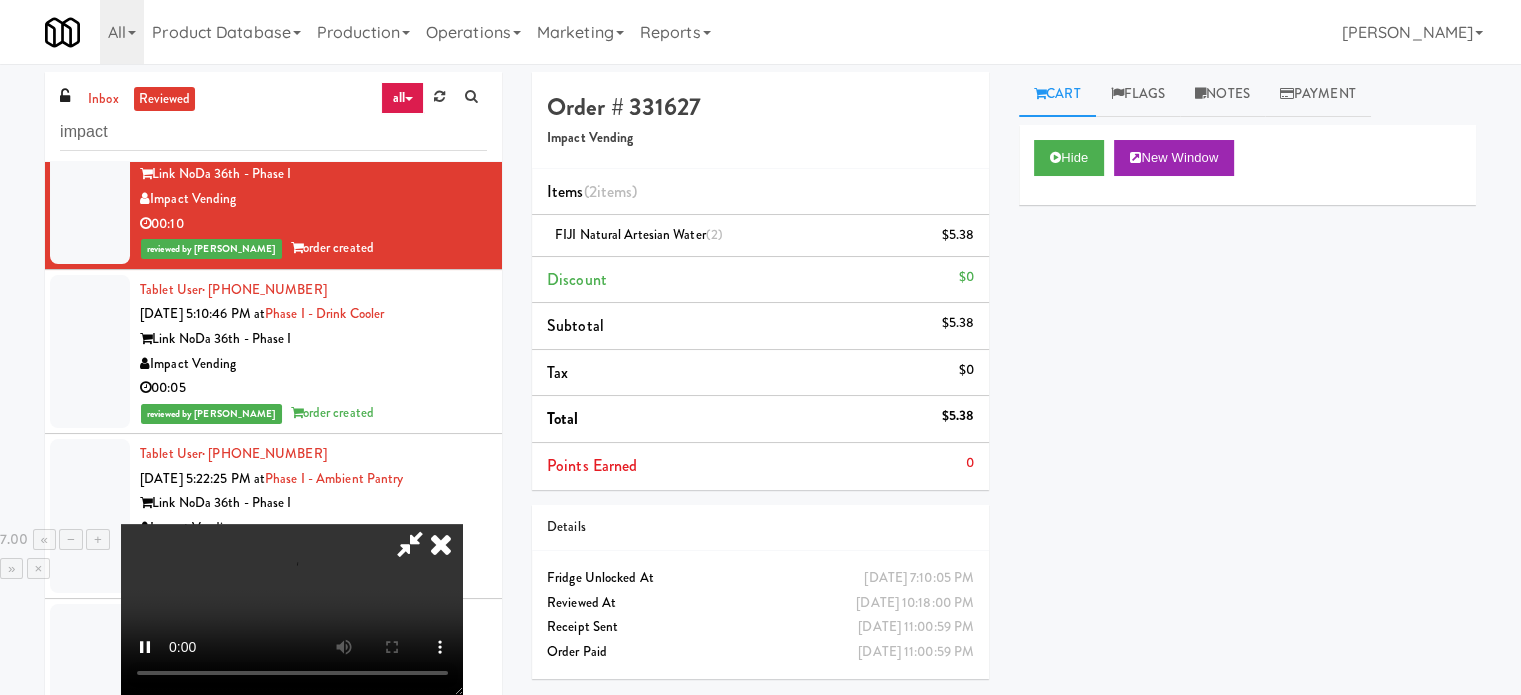 click at bounding box center [292, 609] 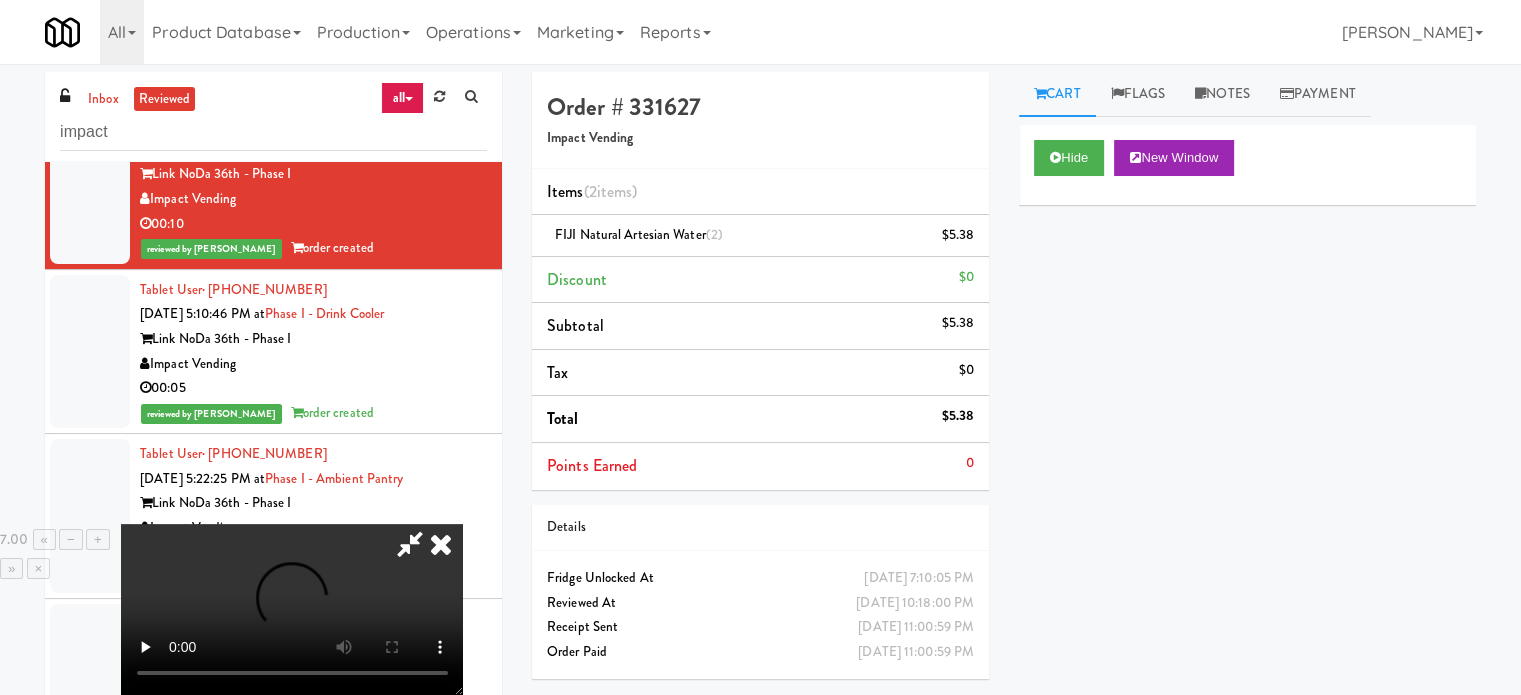 click at bounding box center (292, 609) 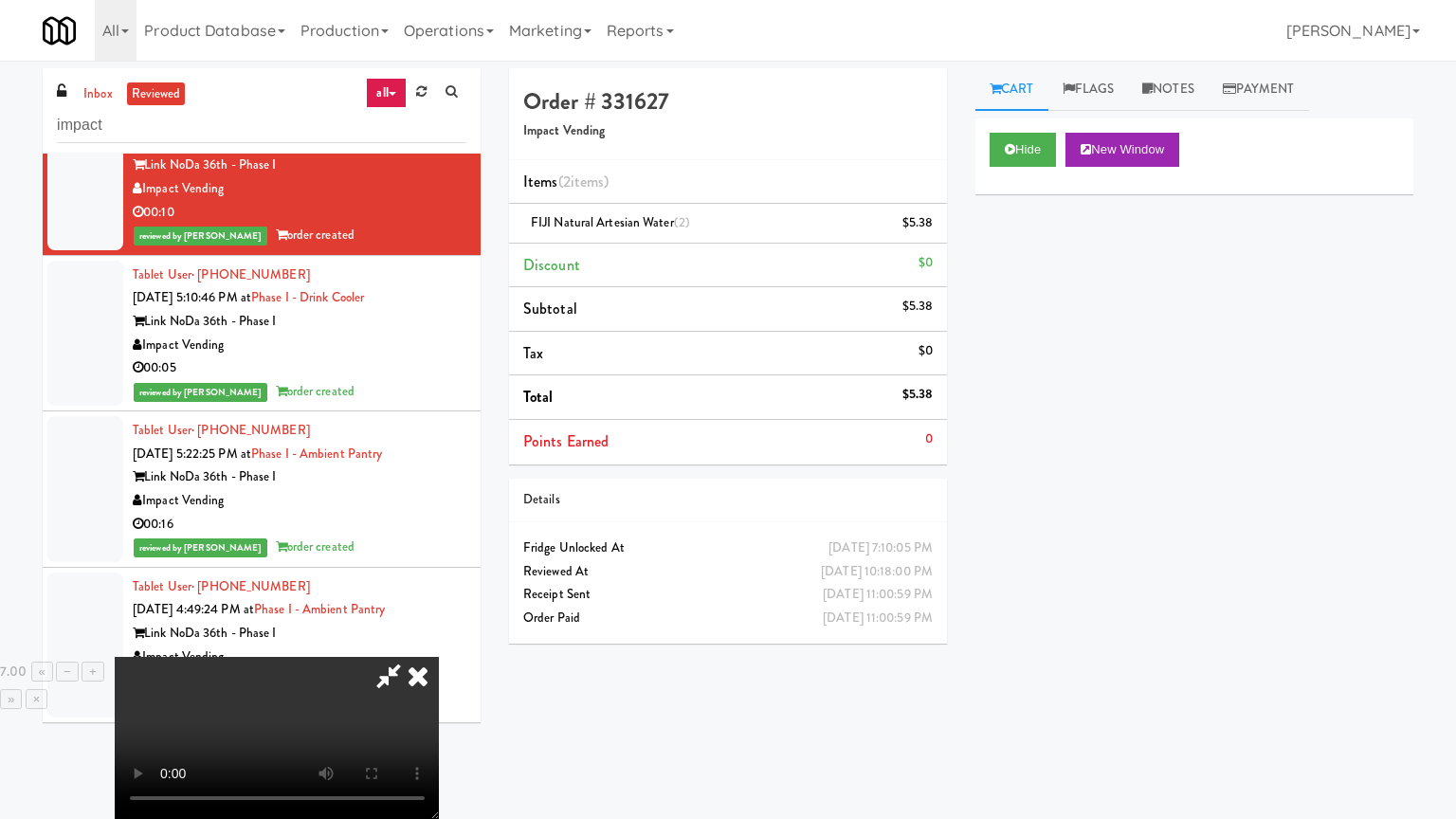 click at bounding box center (277, 737) 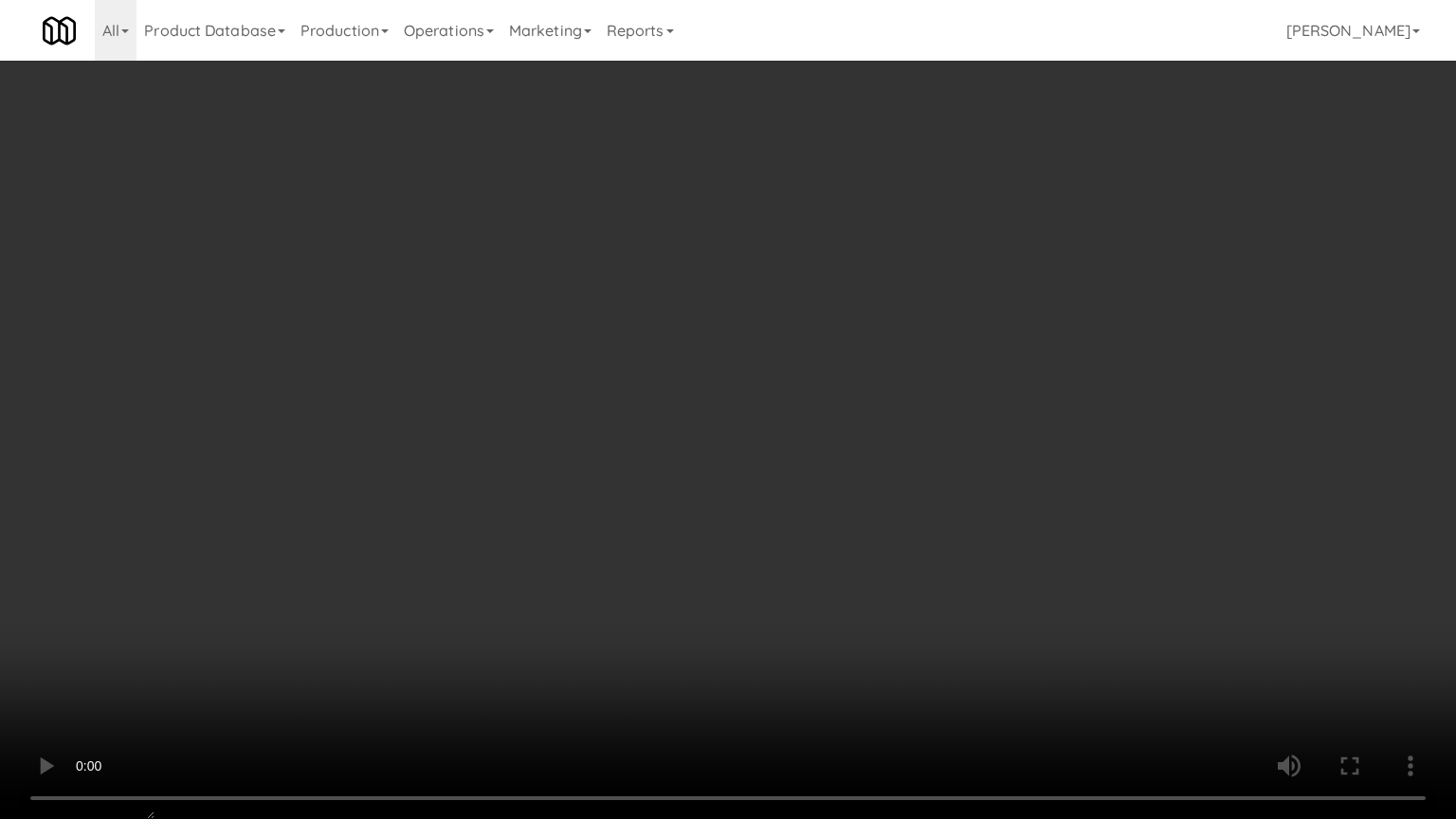 click at bounding box center [728, 410] 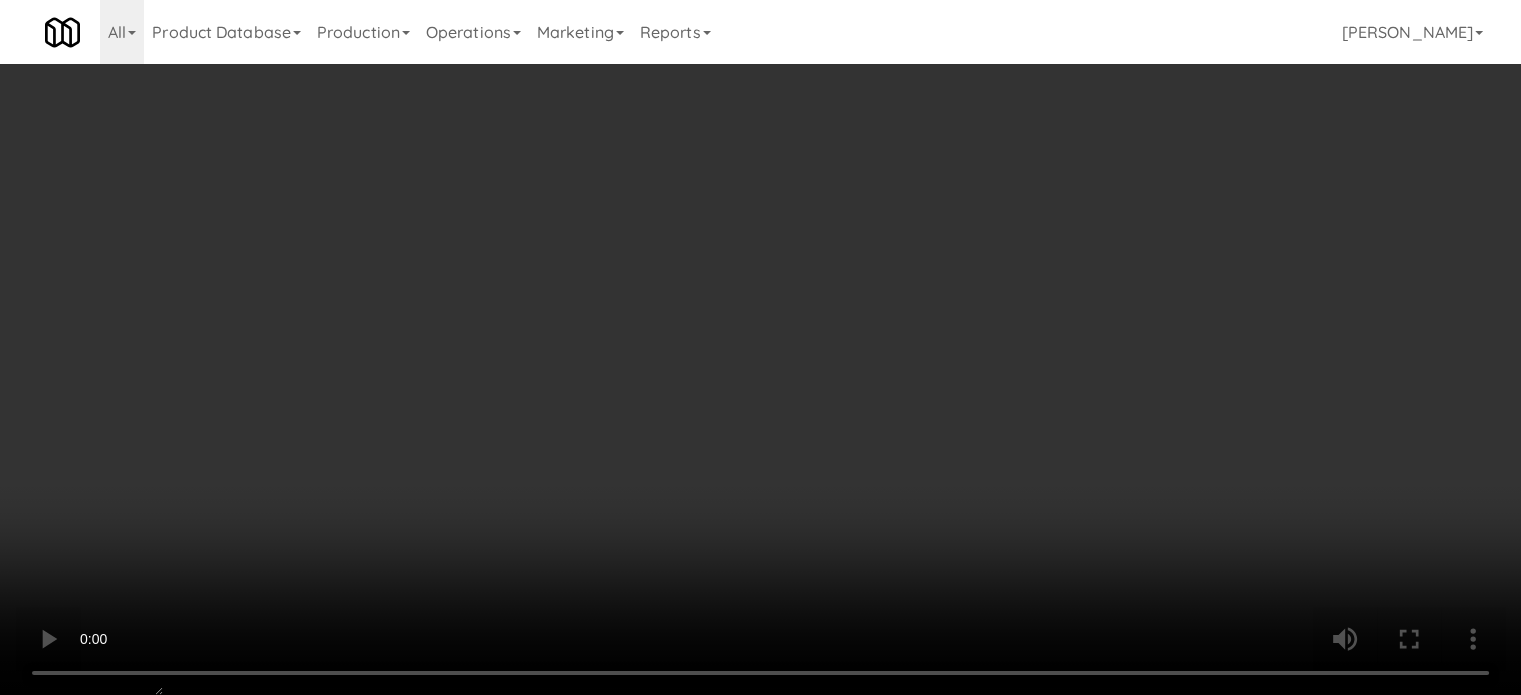 drag, startPoint x: 871, startPoint y: 77, endPoint x: 787, endPoint y: 159, distance: 117.388245 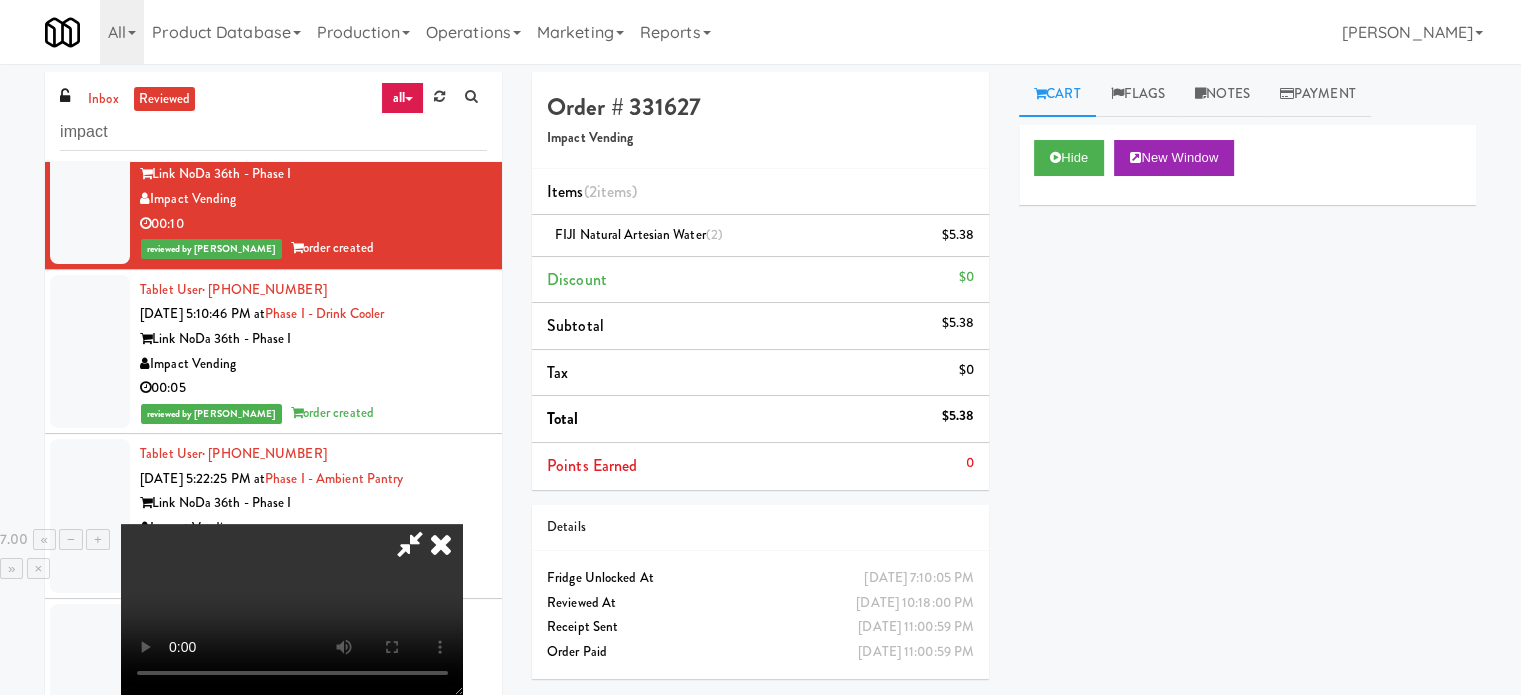click at bounding box center (441, 544) 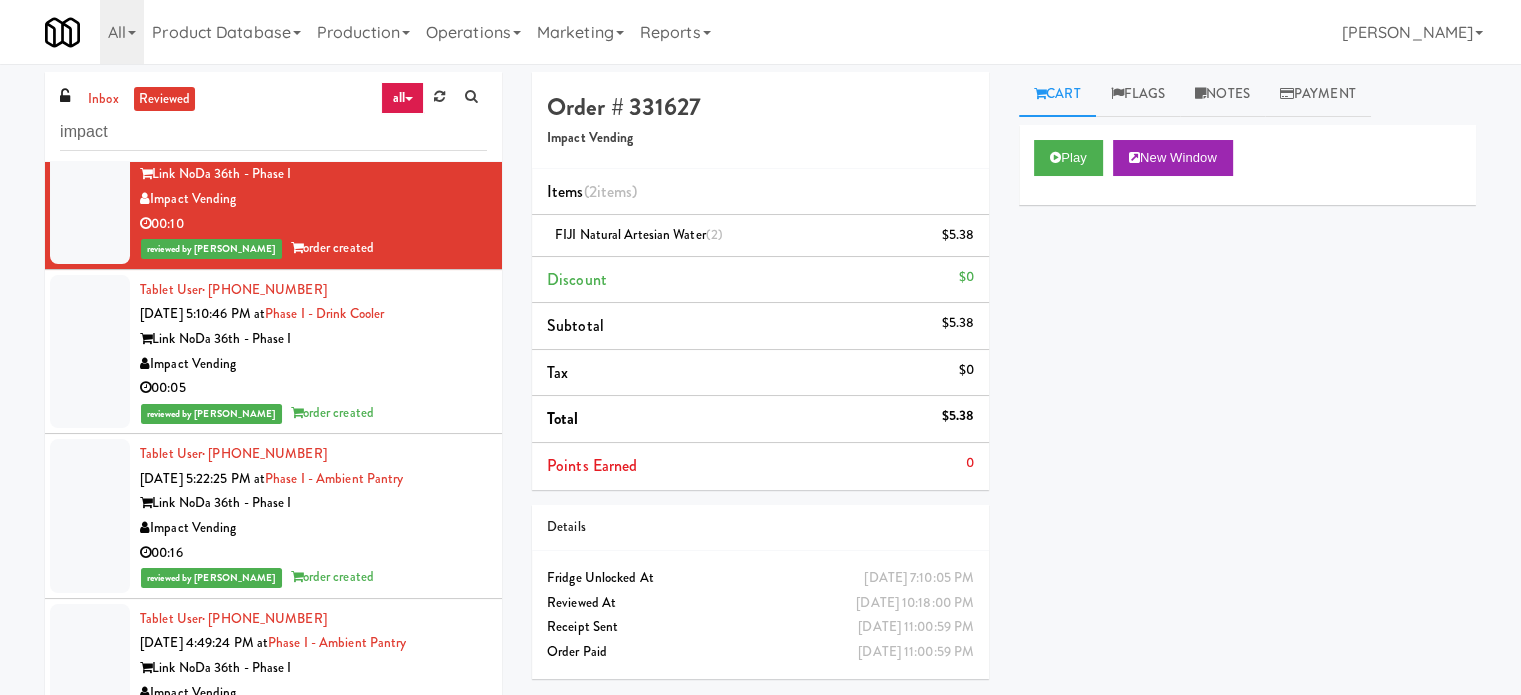 click on "00:05" at bounding box center (313, 388) 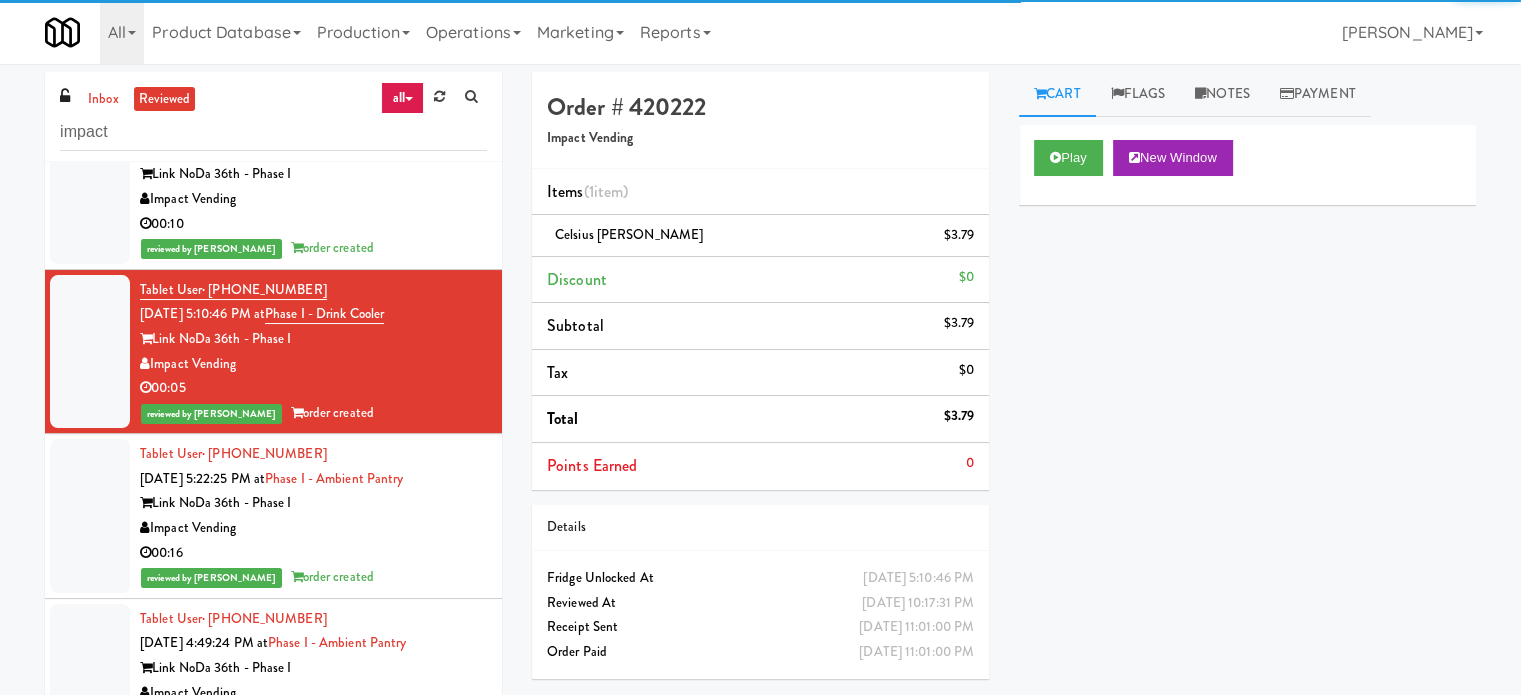 drag, startPoint x: 366, startPoint y: 562, endPoint x: 378, endPoint y: 559, distance: 12.369317 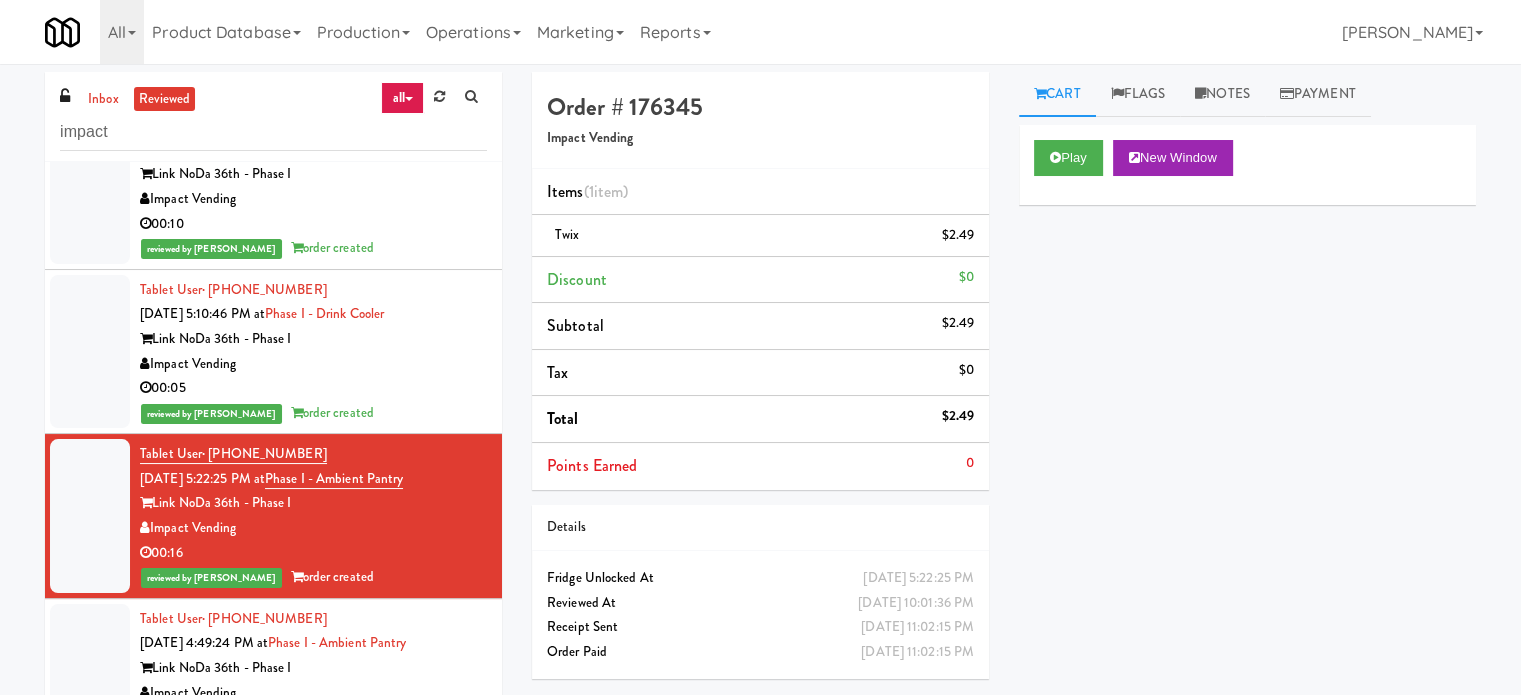 scroll, scrollTop: 4568, scrollLeft: 0, axis: vertical 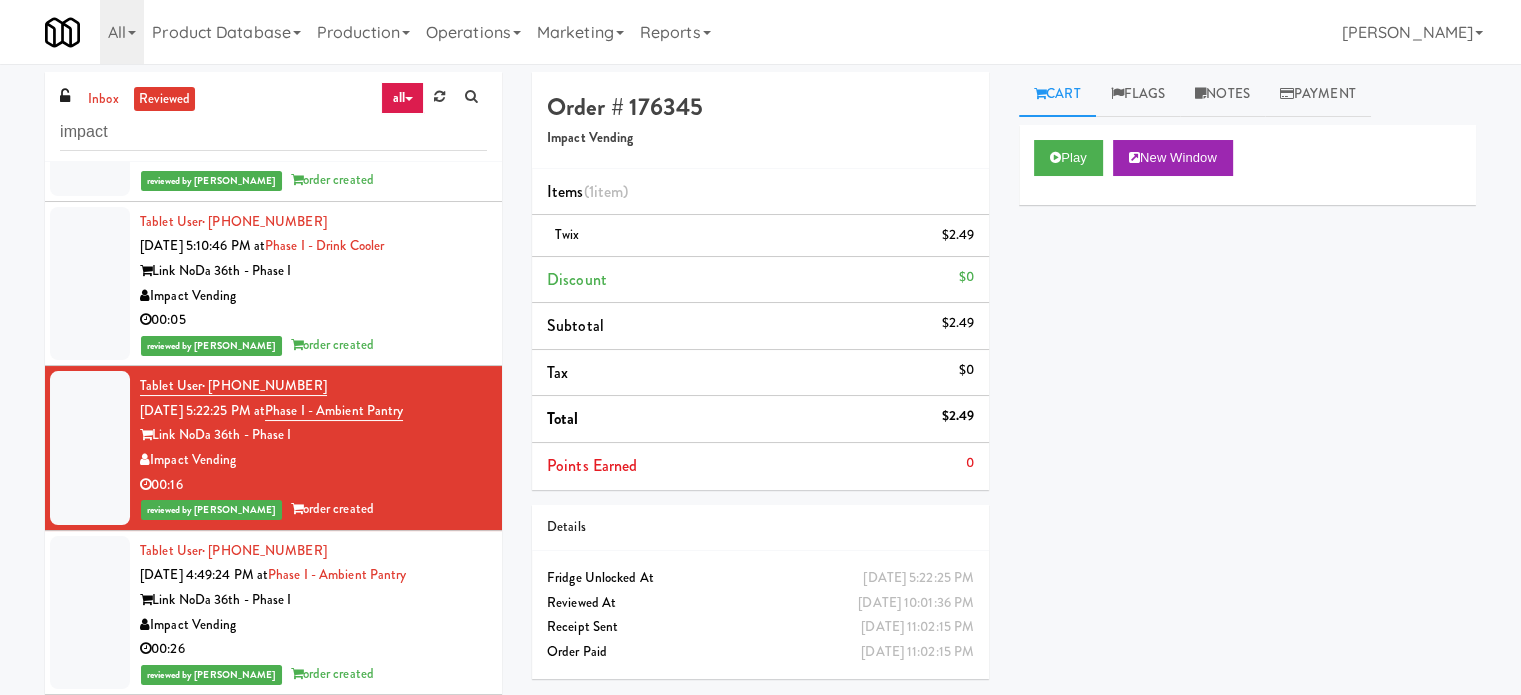 drag, startPoint x: 461, startPoint y: 610, endPoint x: 421, endPoint y: 536, distance: 84.118965 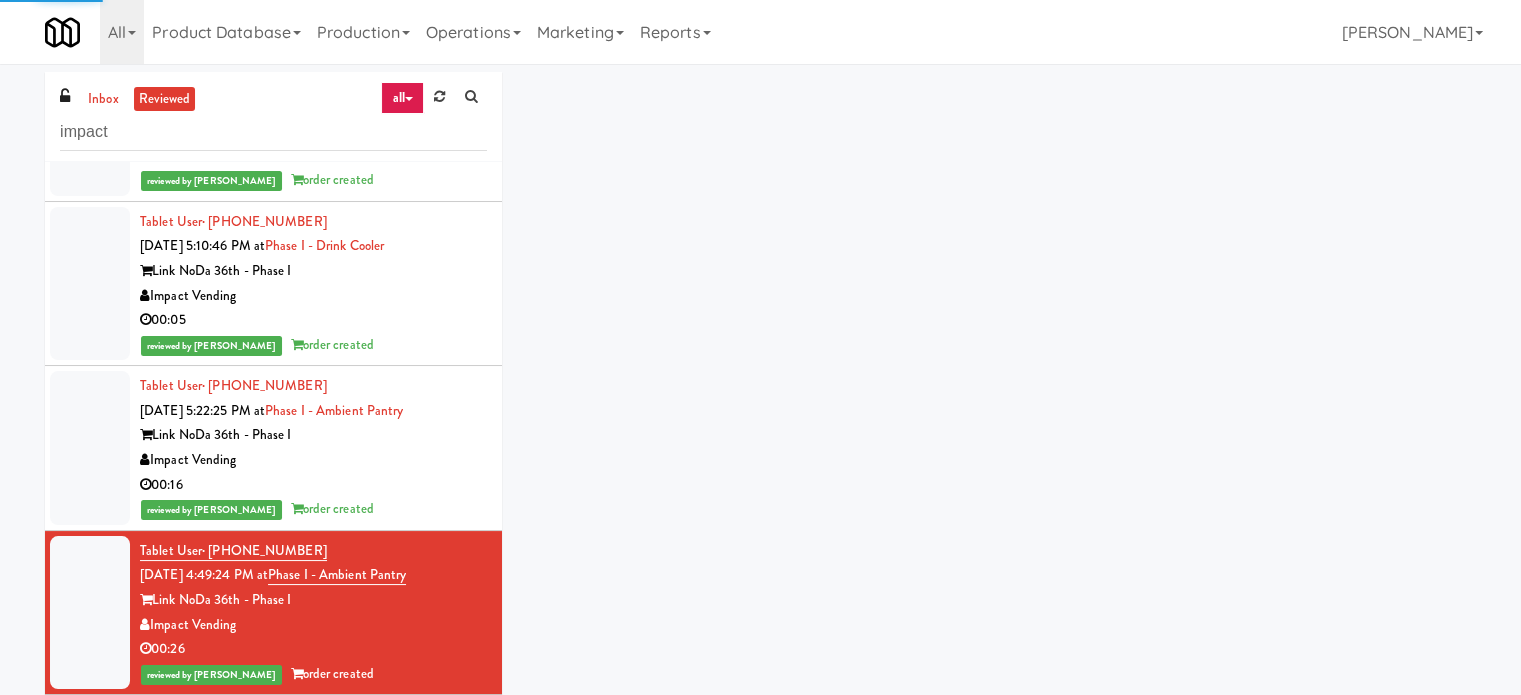 click on "00:16" at bounding box center (313, 485) 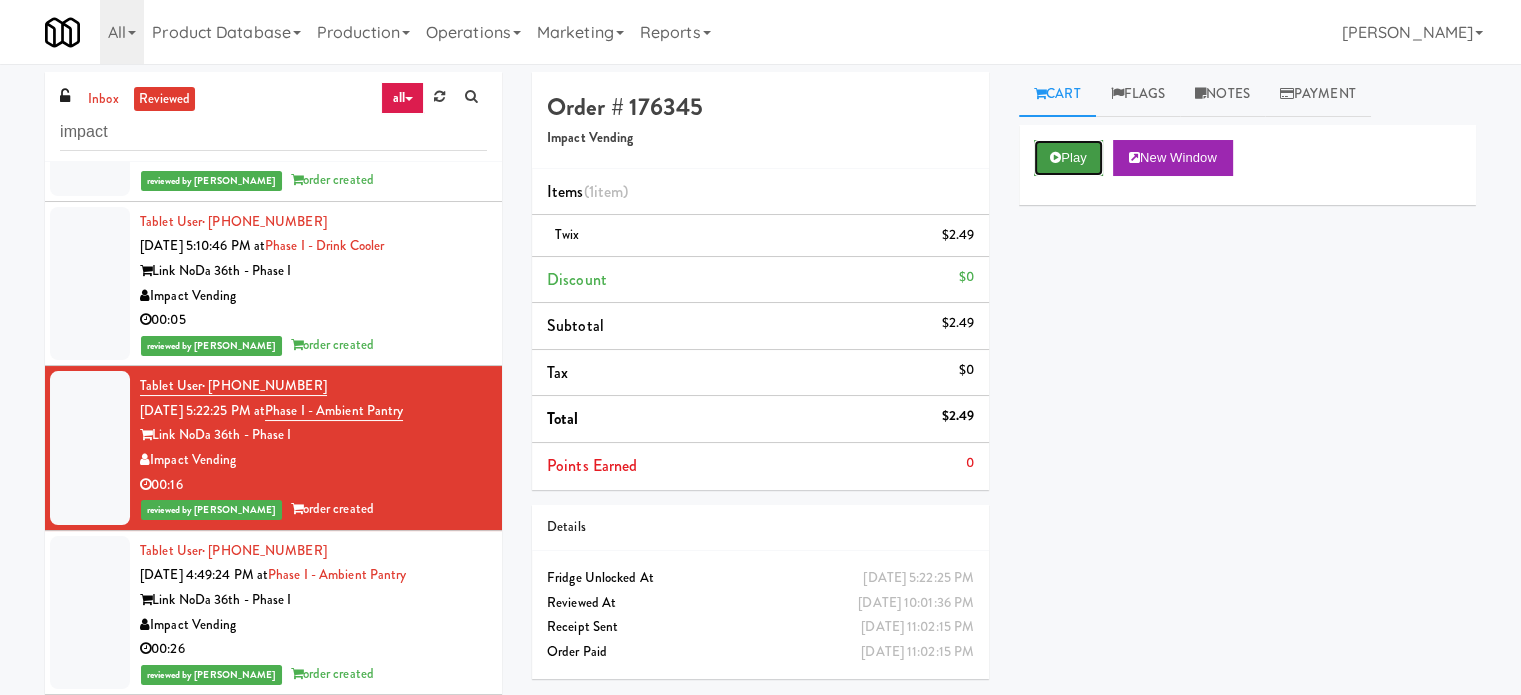 click on "Play" at bounding box center (1068, 158) 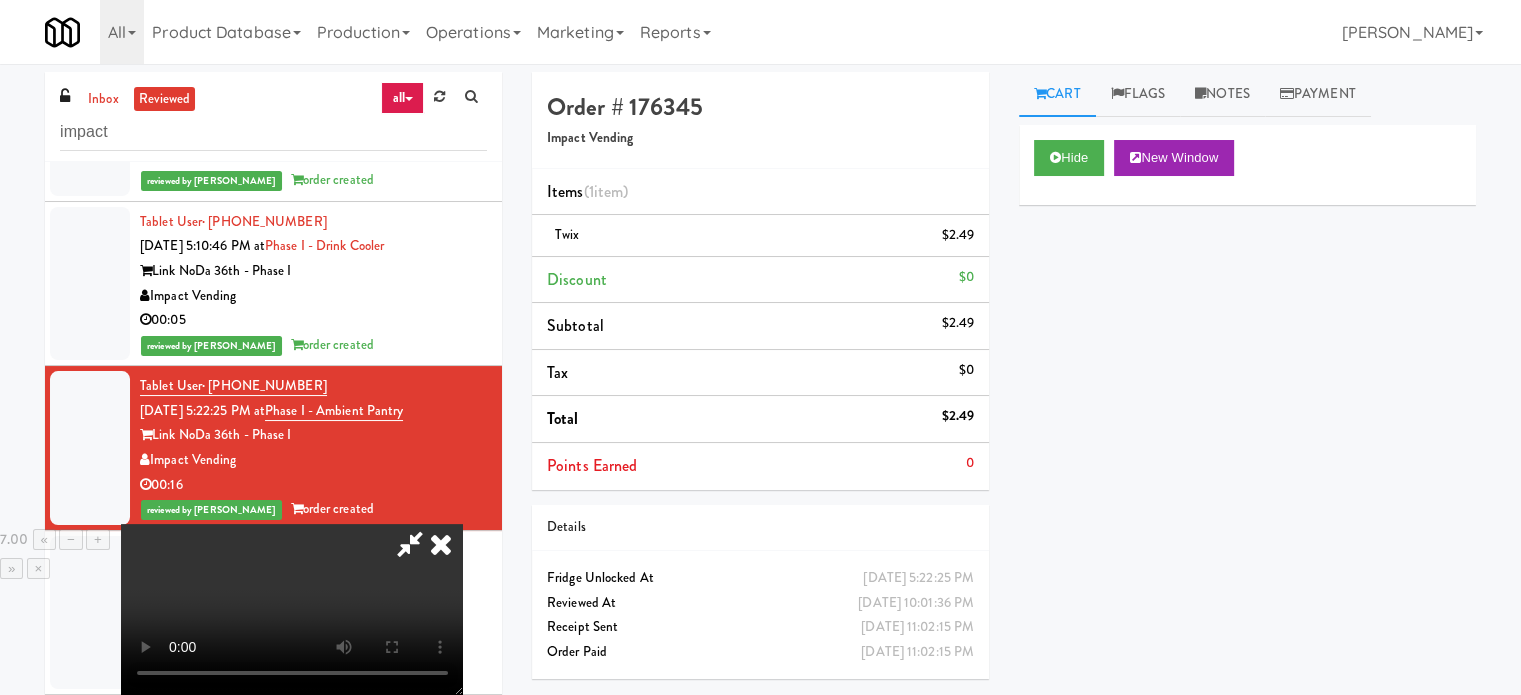 click at bounding box center (292, 609) 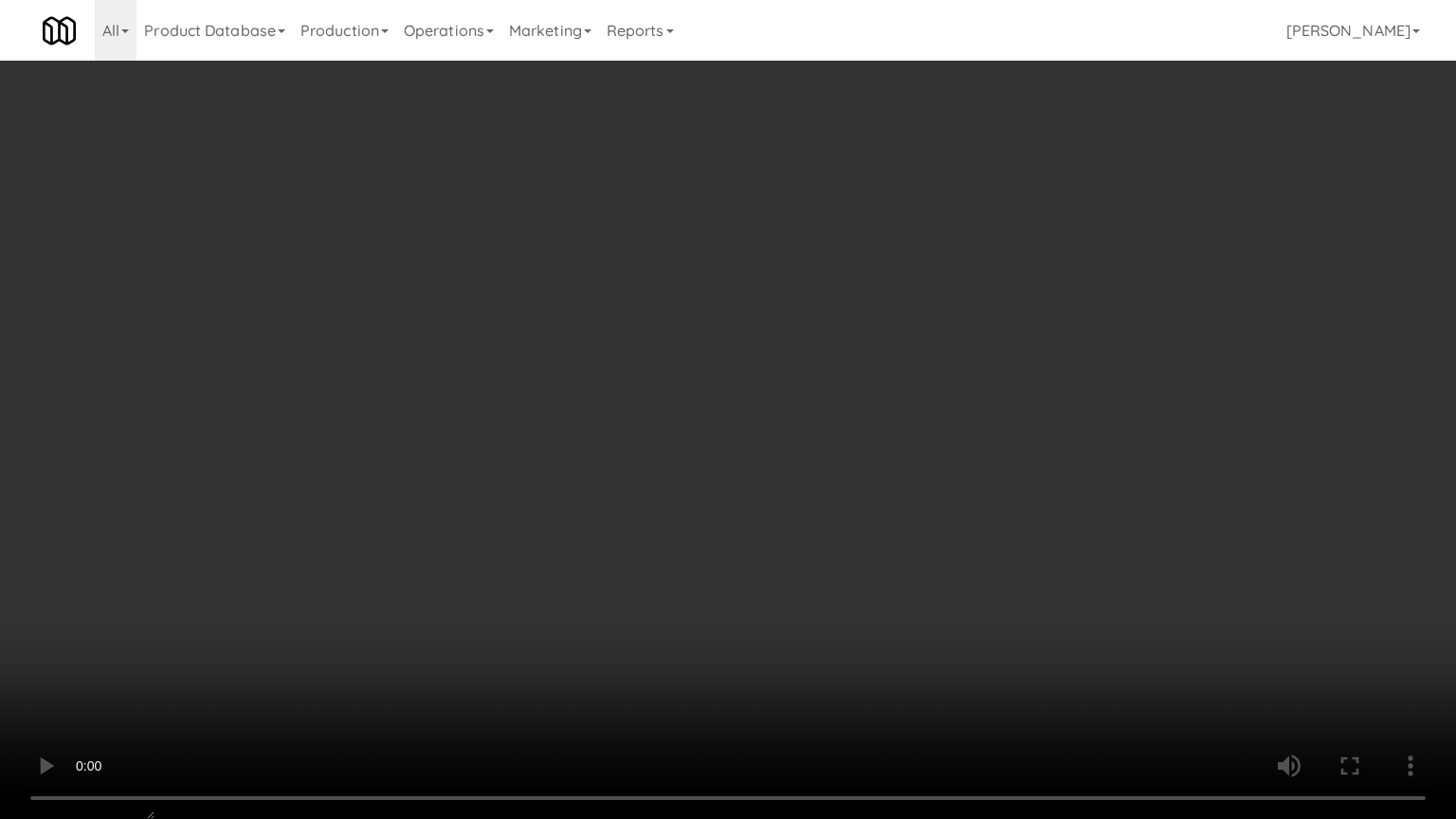 click at bounding box center [728, 410] 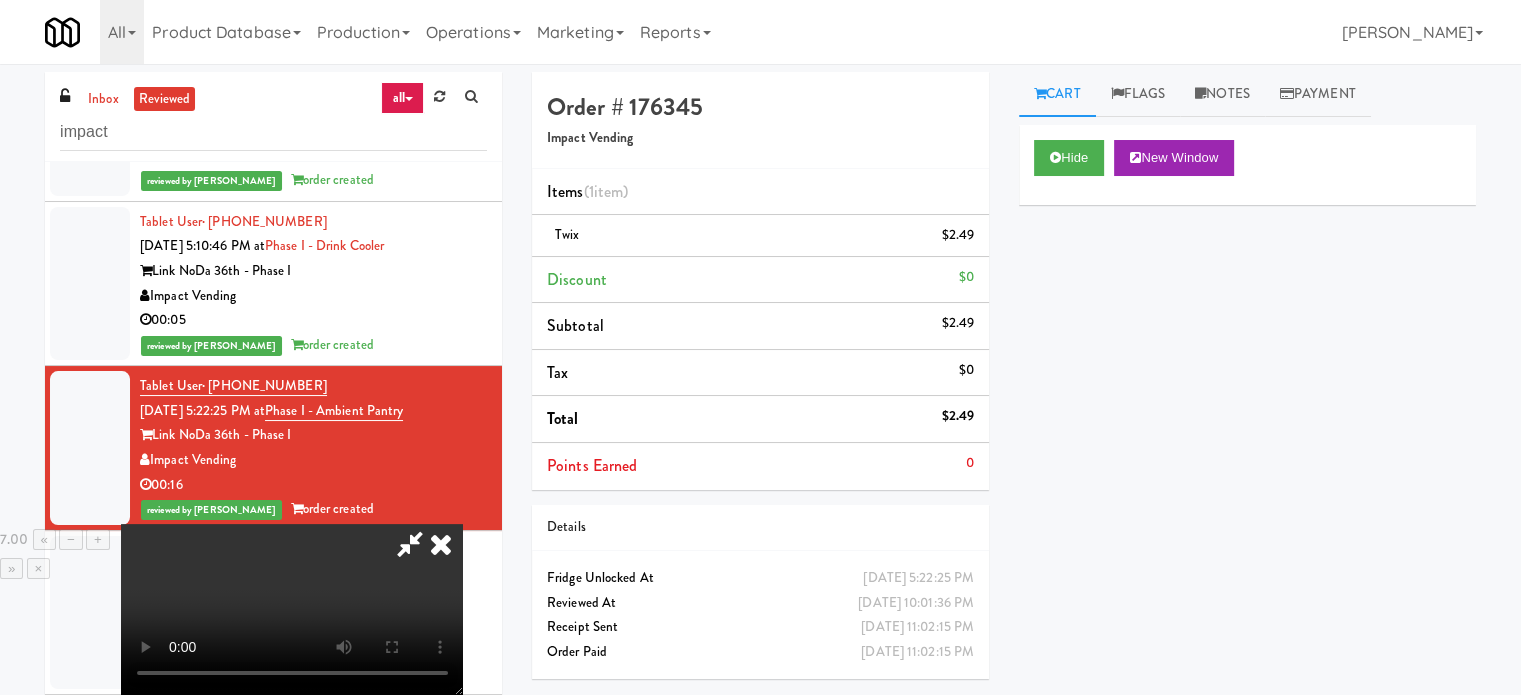 click at bounding box center [292, 609] 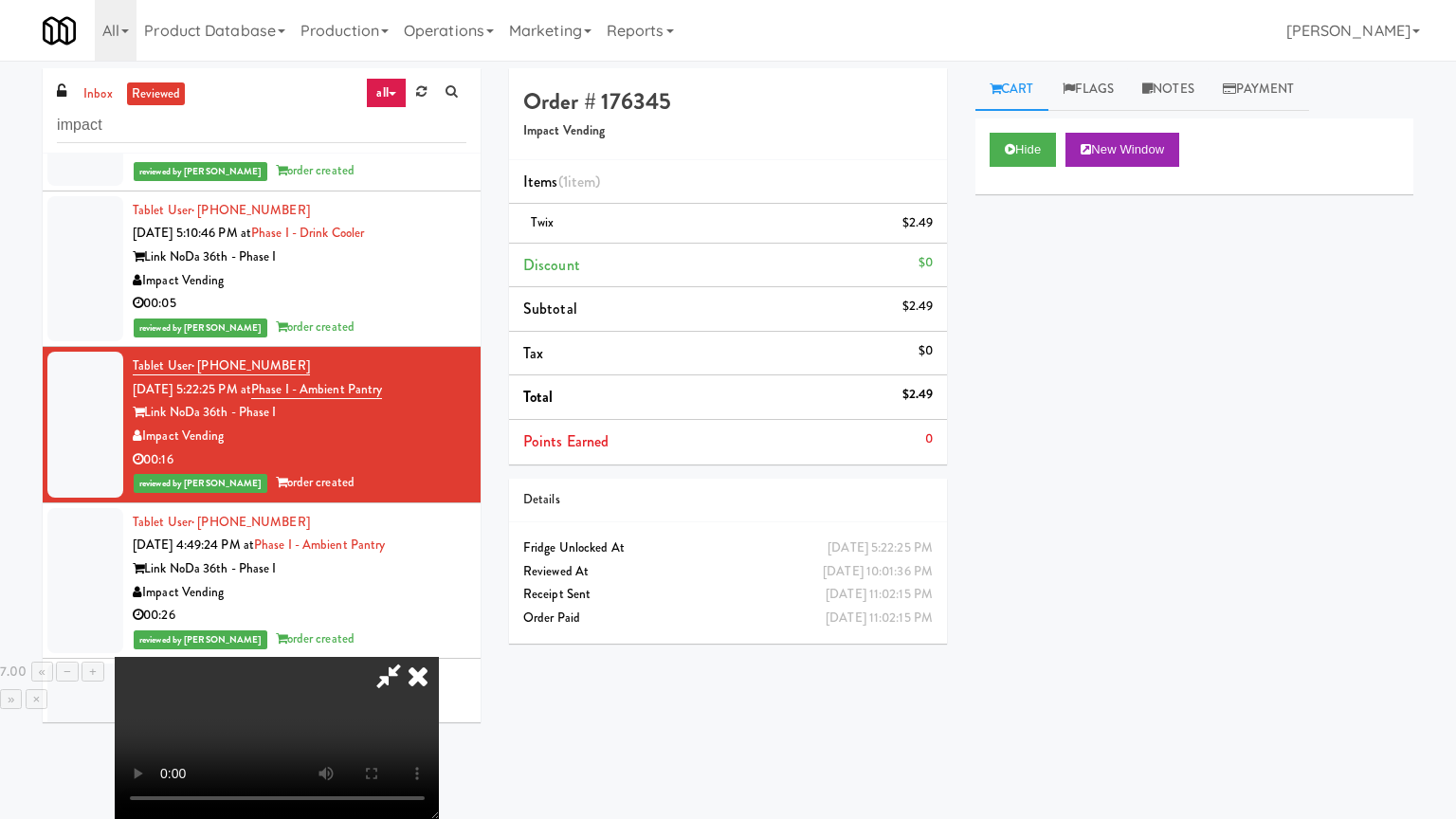 type 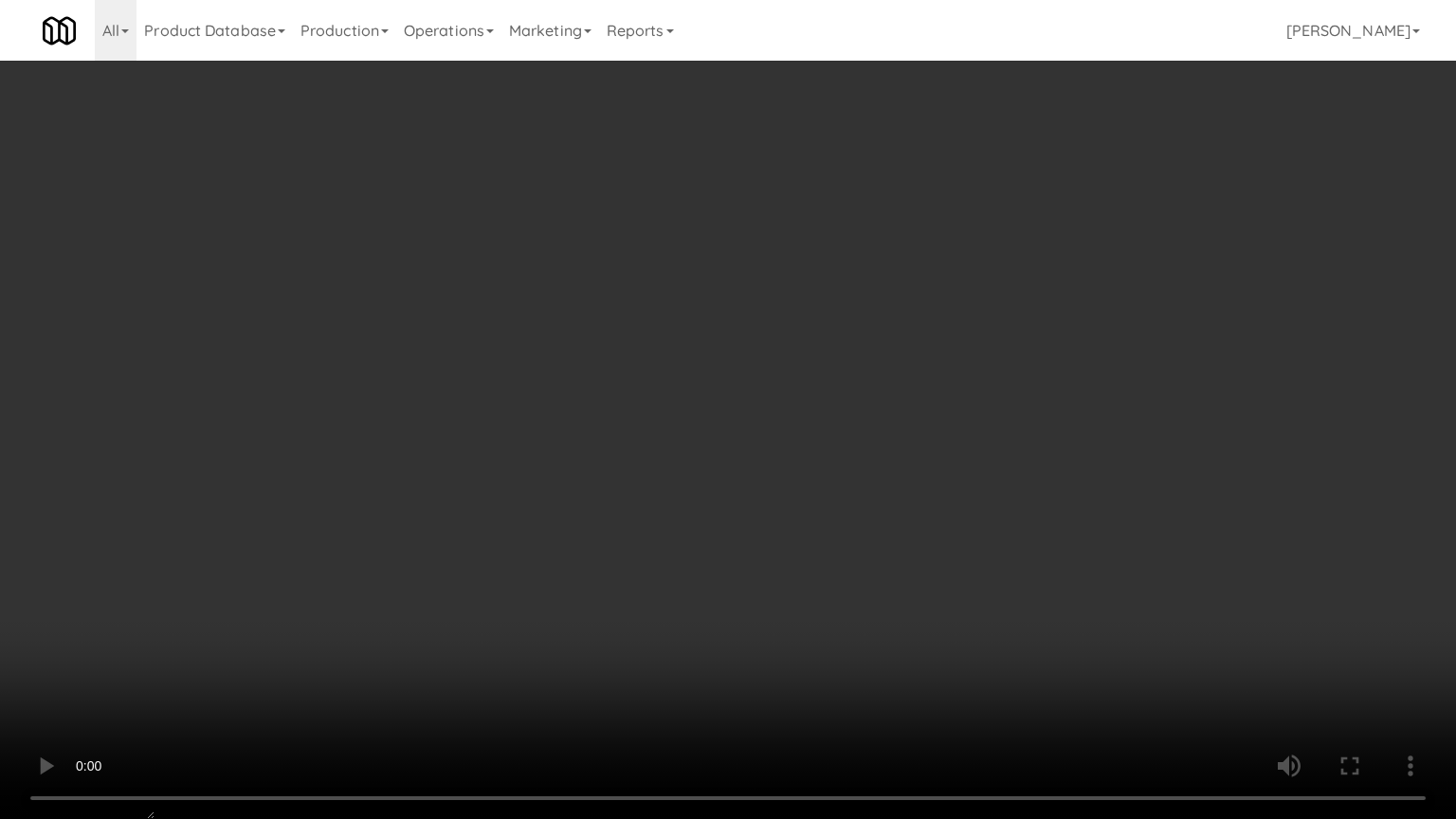 drag, startPoint x: 634, startPoint y: 653, endPoint x: 634, endPoint y: 600, distance: 53 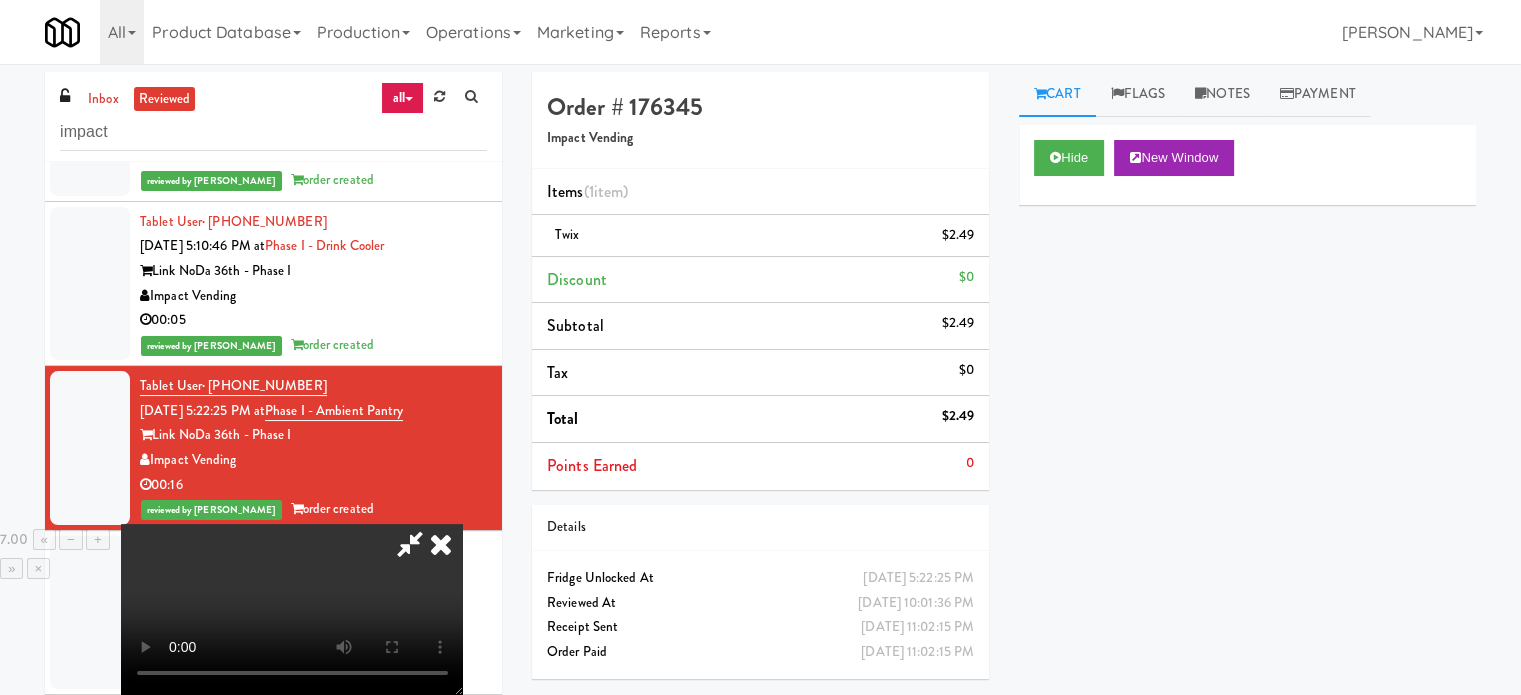 click at bounding box center [441, 544] 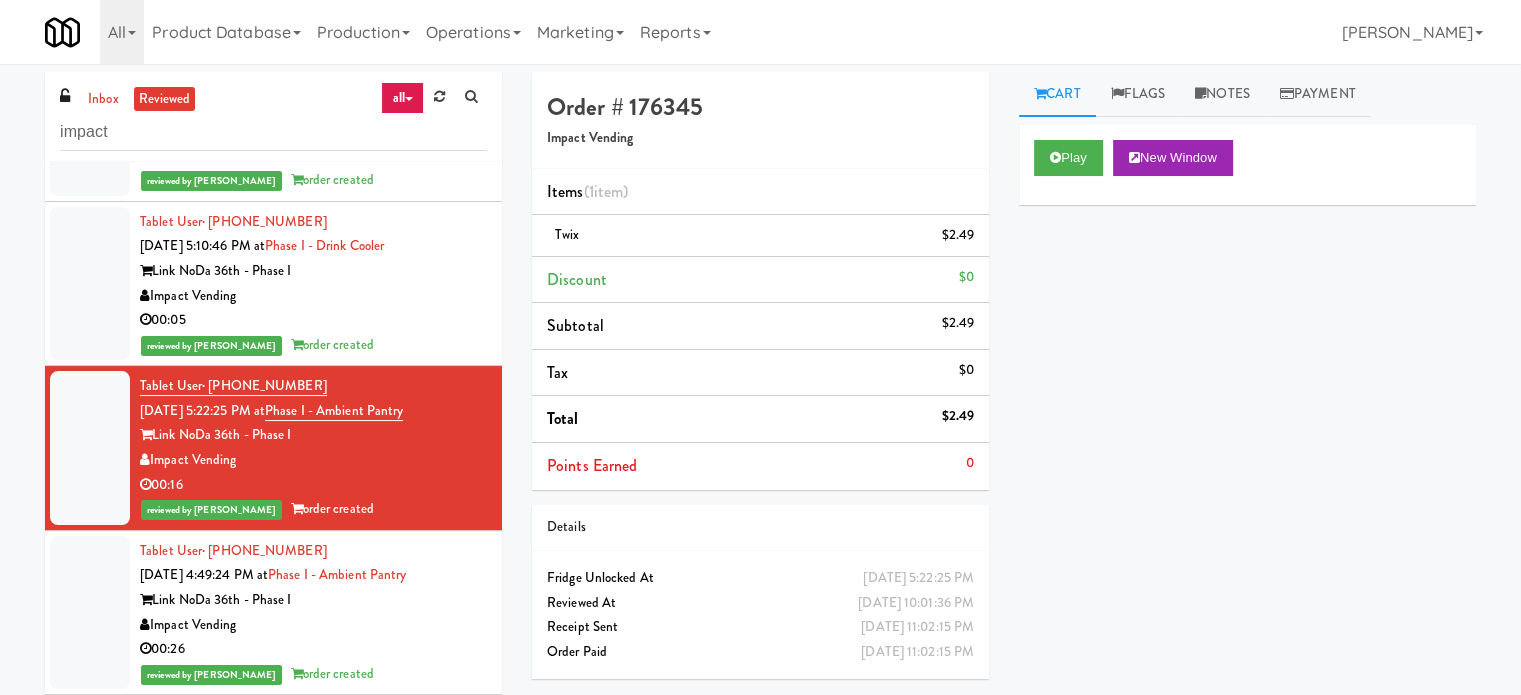 click on "00:26" at bounding box center (313, 649) 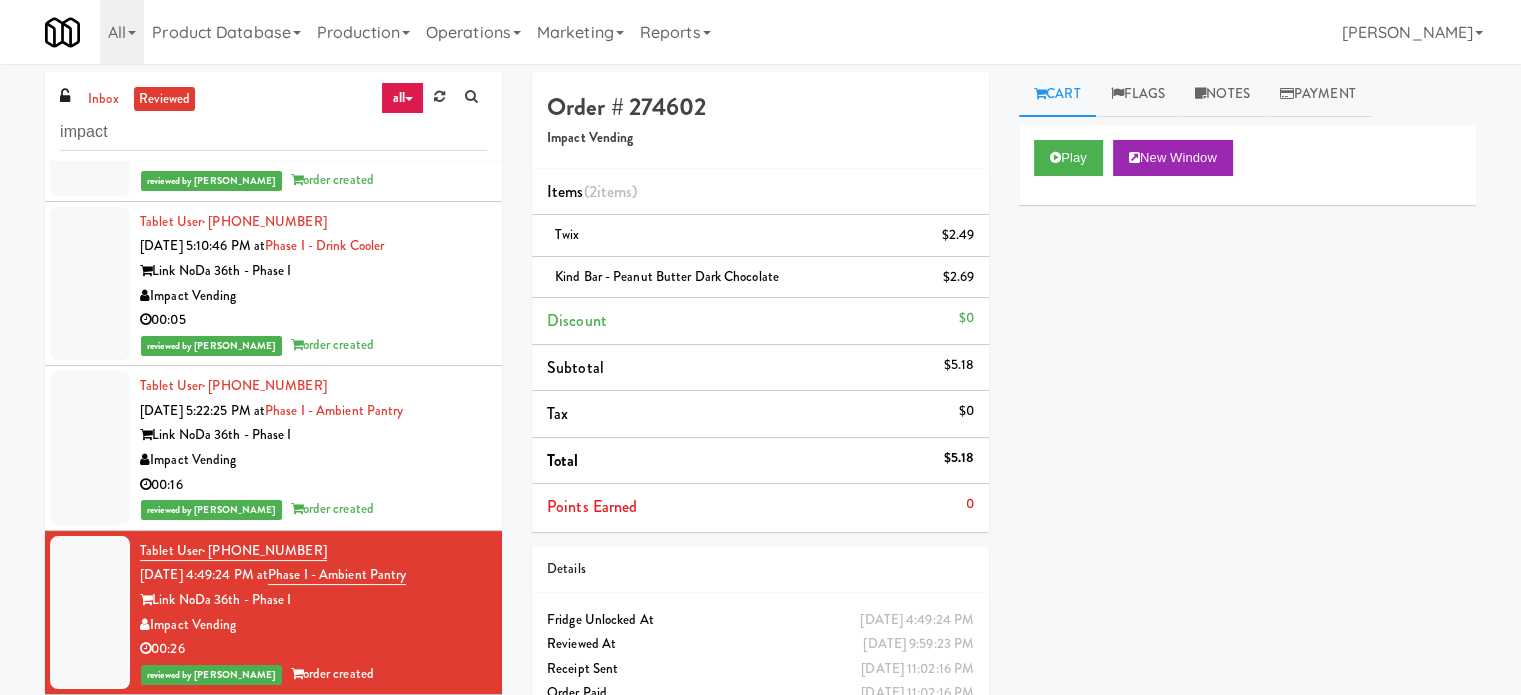 scroll, scrollTop: 5068, scrollLeft: 0, axis: vertical 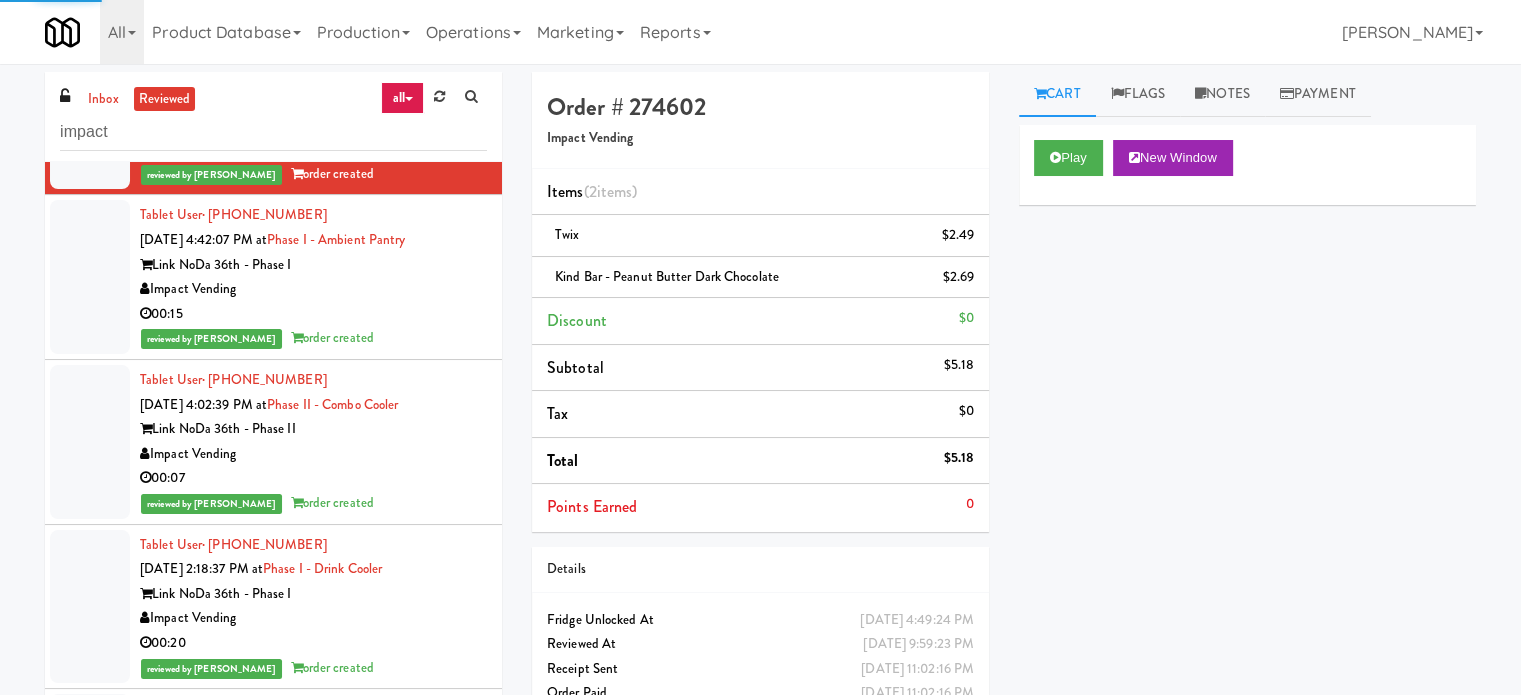 click on "00:15" at bounding box center [313, 314] 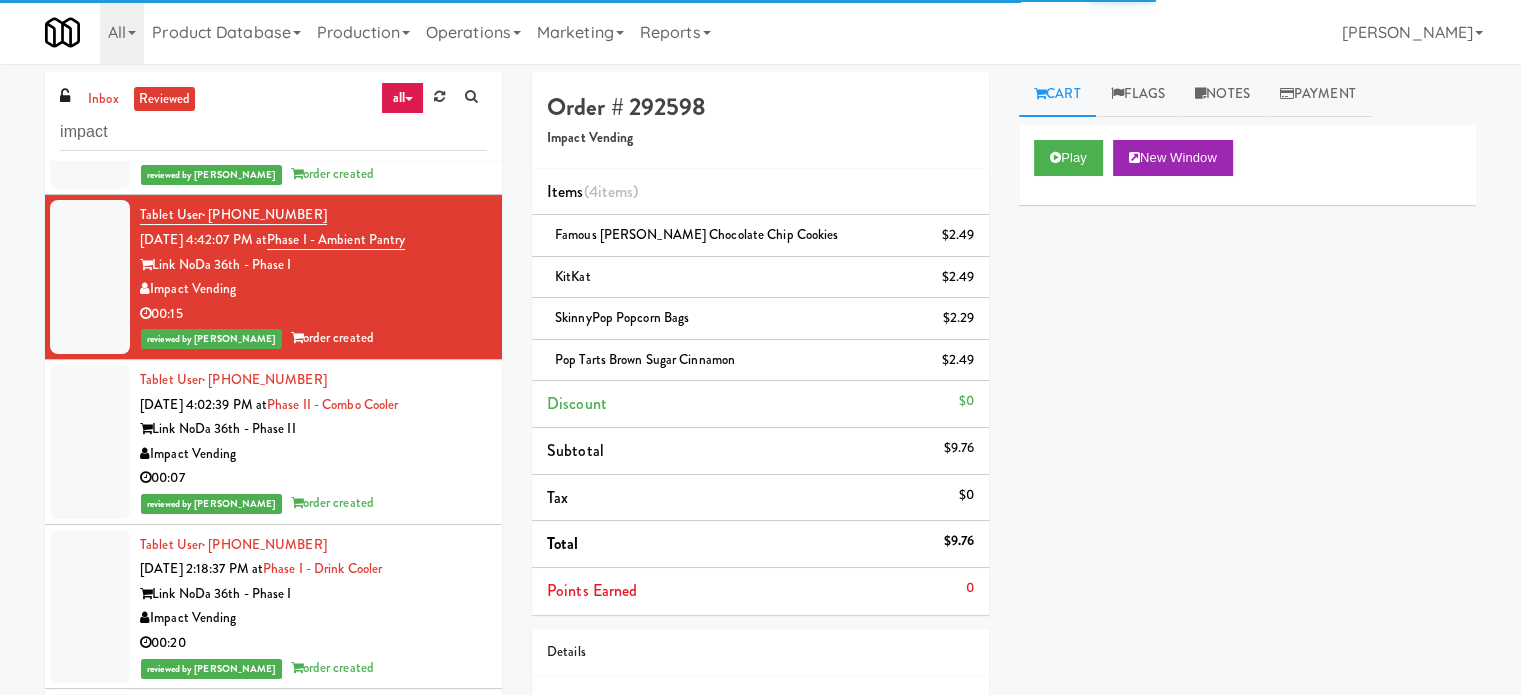 click on "00:07" at bounding box center (313, 478) 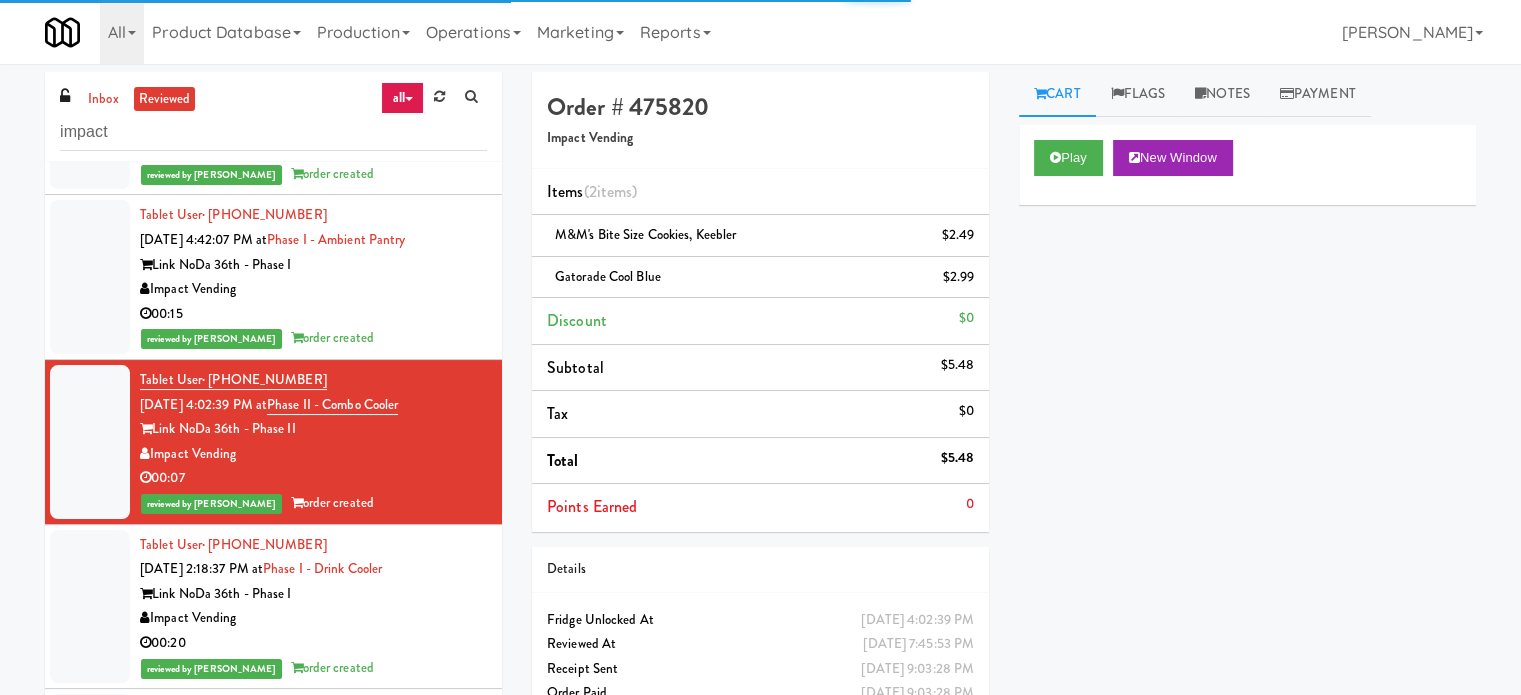 click on "Impact Vending" at bounding box center [313, 618] 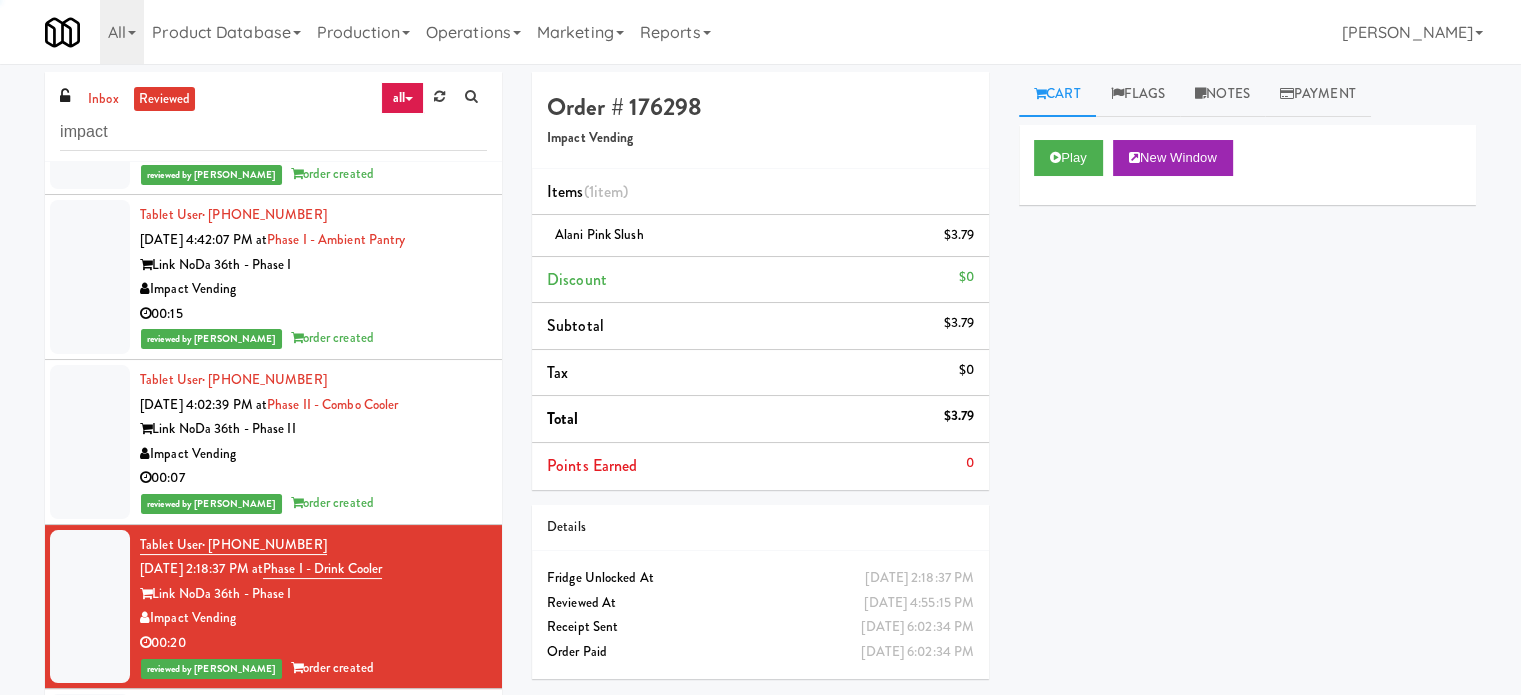 scroll, scrollTop: 5568, scrollLeft: 0, axis: vertical 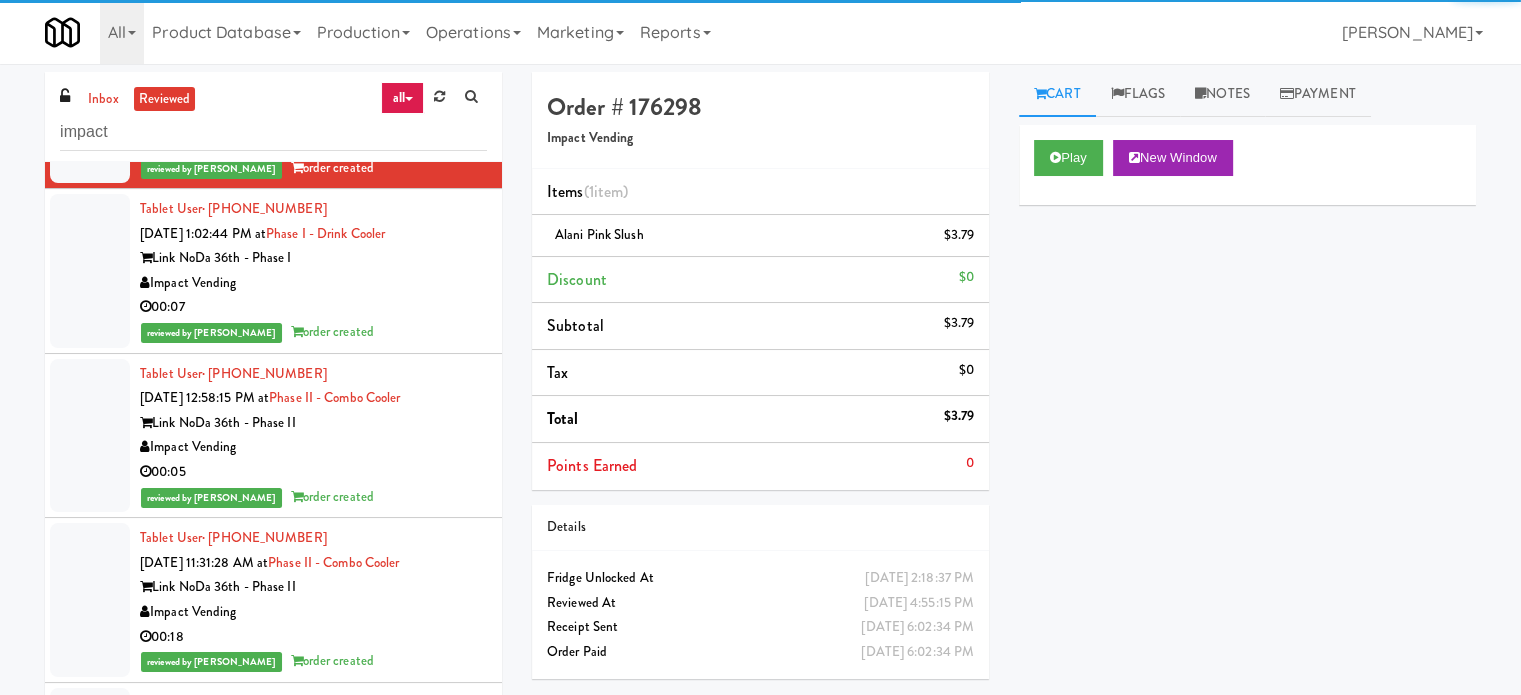 click on "00:07" at bounding box center [313, 307] 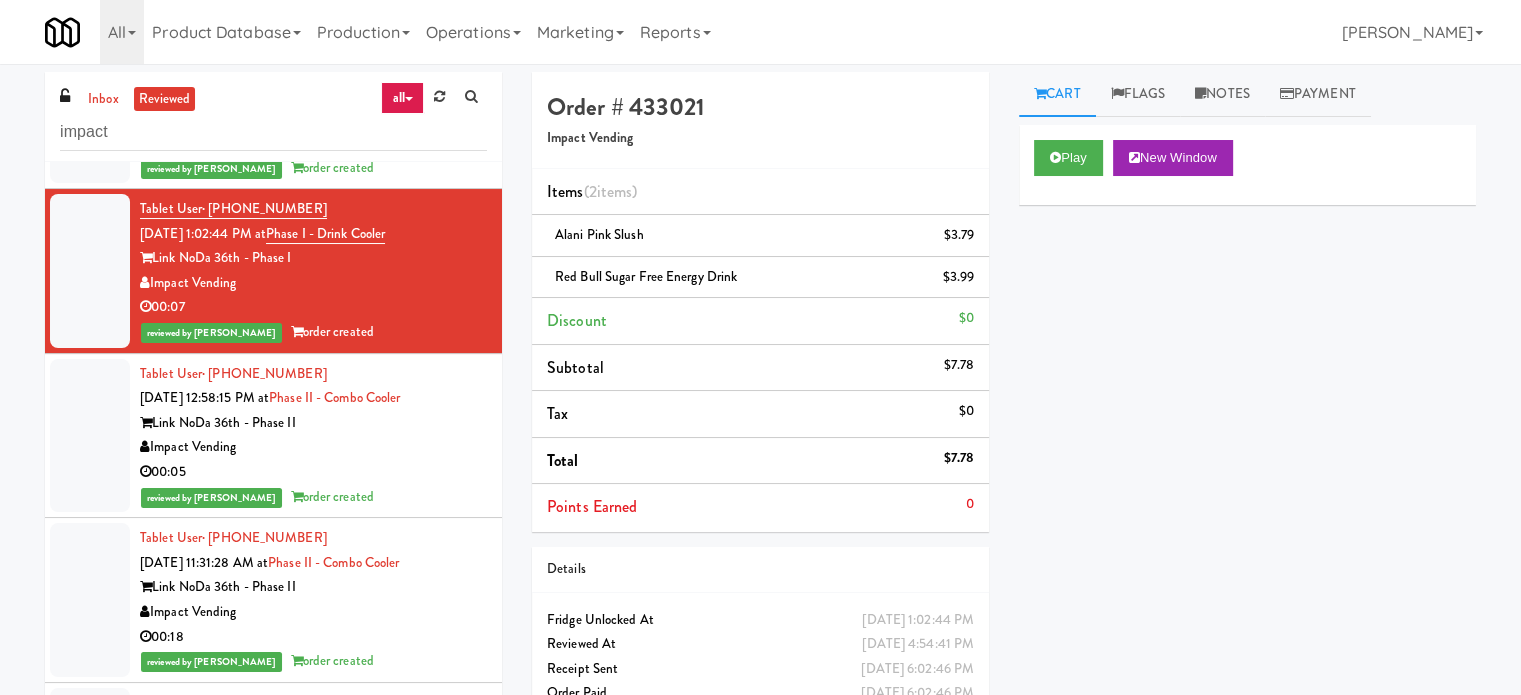 click on "Tablet User  · (704) 923-3693 Jul 14, 2025 12:58:15 PM at  Phase II - Combo Cooler  Link NoDa 36th - Phase II  Impact Vending  00:05 reviewed by Britney M  order created" at bounding box center [313, 436] 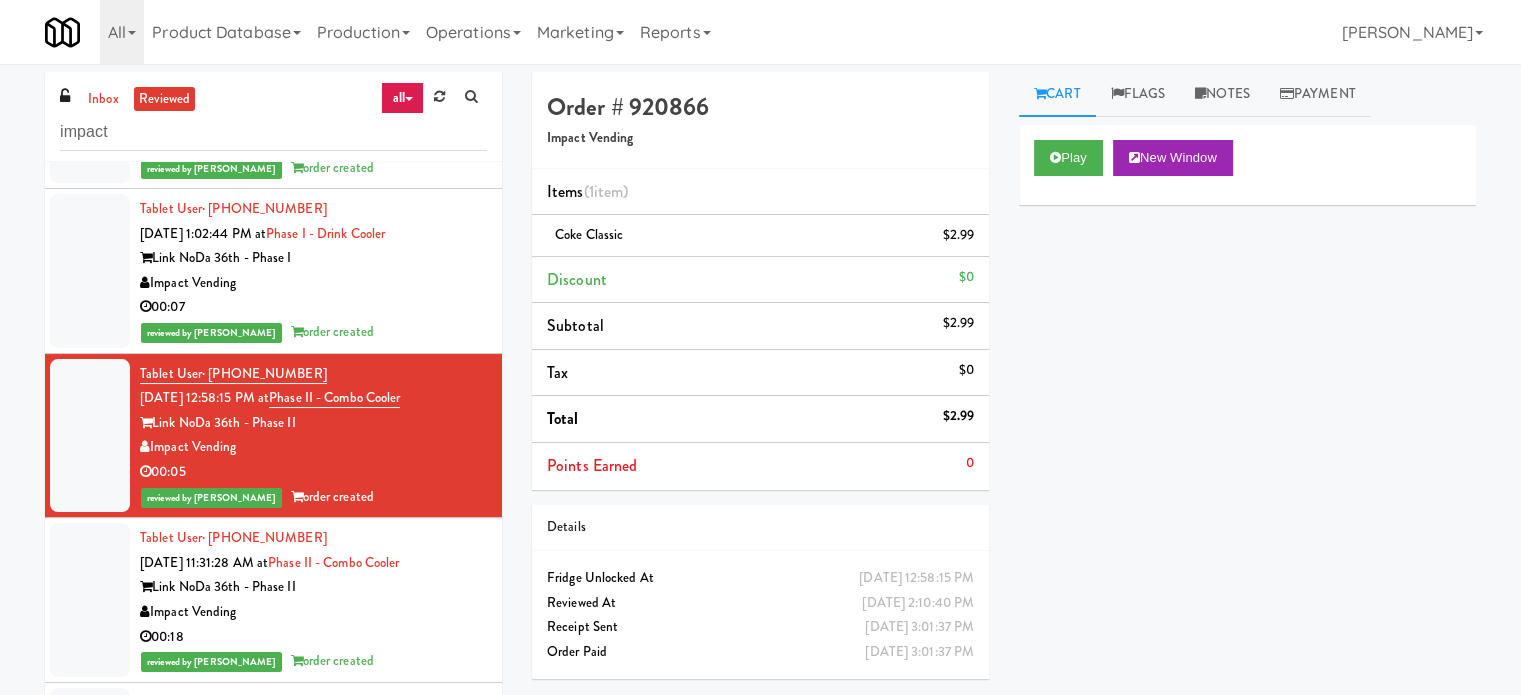 click on "Impact Vending" at bounding box center (313, 283) 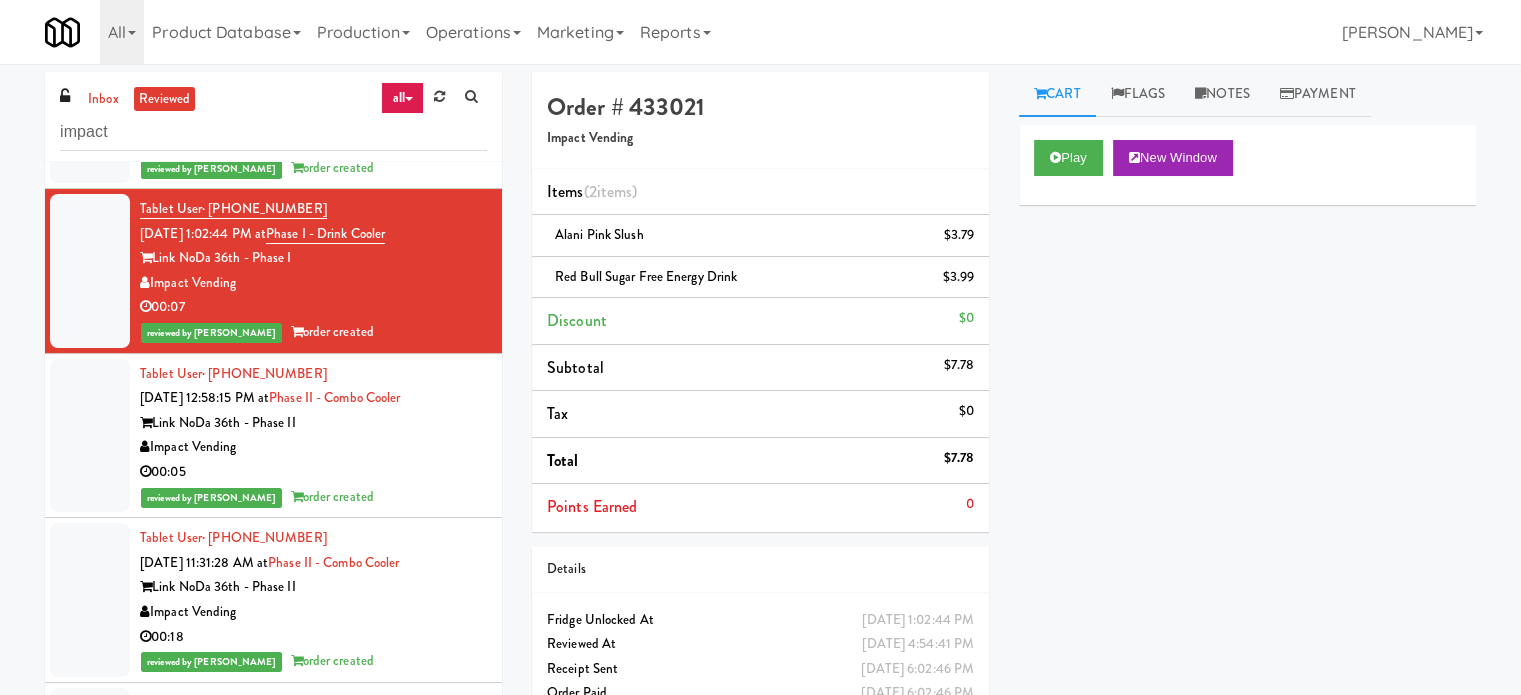 click on "Link NoDa 36th - Phase II" at bounding box center [313, 587] 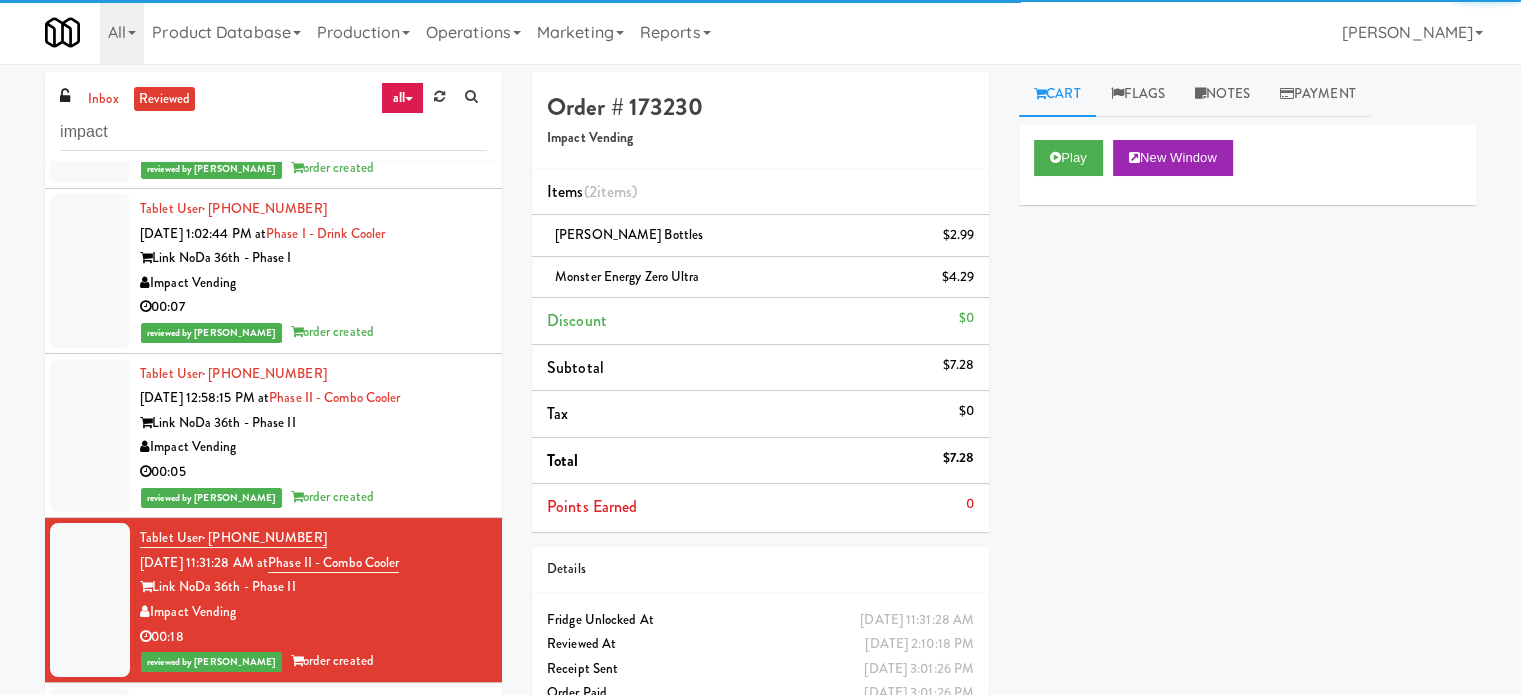 scroll, scrollTop: 6068, scrollLeft: 0, axis: vertical 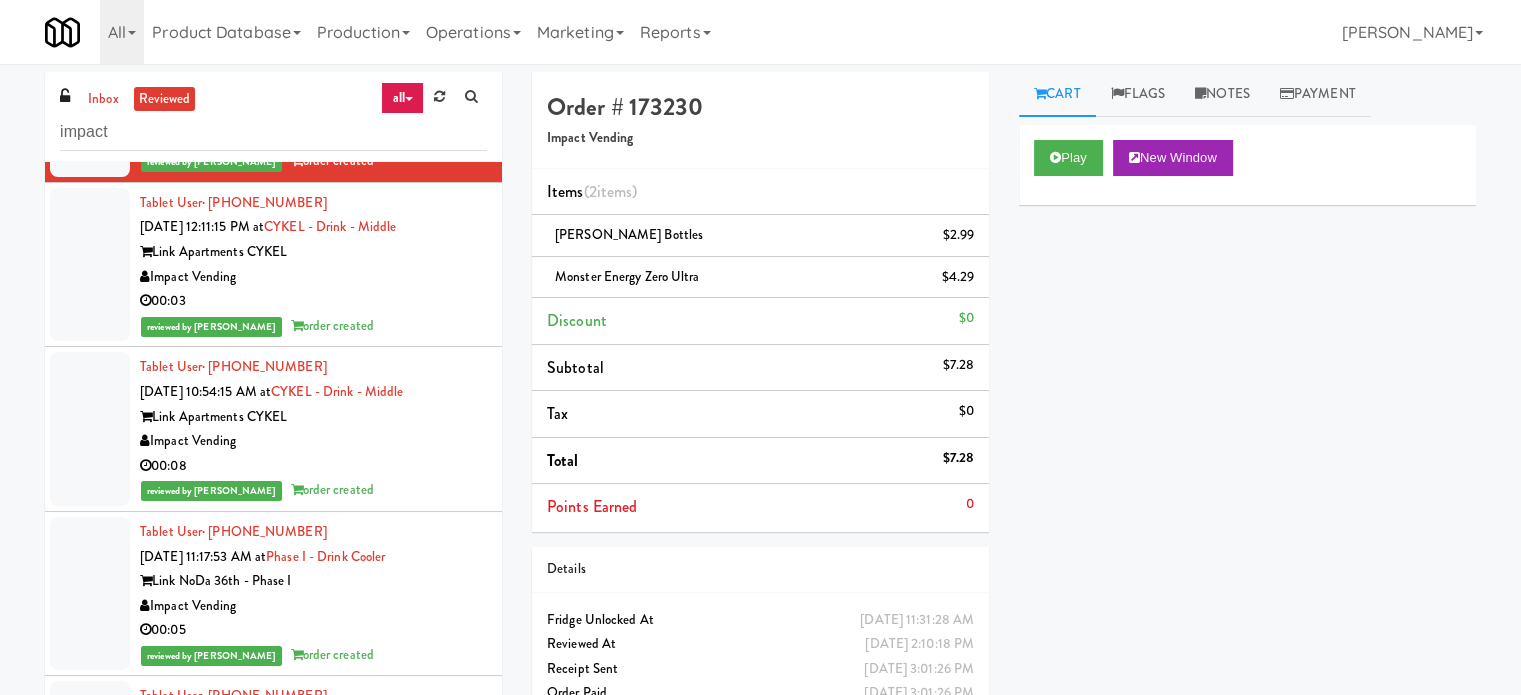 click on "Impact Vending" at bounding box center (313, 441) 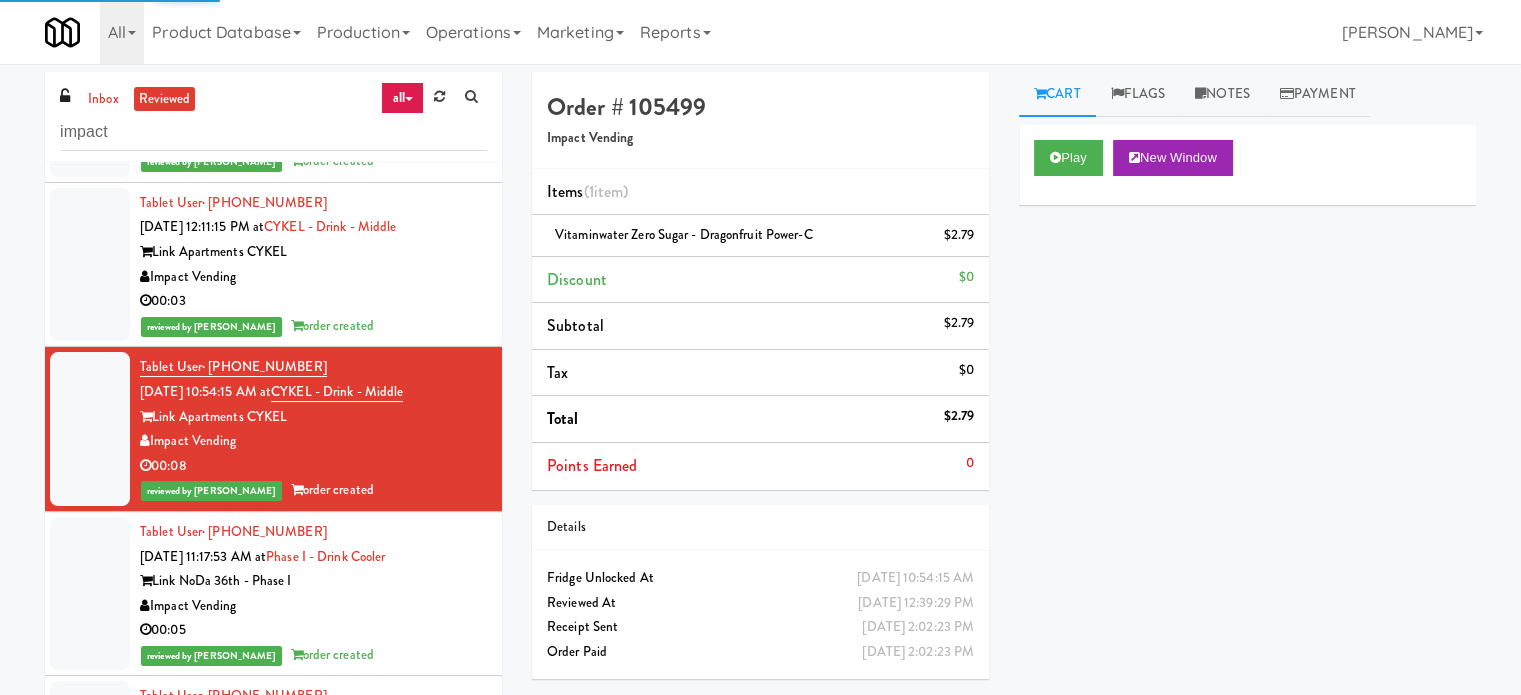 click on "00:03" at bounding box center (313, 301) 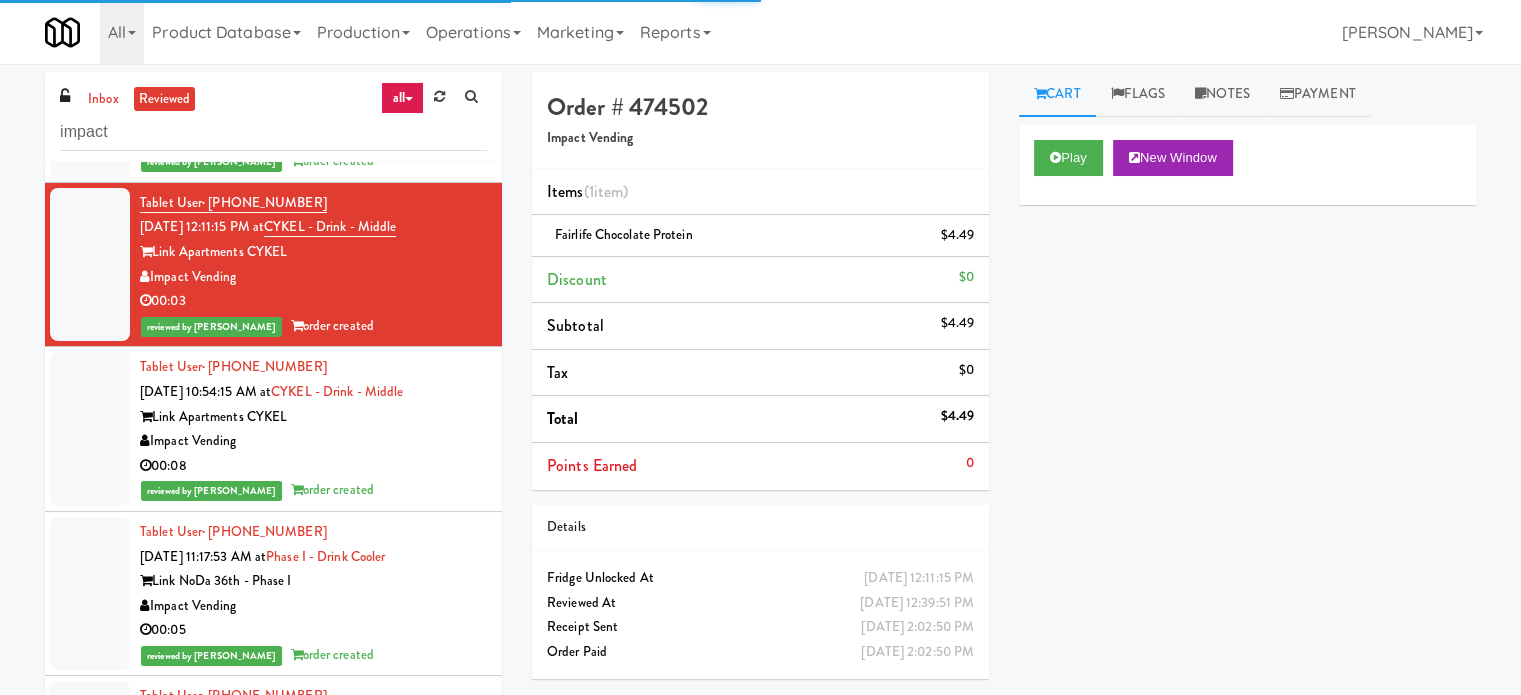 click on "Link NoDa 36th - Phase I" at bounding box center (313, 581) 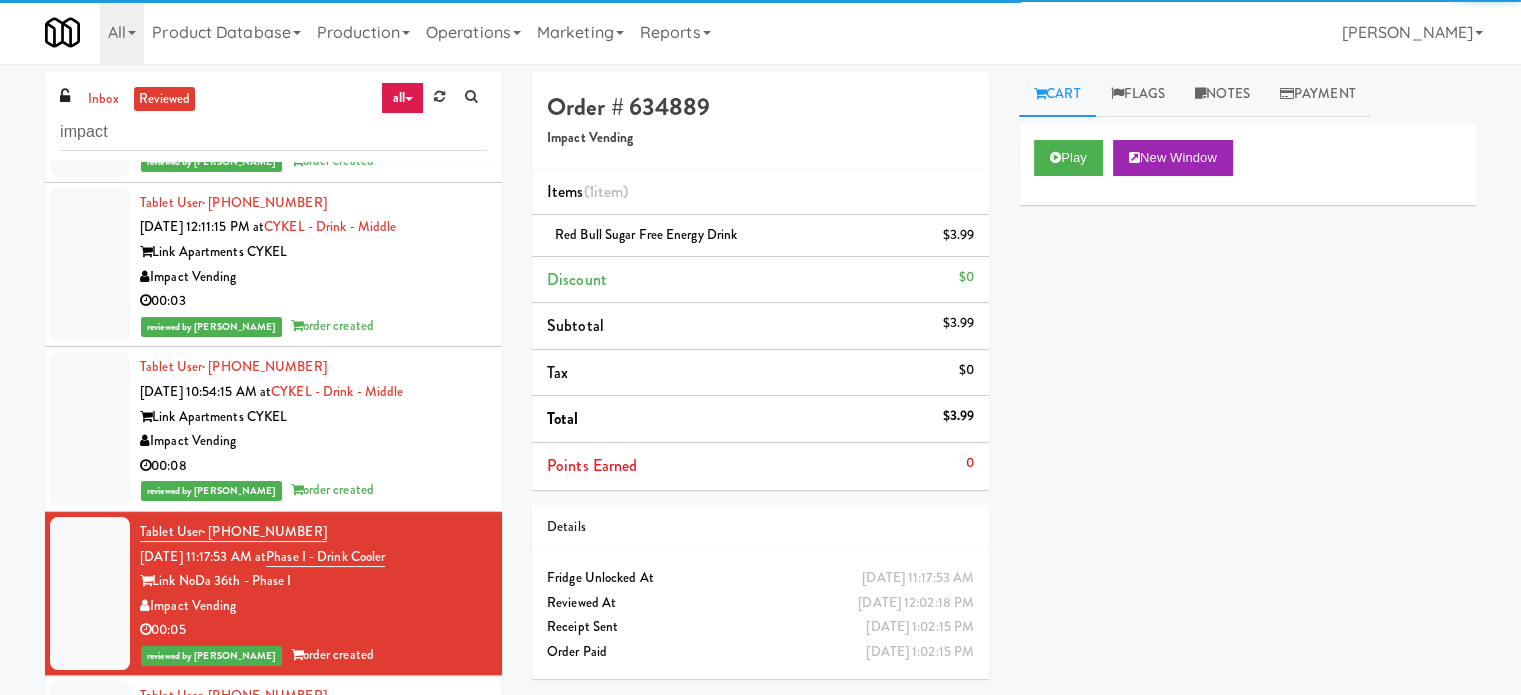 scroll, scrollTop: 6568, scrollLeft: 0, axis: vertical 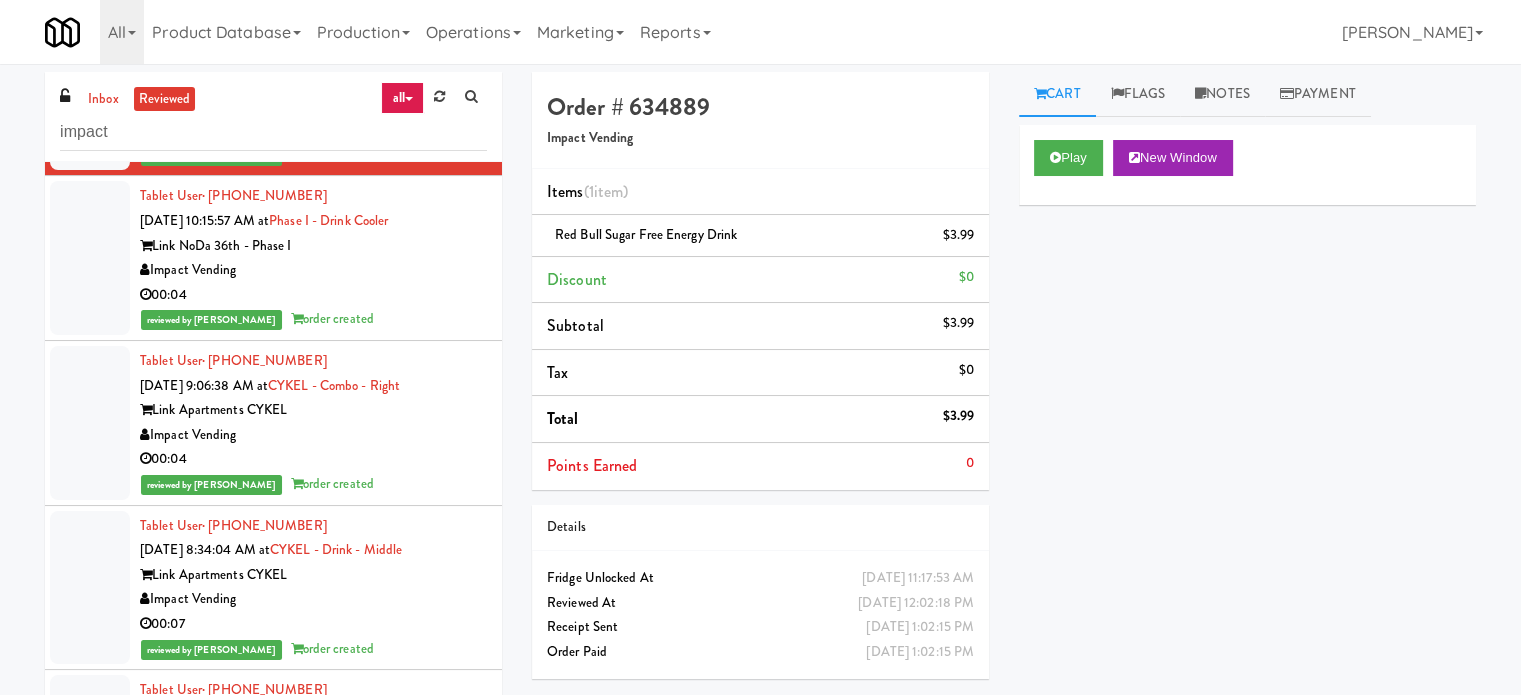 drag, startPoint x: 398, startPoint y: 307, endPoint x: 403, endPoint y: 338, distance: 31.400637 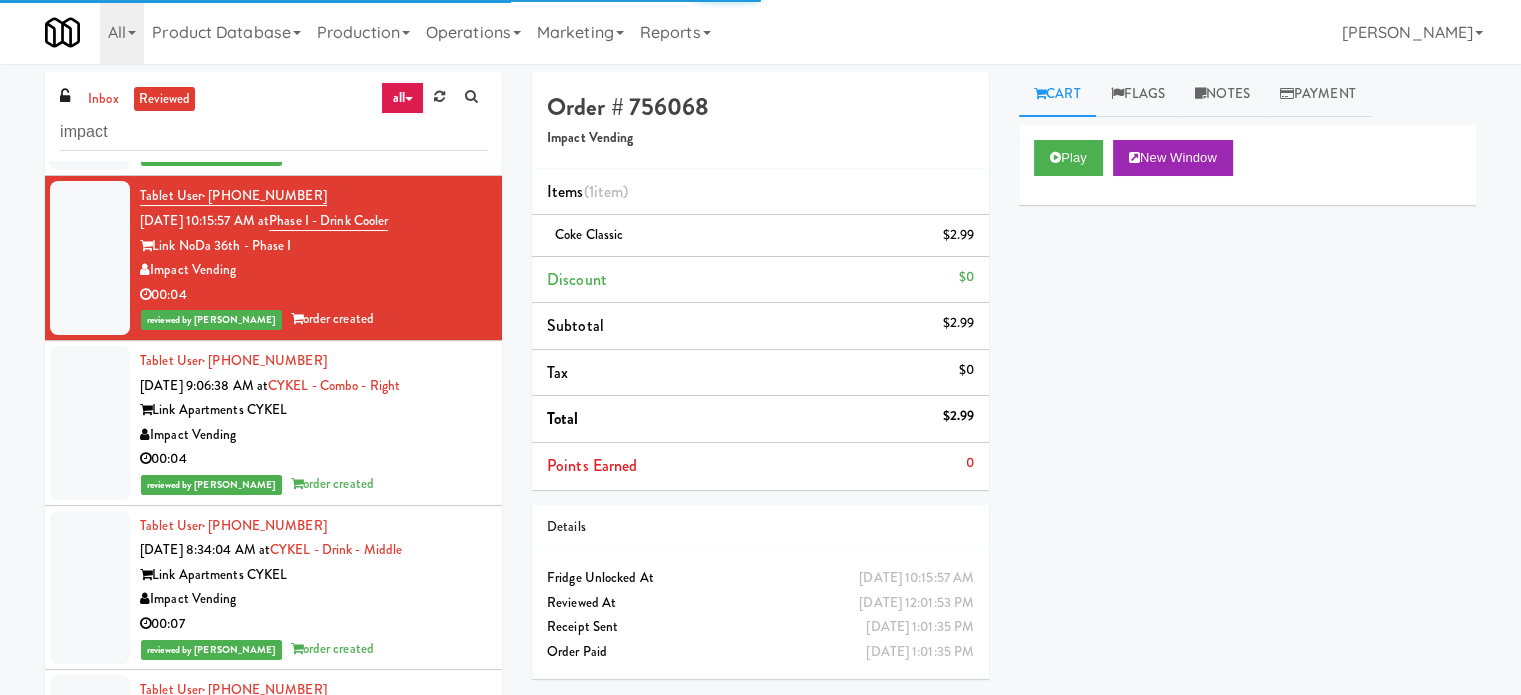 click on "Tablet User  · (336) 392-7568 Jul 14, 2025 9:06:38 AM at  CYKEL - Combo - Right  Link Apartments CYKEL  Impact Vending  00:04 reviewed by Frederick G  order created" at bounding box center (313, 423) 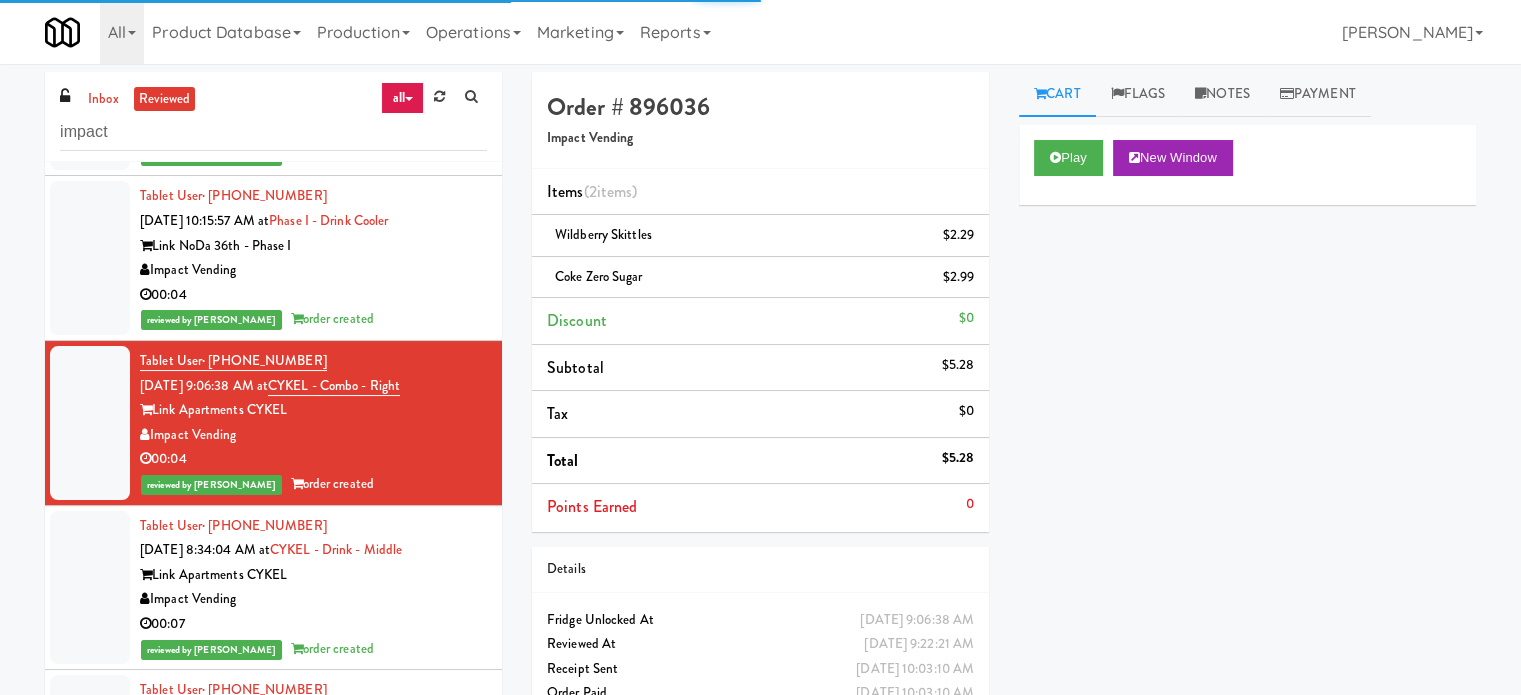 click on "Link Apartments CYKEL" at bounding box center (313, 575) 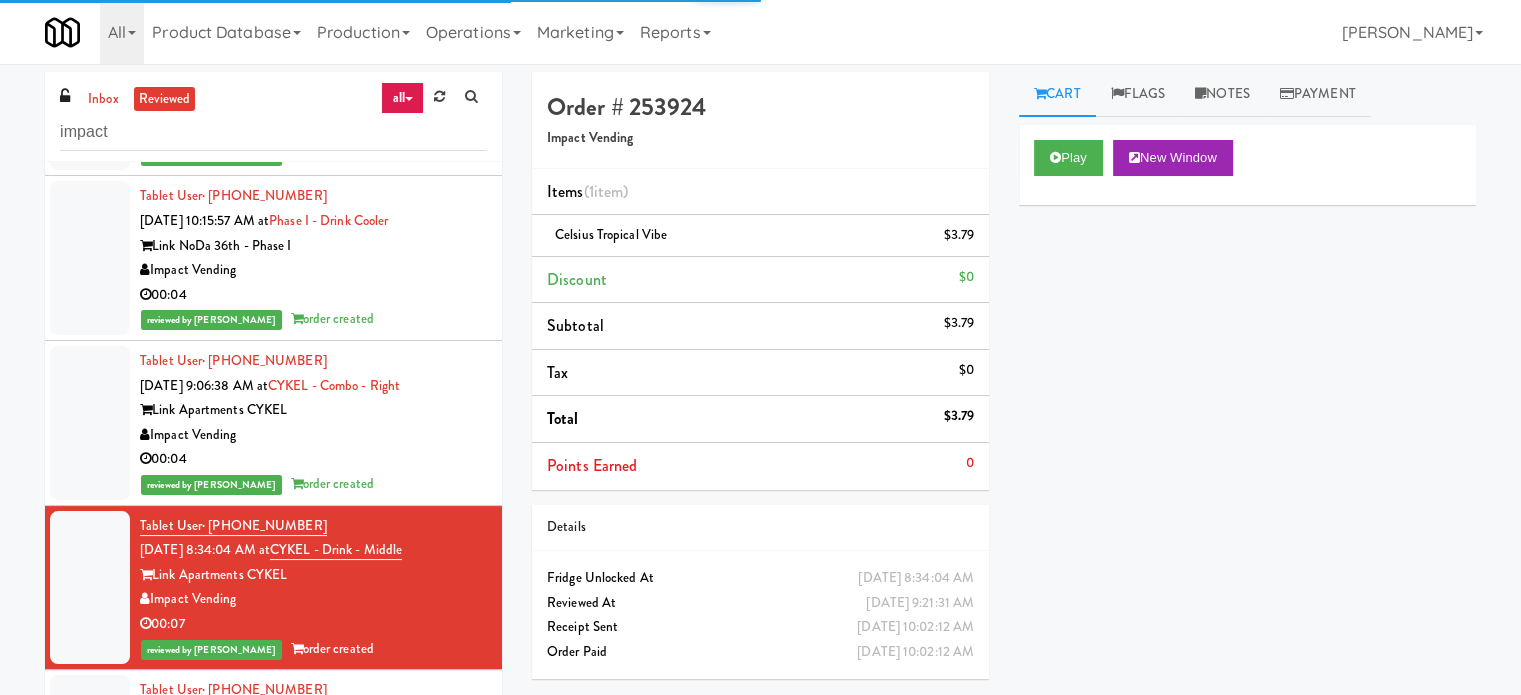 scroll, scrollTop: 7068, scrollLeft: 0, axis: vertical 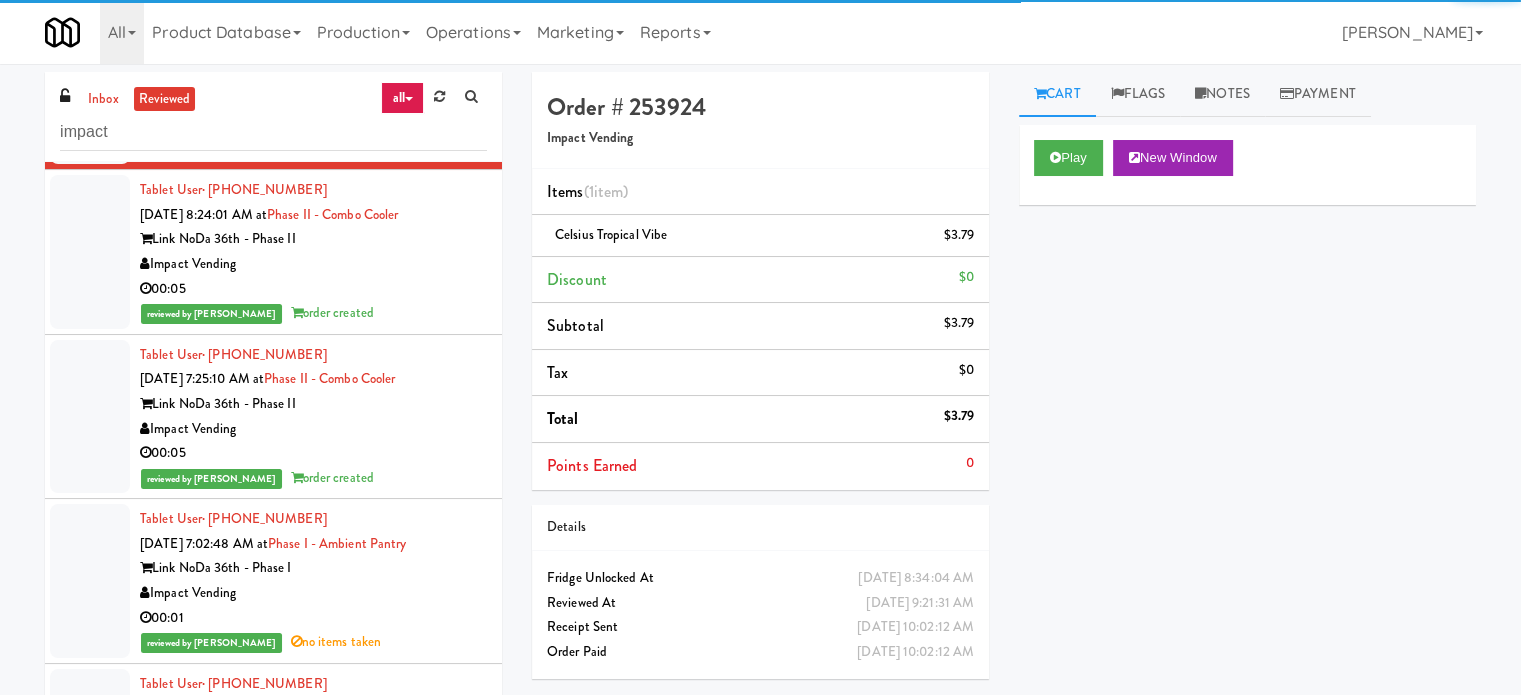 click on "Impact Vending" at bounding box center (313, 429) 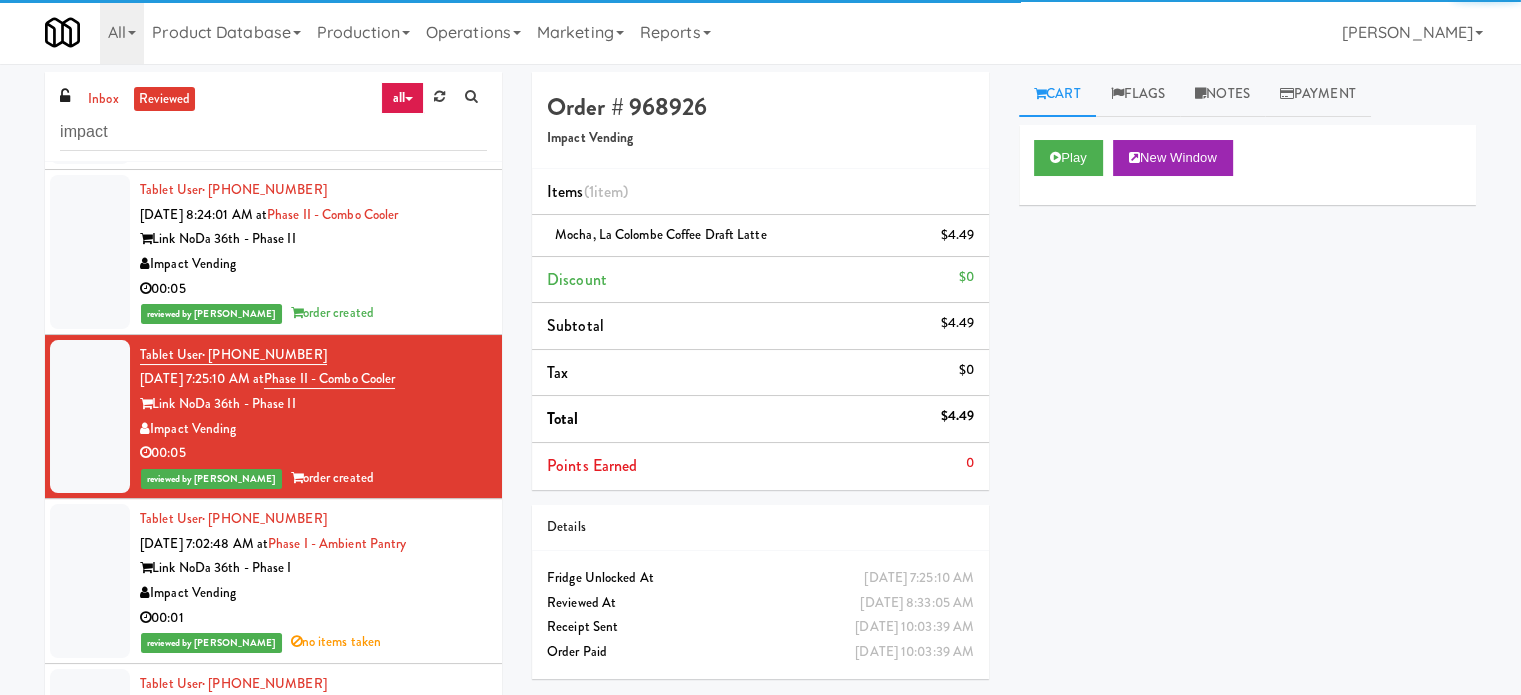 click on "00:05" at bounding box center [313, 289] 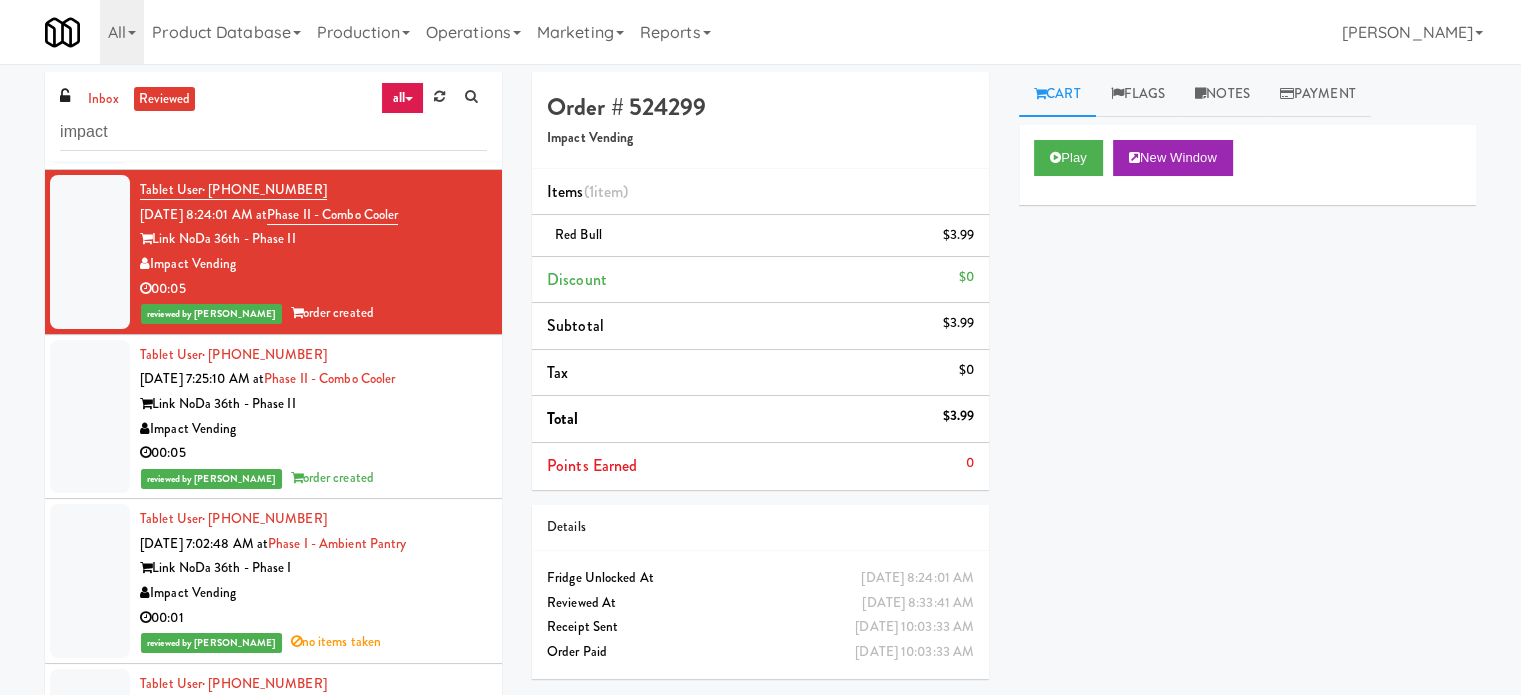 drag, startPoint x: 419, startPoint y: 580, endPoint x: 601, endPoint y: 454, distance: 221.35944 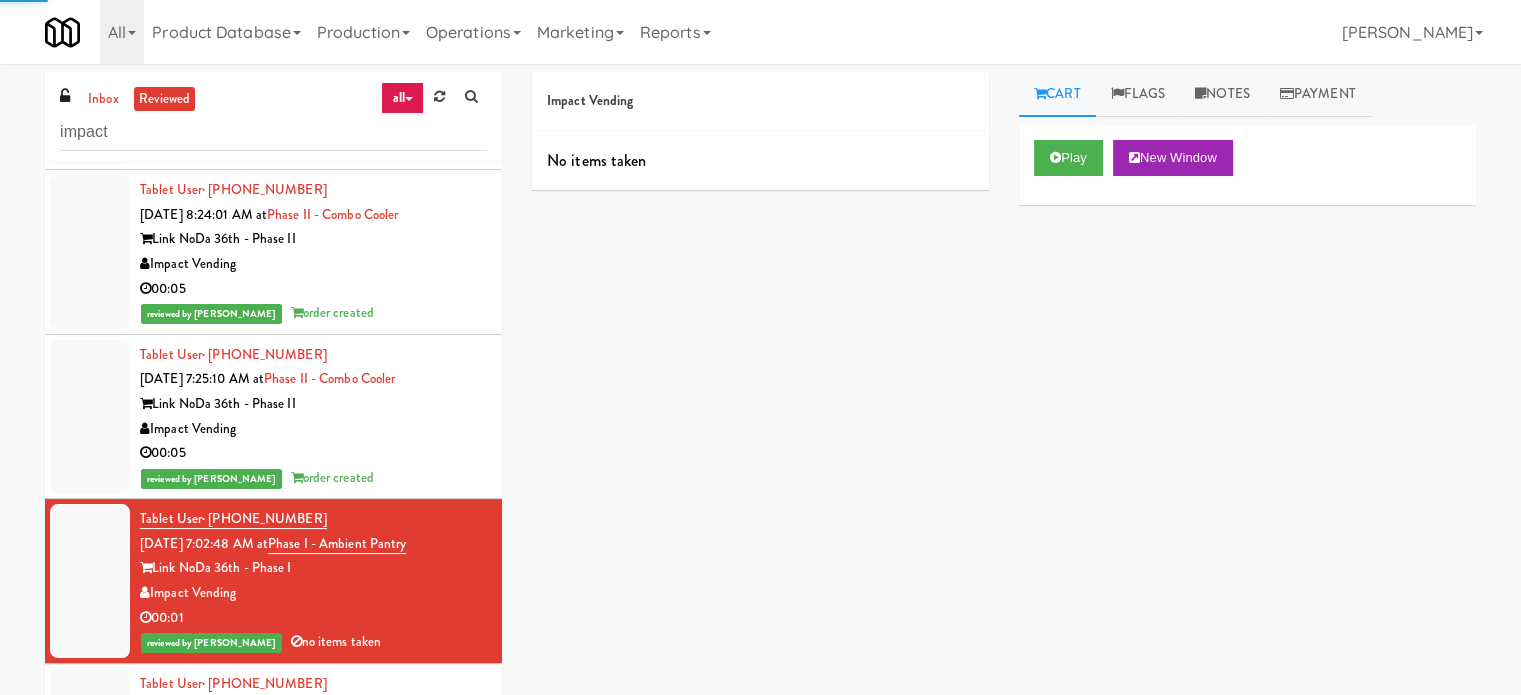 scroll, scrollTop: 7568, scrollLeft: 0, axis: vertical 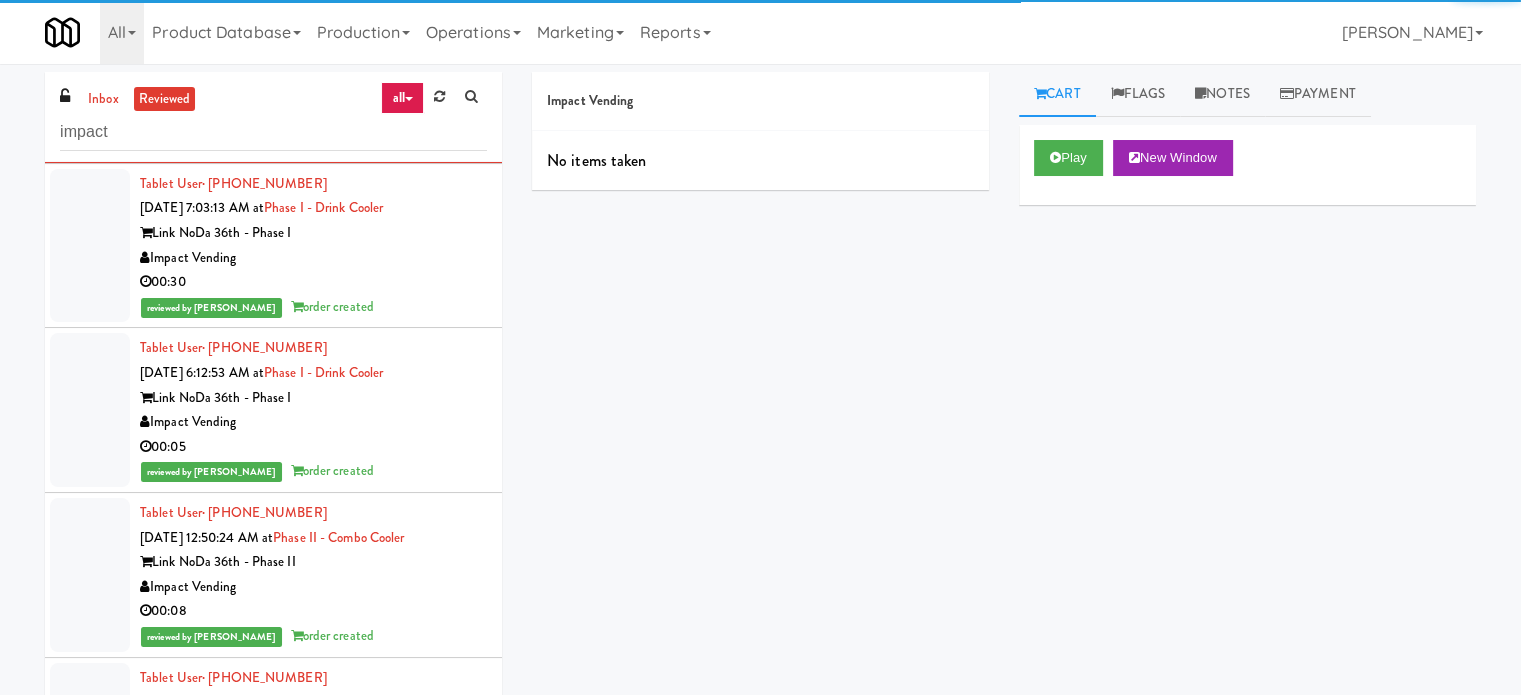 click on "00:05" at bounding box center [313, 447] 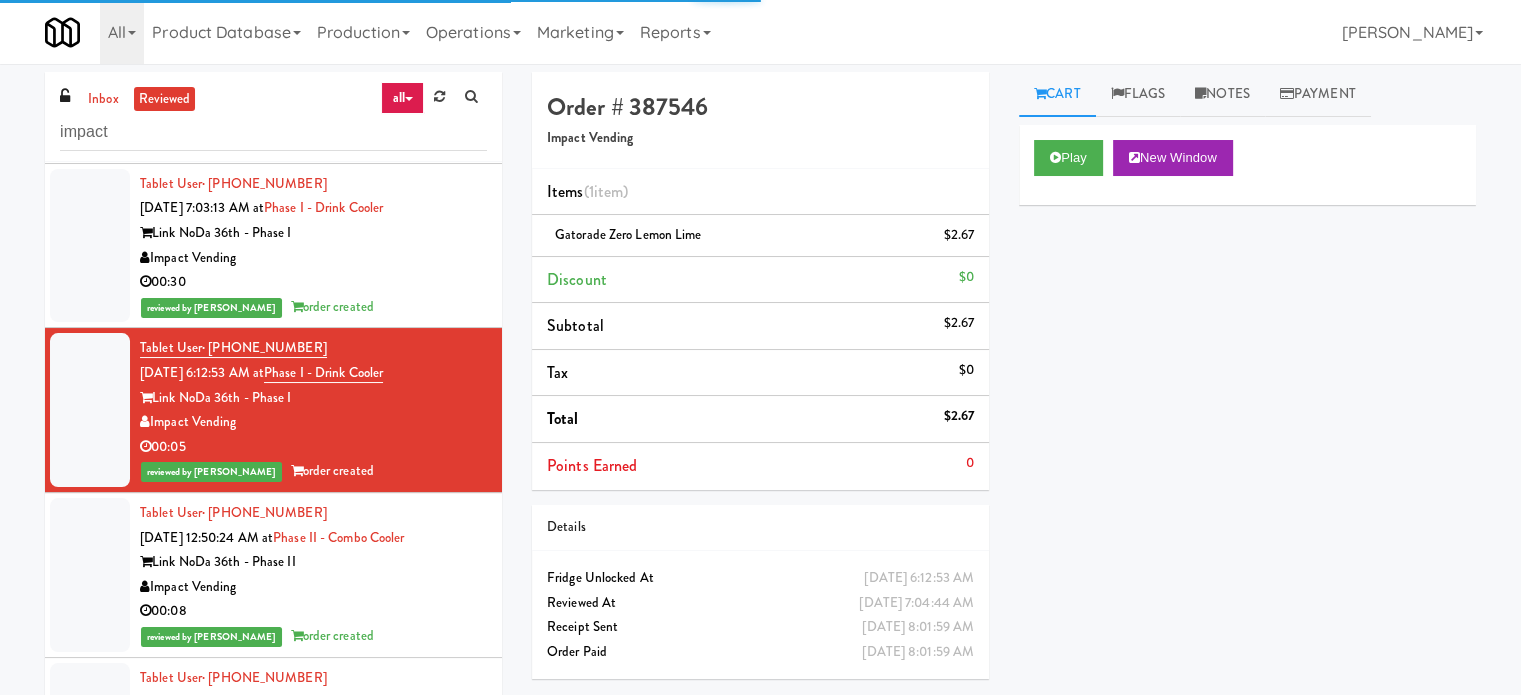 click on "Link NoDa 36th - Phase II" at bounding box center (313, 562) 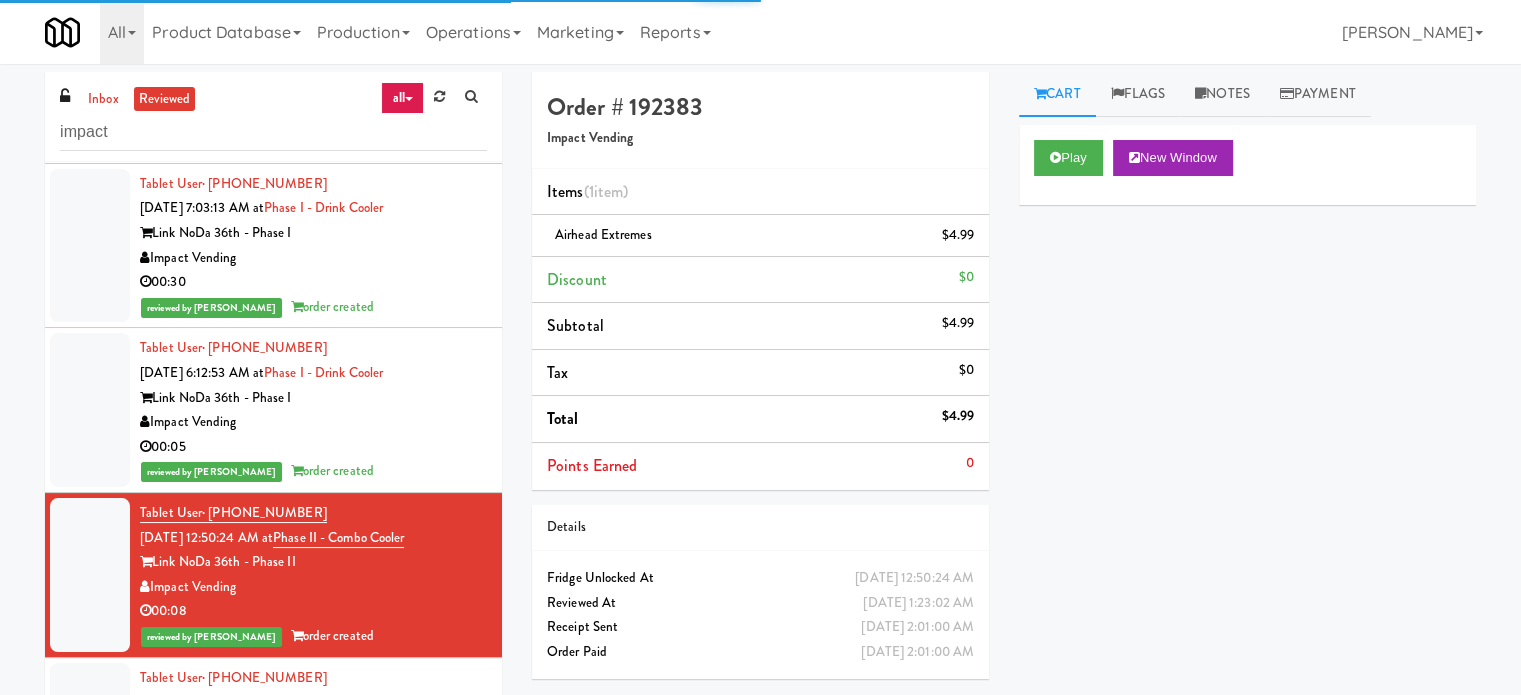 scroll, scrollTop: 8068, scrollLeft: 0, axis: vertical 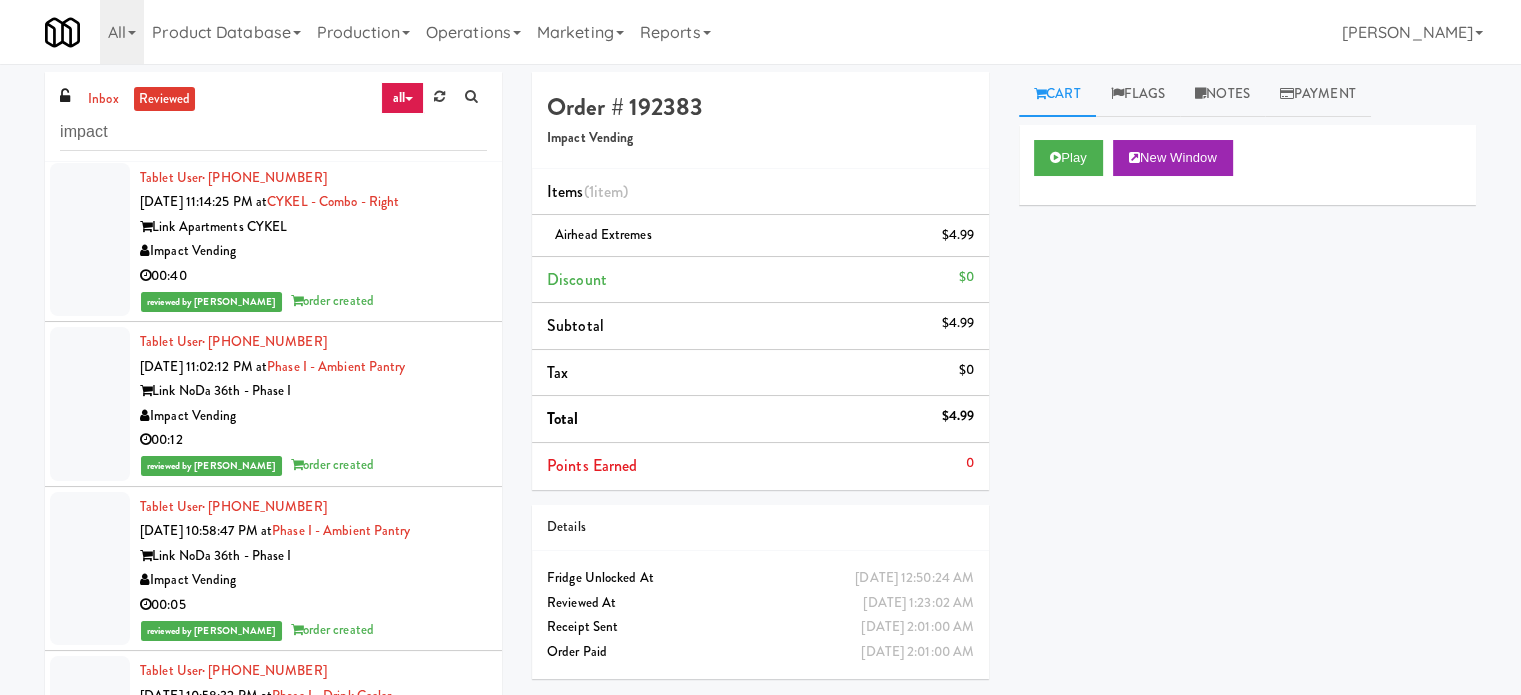 click on "00:12" at bounding box center (313, 440) 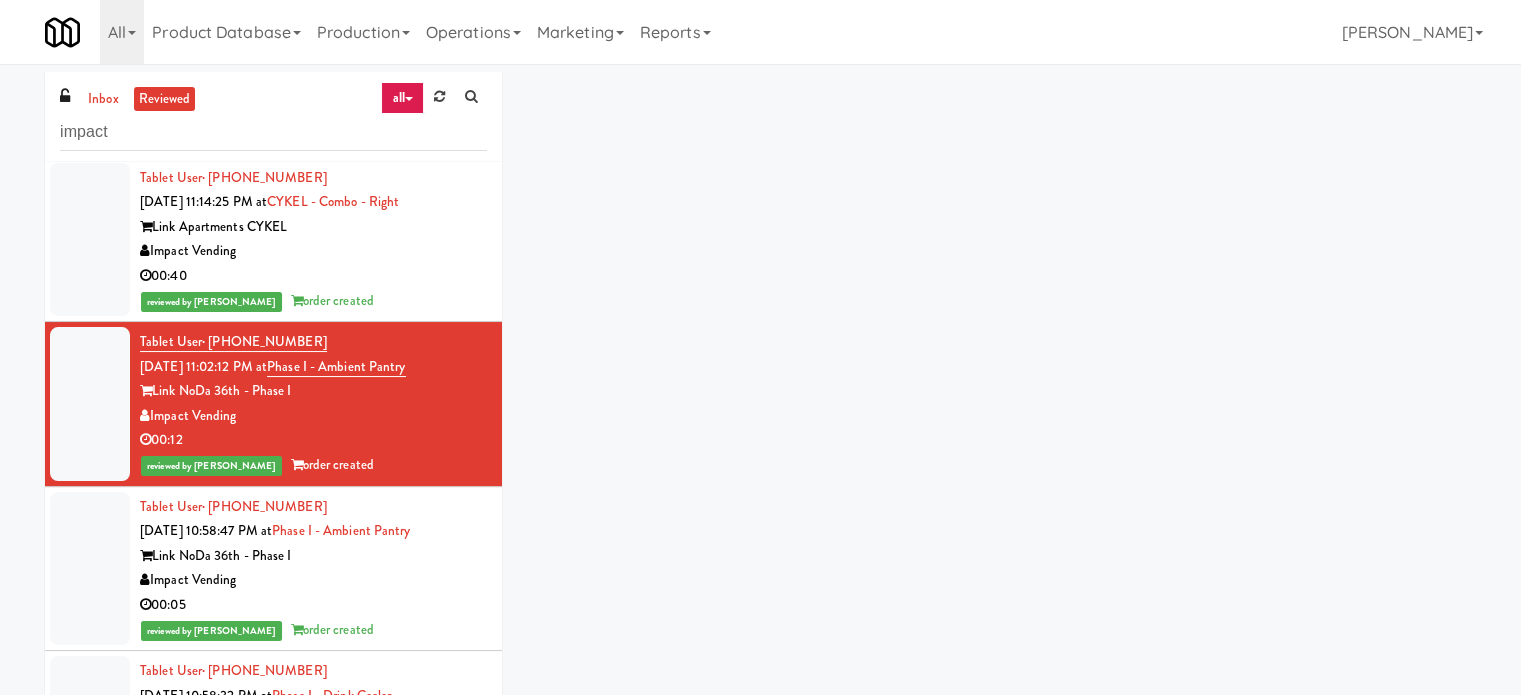 click on "Impact Vending" at bounding box center [313, 580] 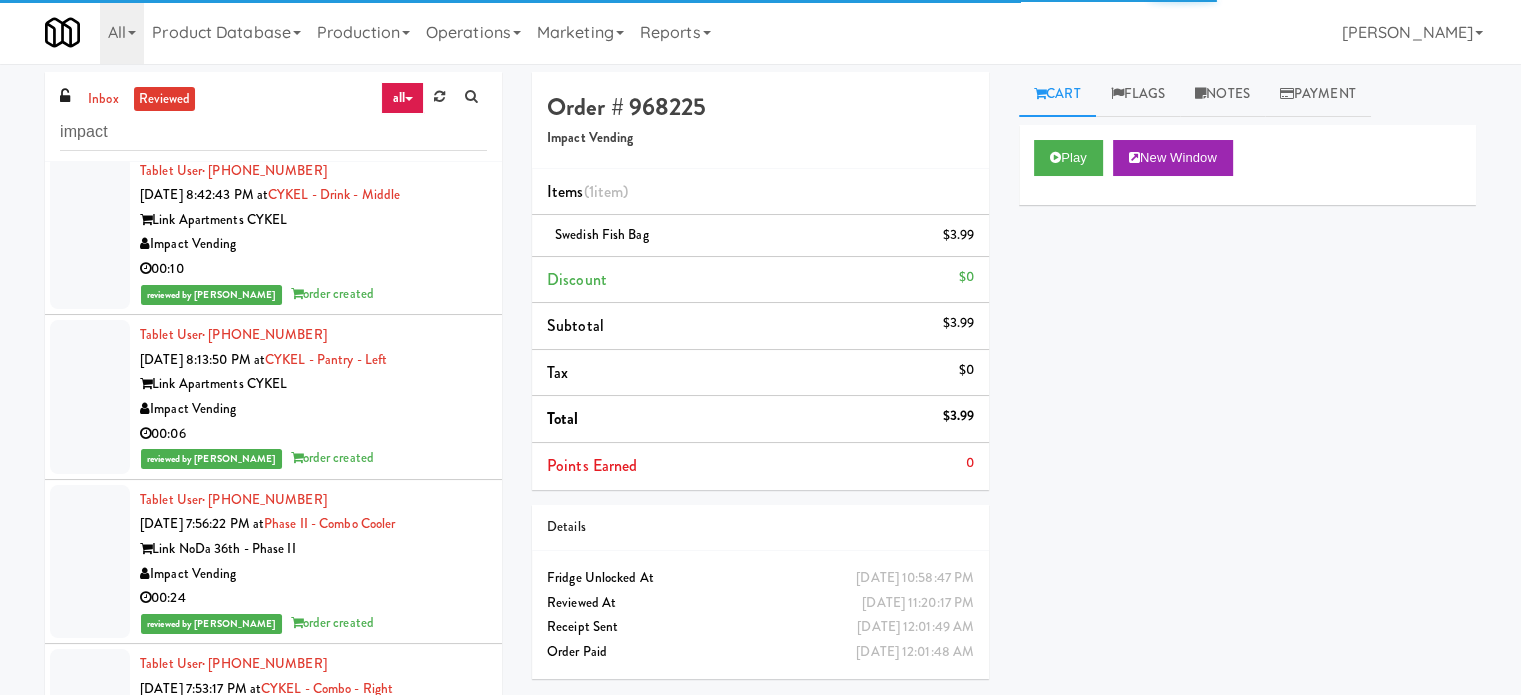scroll, scrollTop: 10068, scrollLeft: 0, axis: vertical 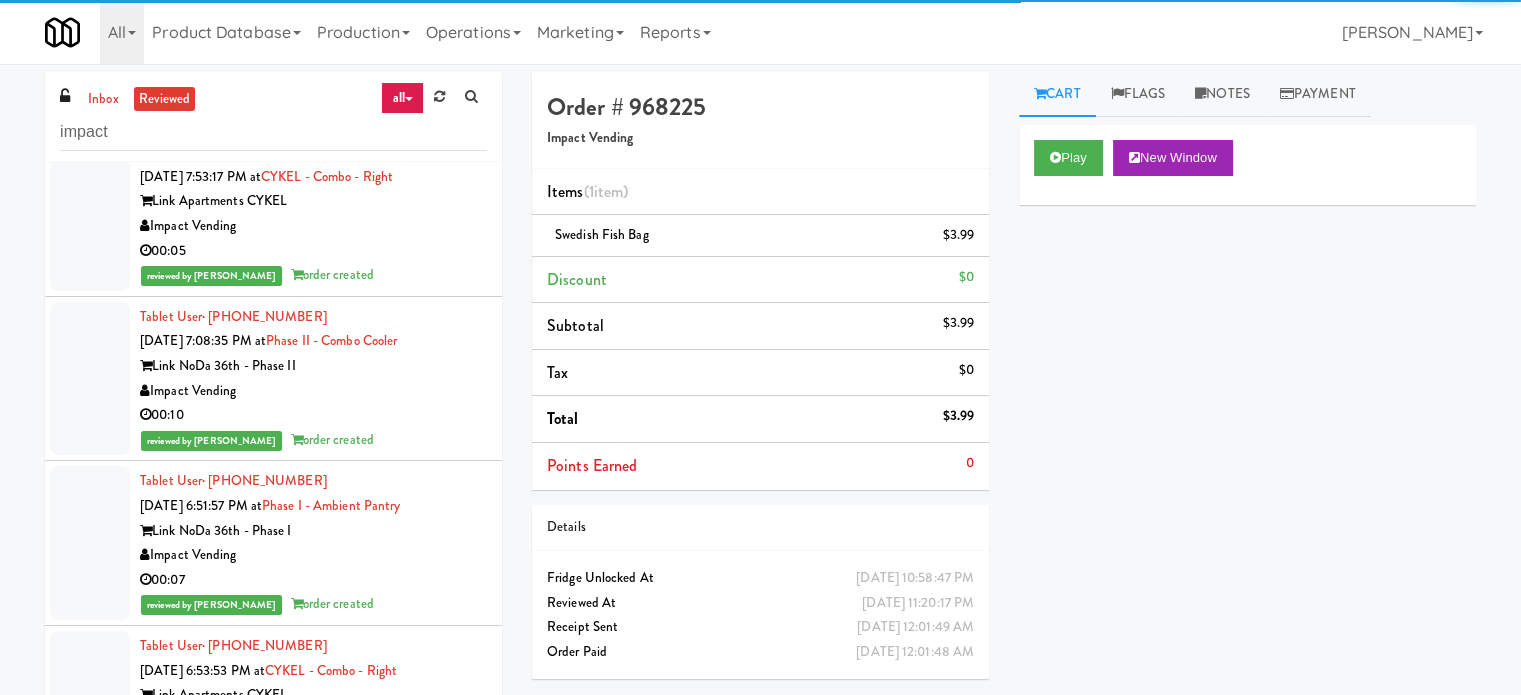 click on "Impact Vending" at bounding box center (313, 555) 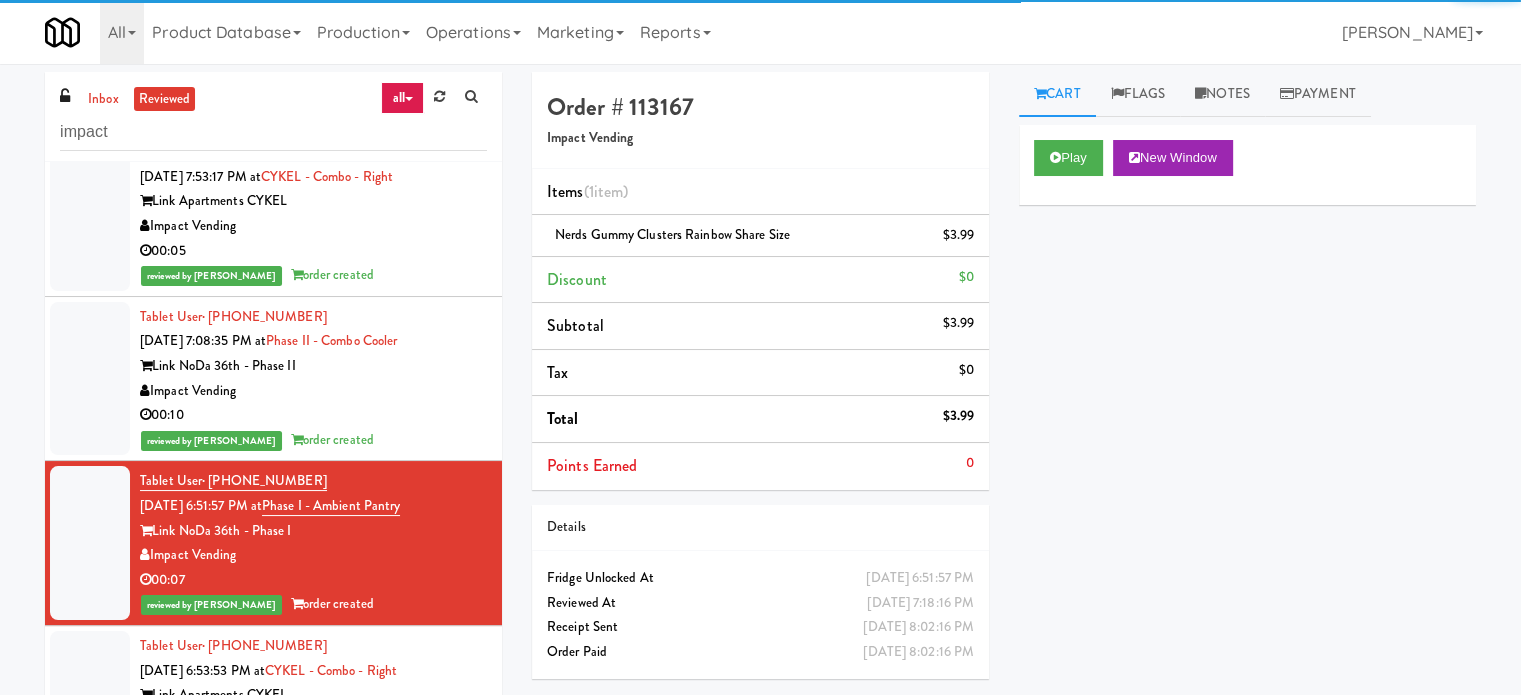 click on "Link NoDa 36th - Phase II" at bounding box center (313, 366) 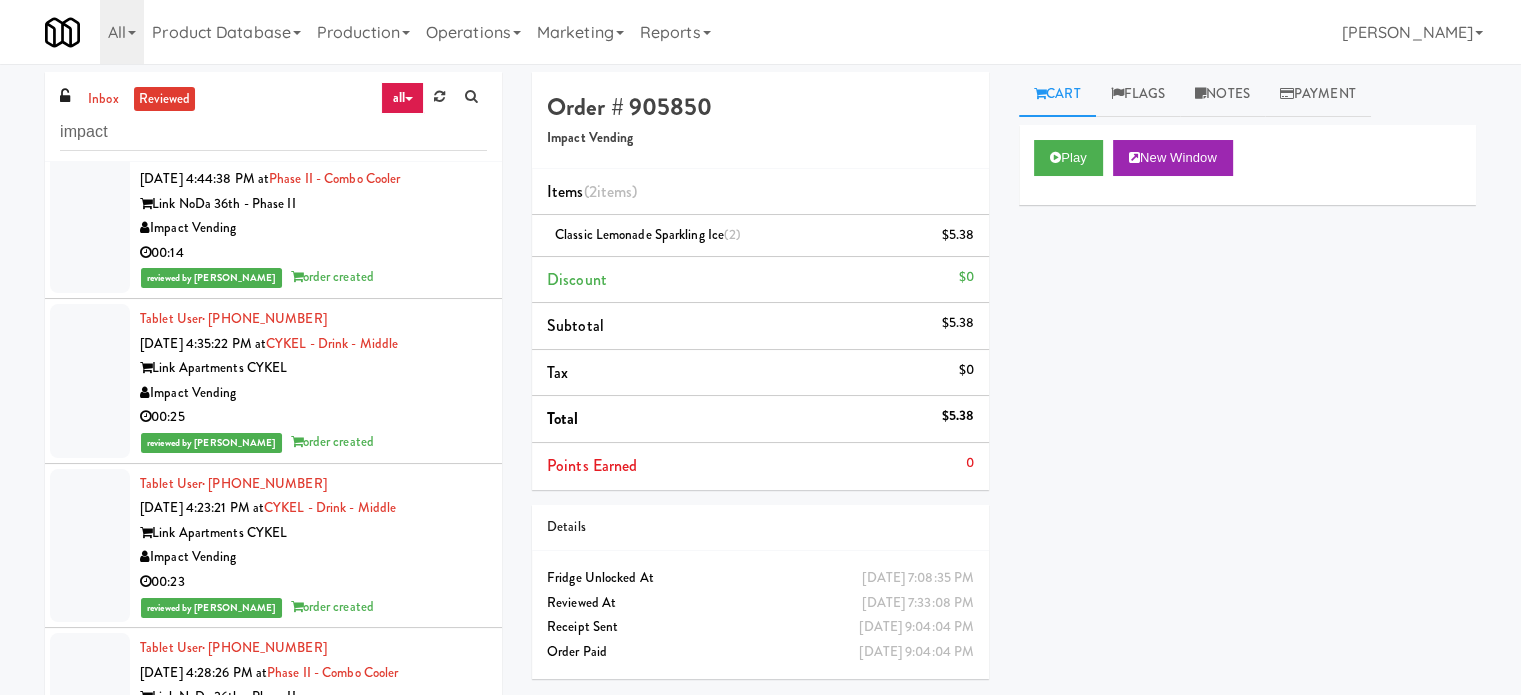 scroll, scrollTop: 13056, scrollLeft: 0, axis: vertical 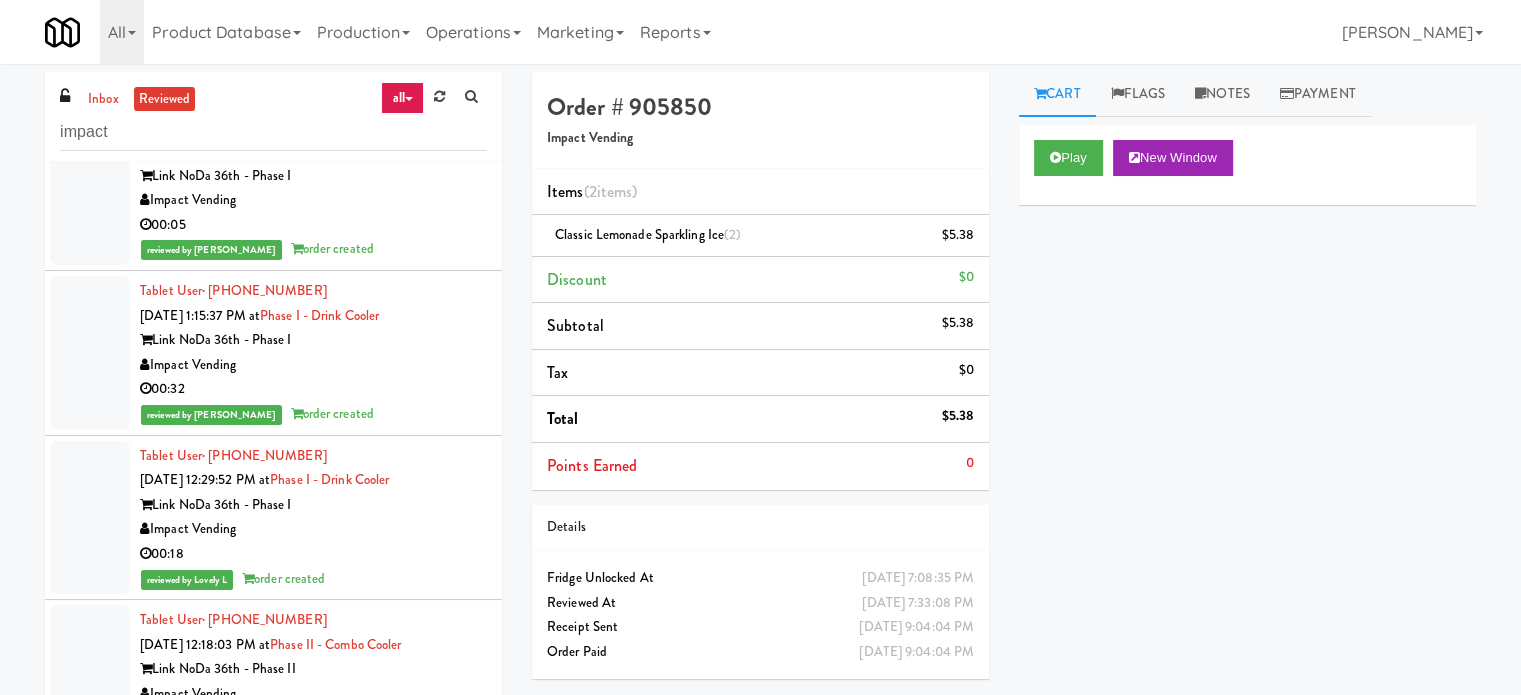 click on "Impact Vending" at bounding box center [313, 529] 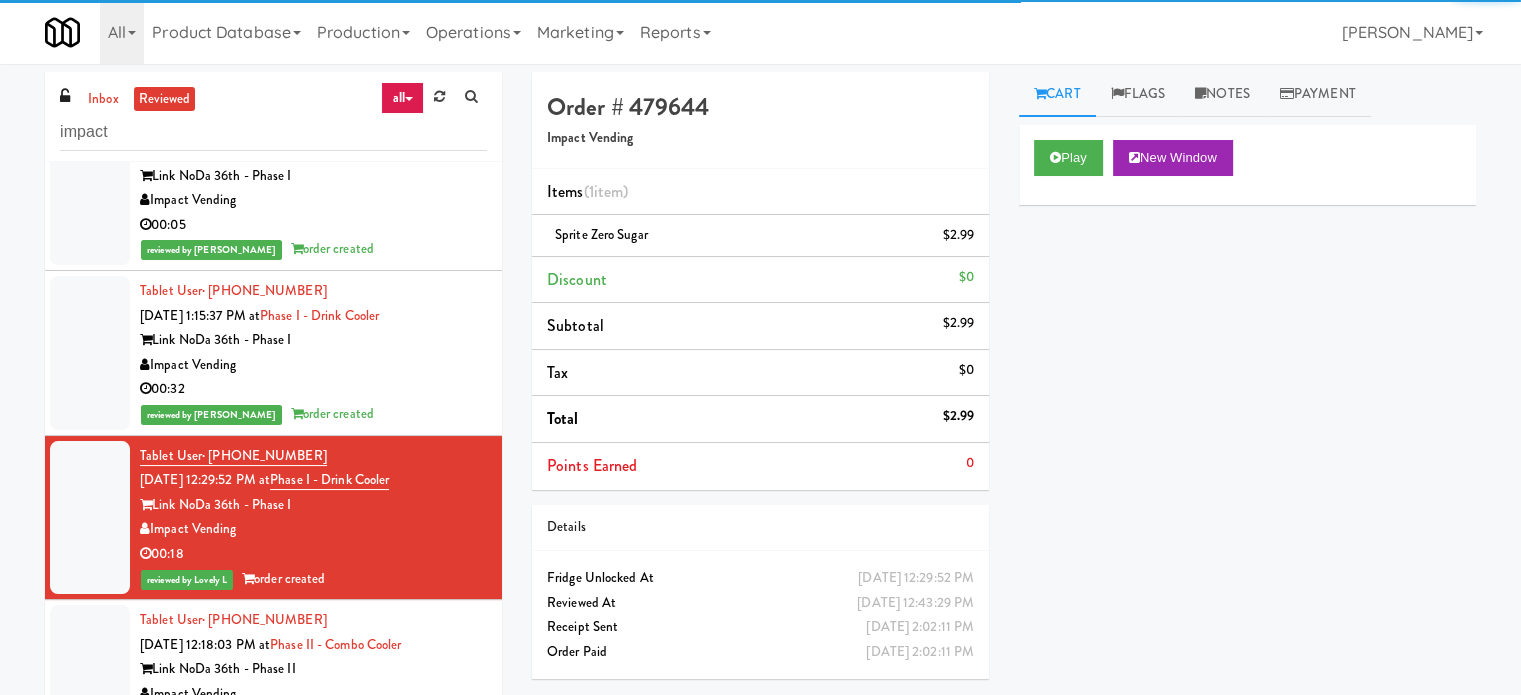 click on "reviewed by Mariel T  order created" at bounding box center [313, 414] 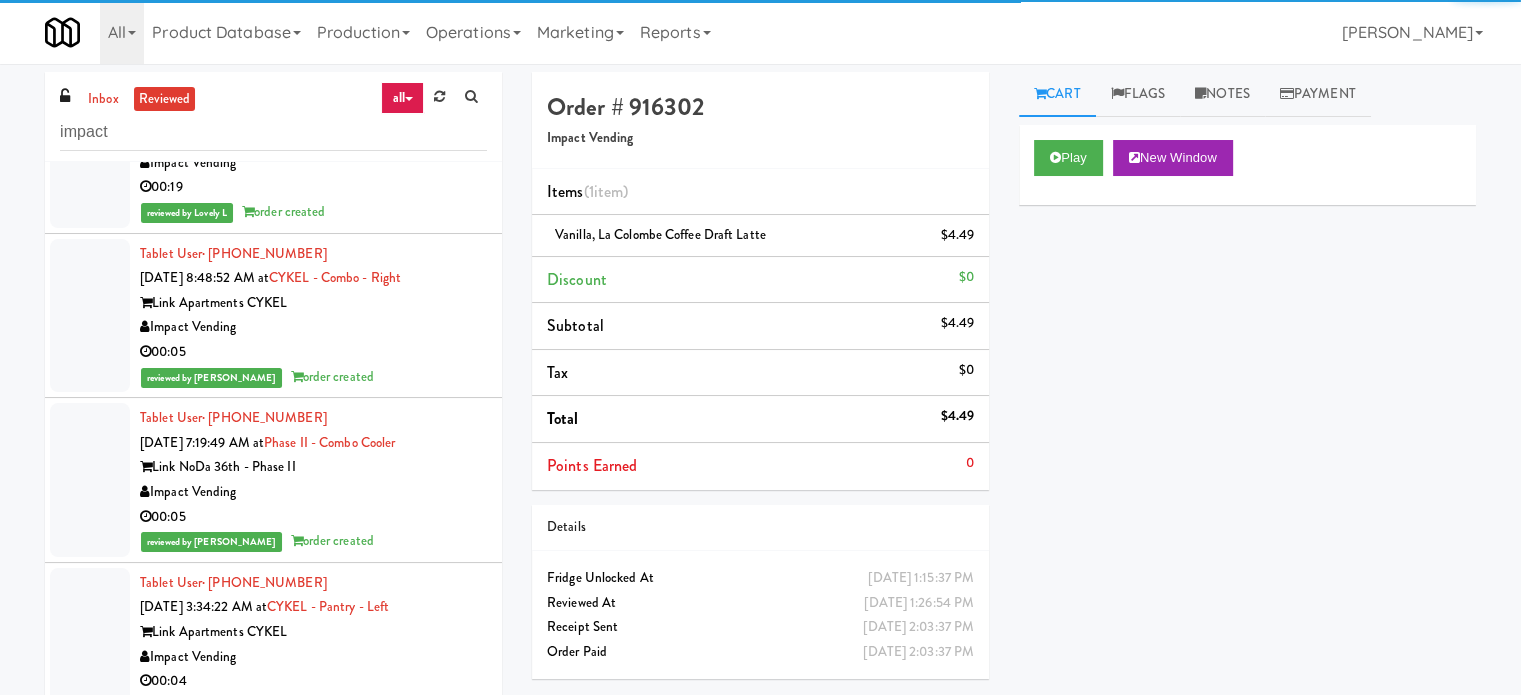 scroll, scrollTop: 14056, scrollLeft: 0, axis: vertical 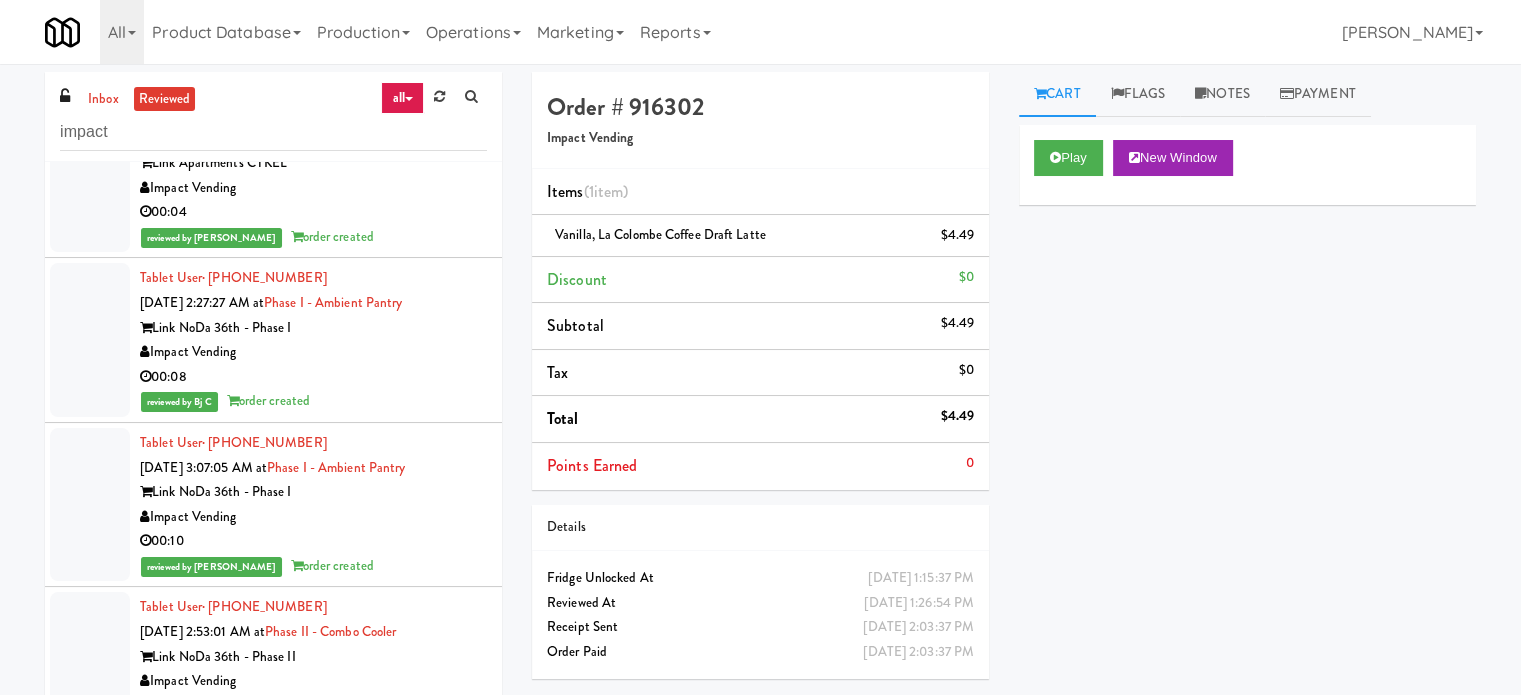 click on "Impact Vending" at bounding box center (313, 517) 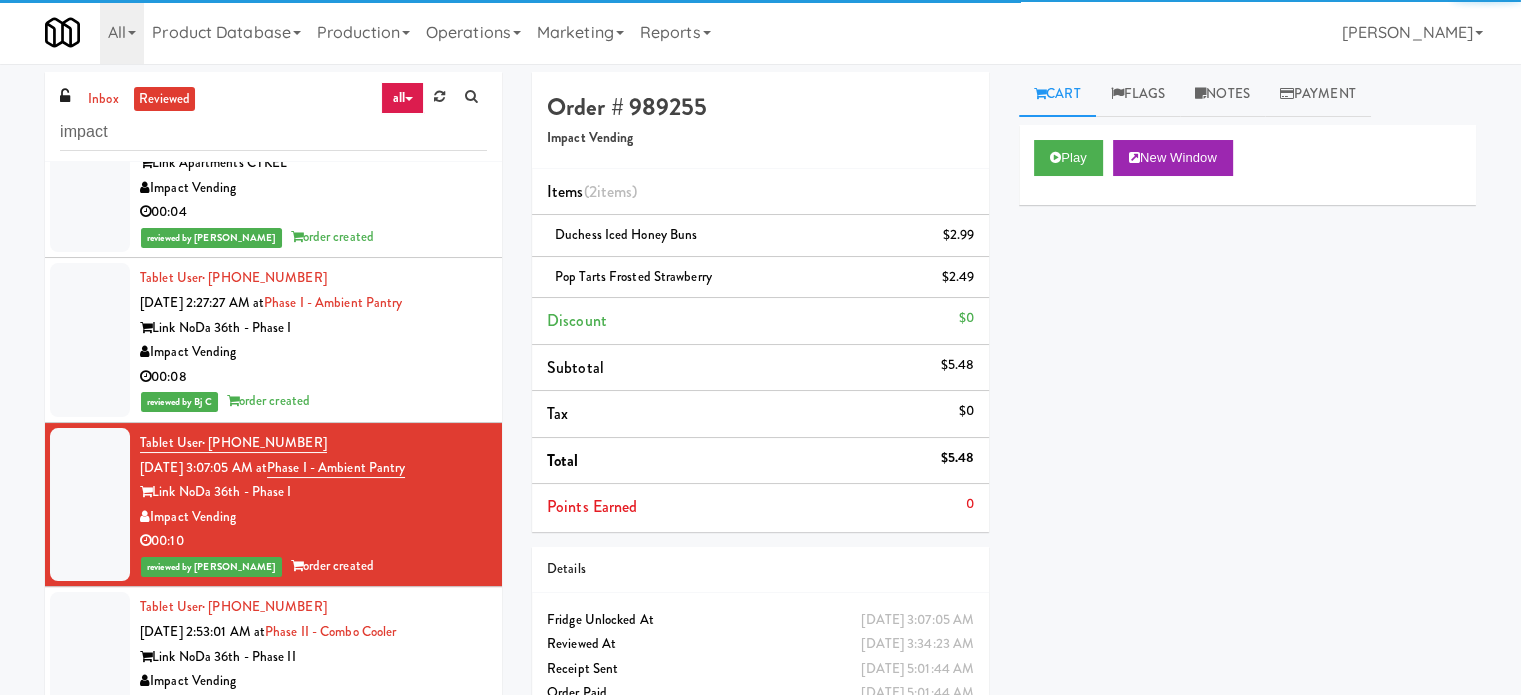 click on "00:08" at bounding box center (313, 377) 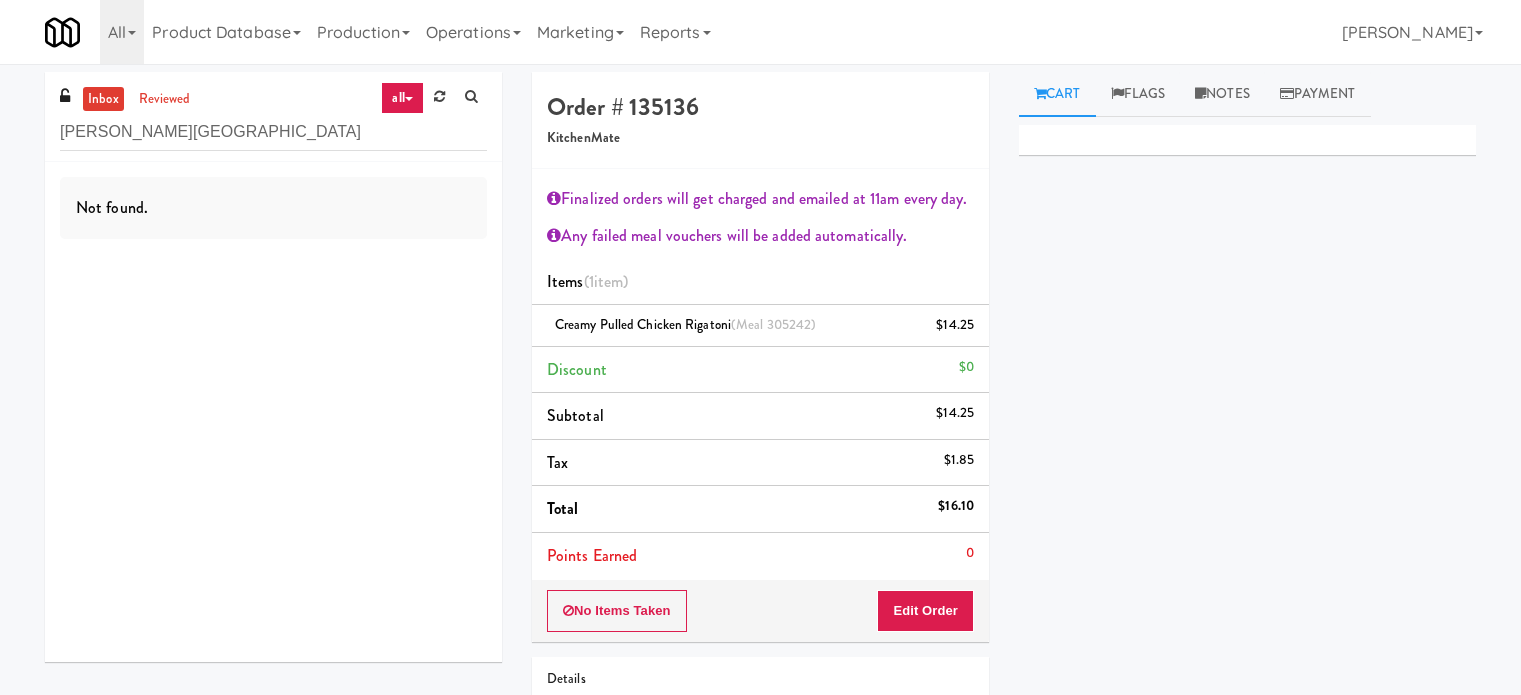 scroll, scrollTop: 0, scrollLeft: 0, axis: both 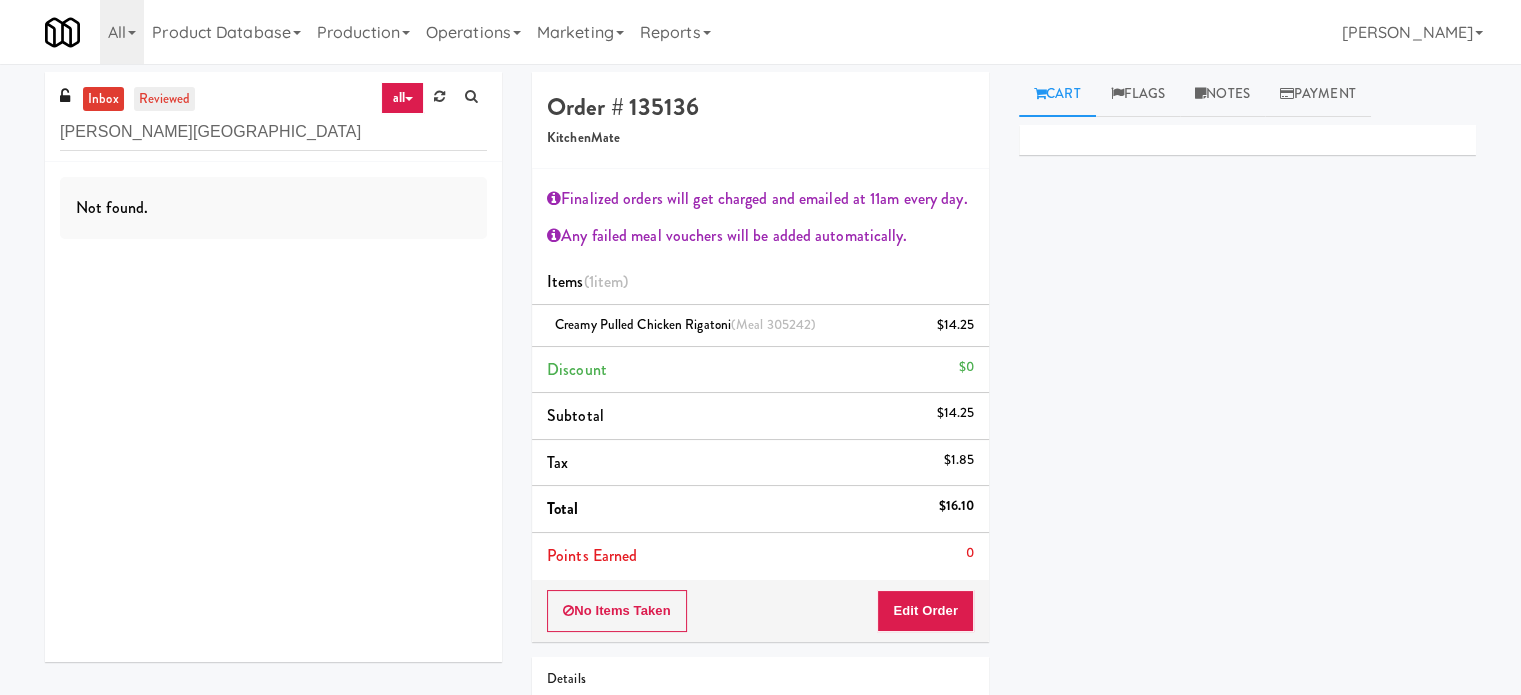 click on "reviewed" at bounding box center (165, 99) 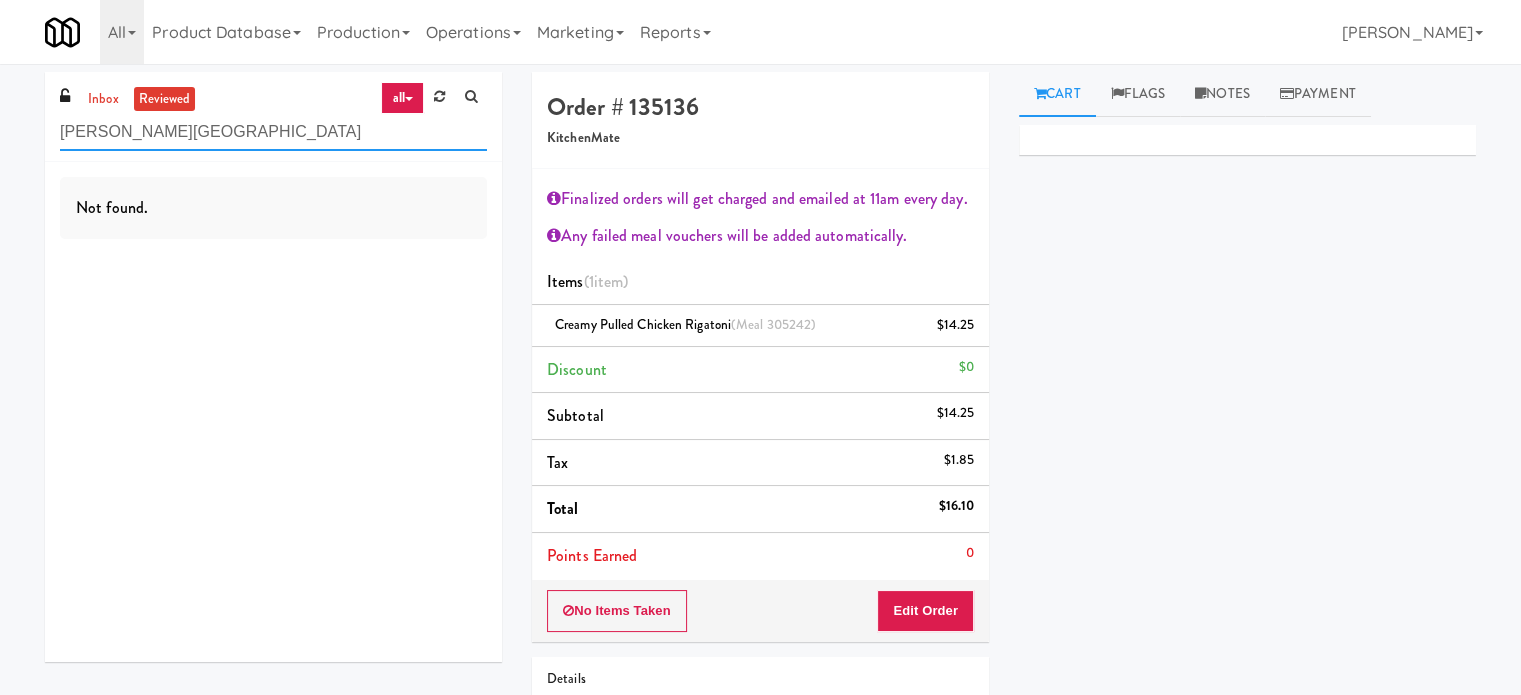 click on "[PERSON_NAME][GEOGRAPHIC_DATA]" at bounding box center [273, 132] 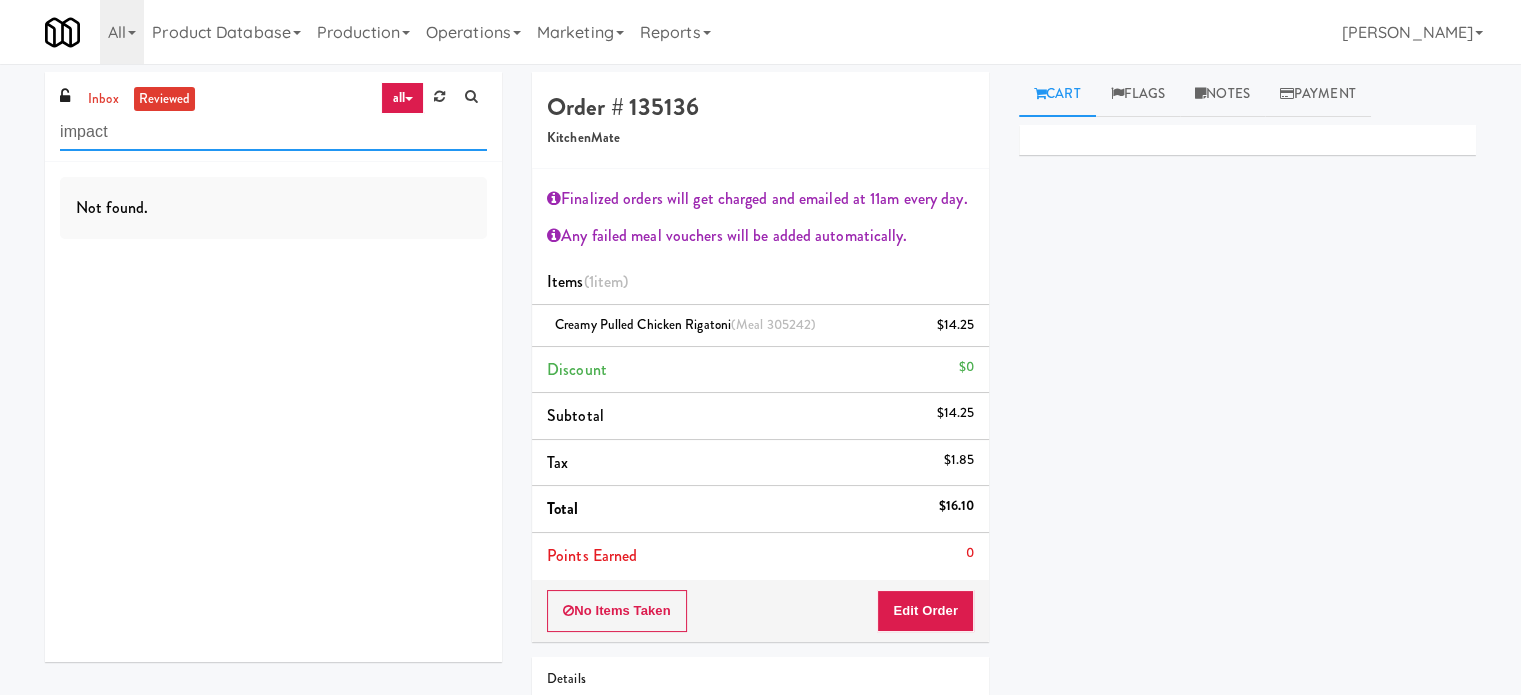 type on "impact" 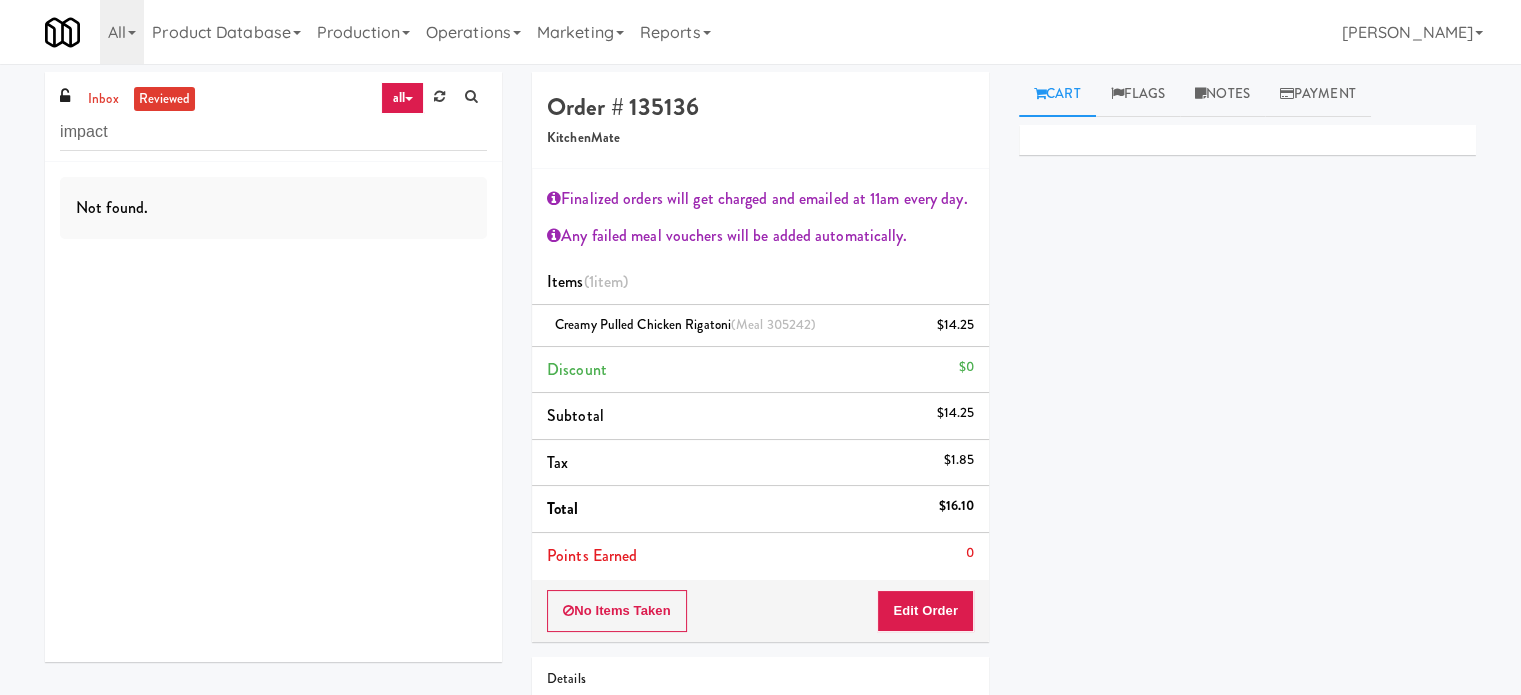 click on "reviewed" at bounding box center [165, 99] 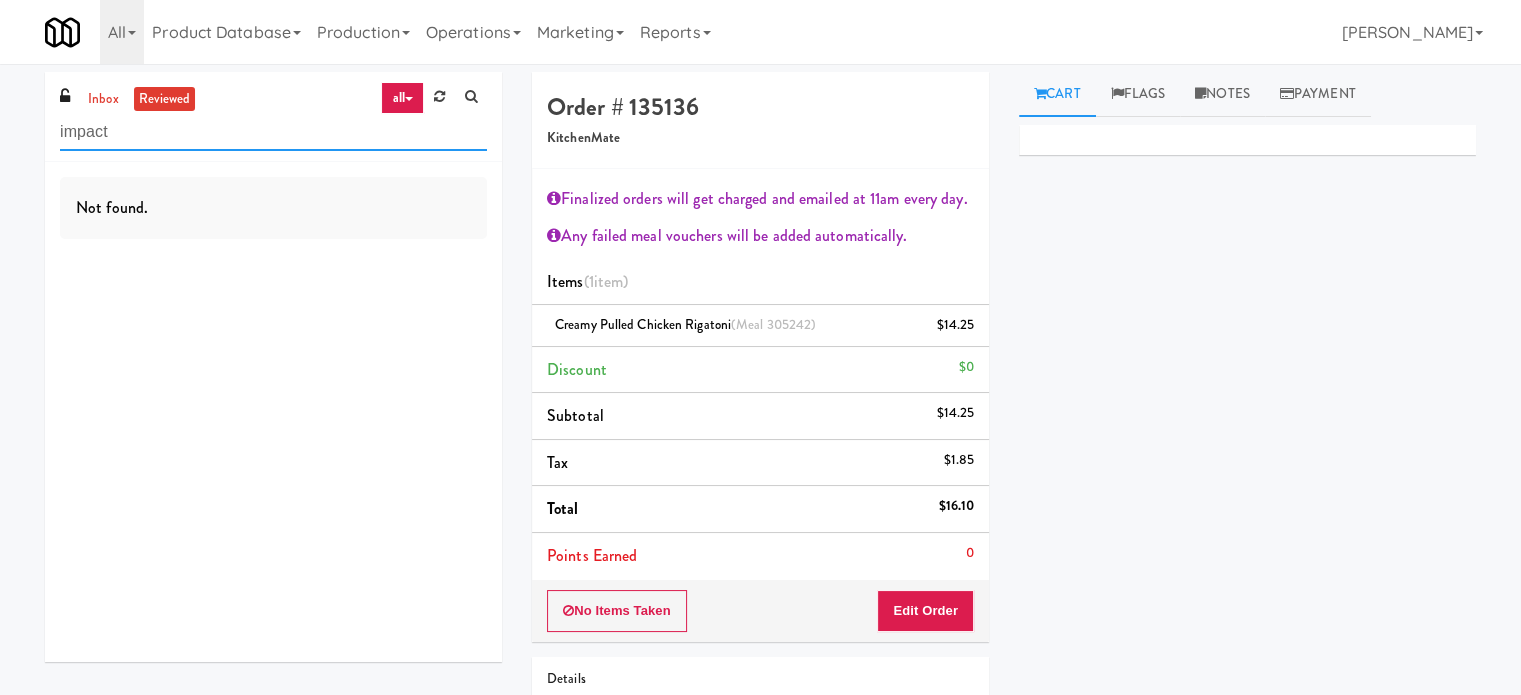 click on "impact" at bounding box center [273, 132] 